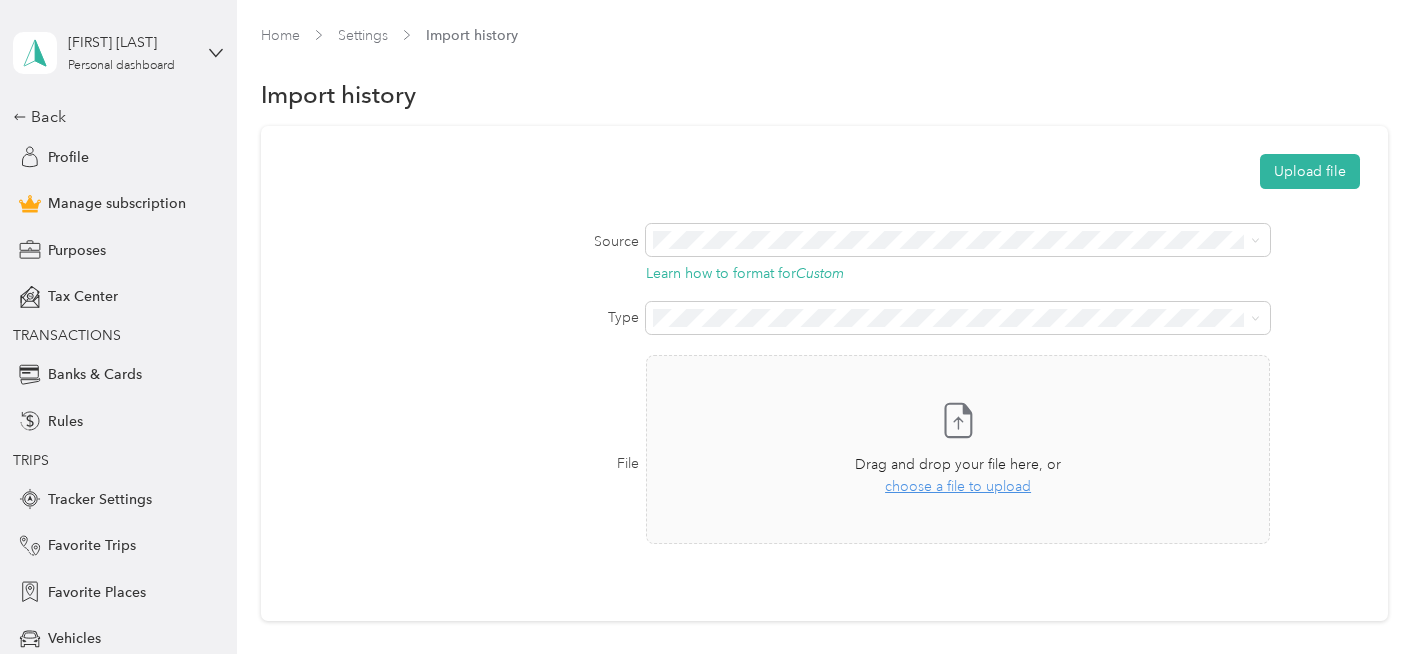scroll, scrollTop: 0, scrollLeft: 0, axis: both 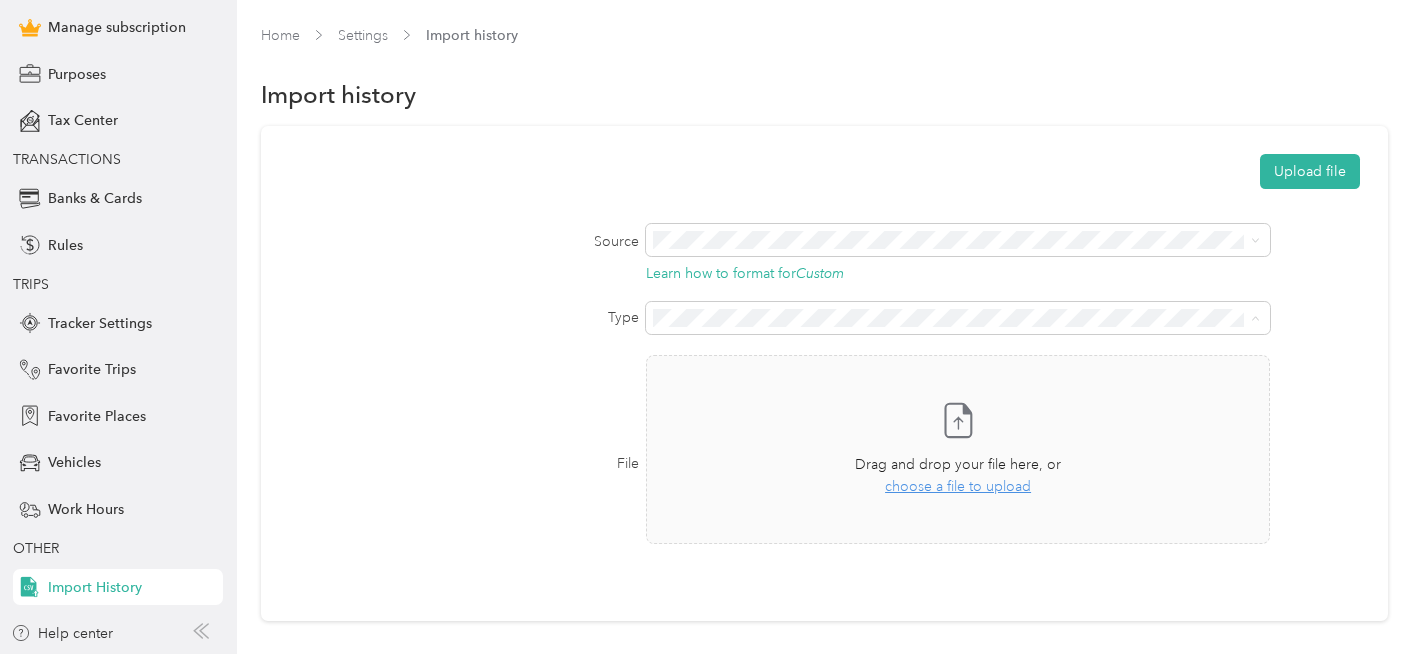 click on "Transactions" at bounding box center [954, 387] 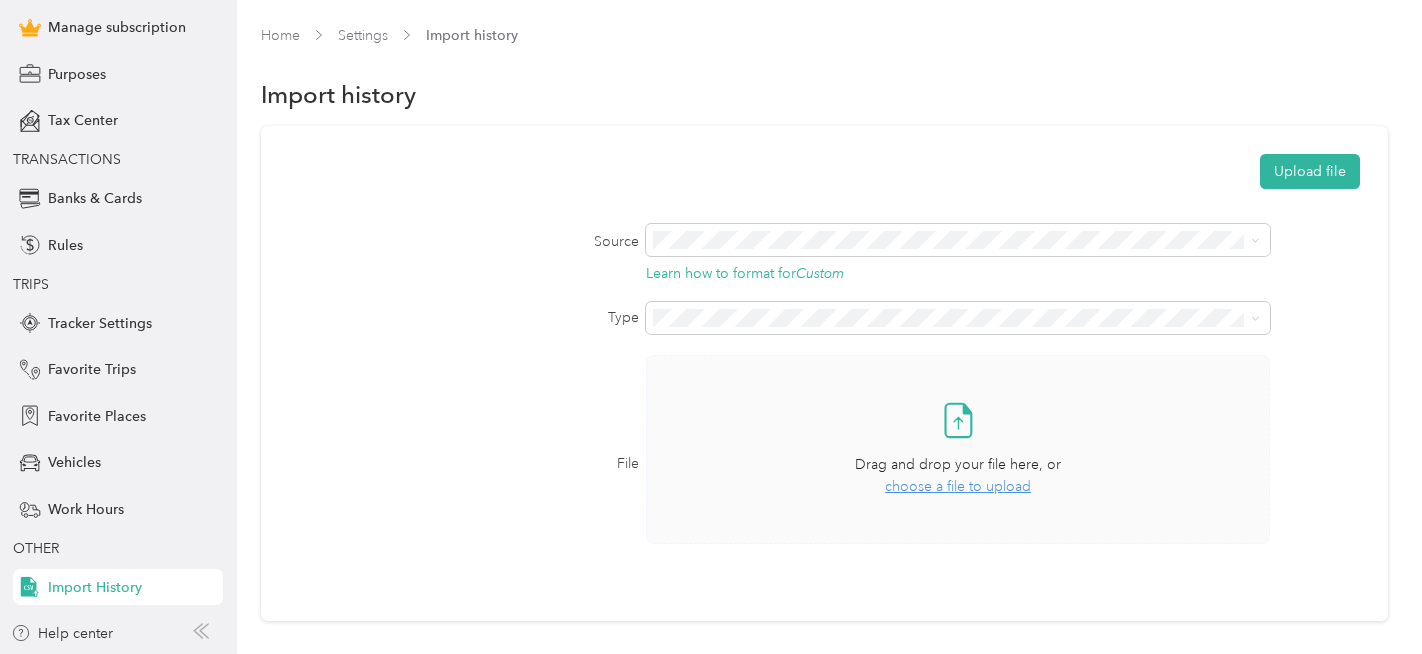 click on "choose a file to upload" at bounding box center [958, 486] 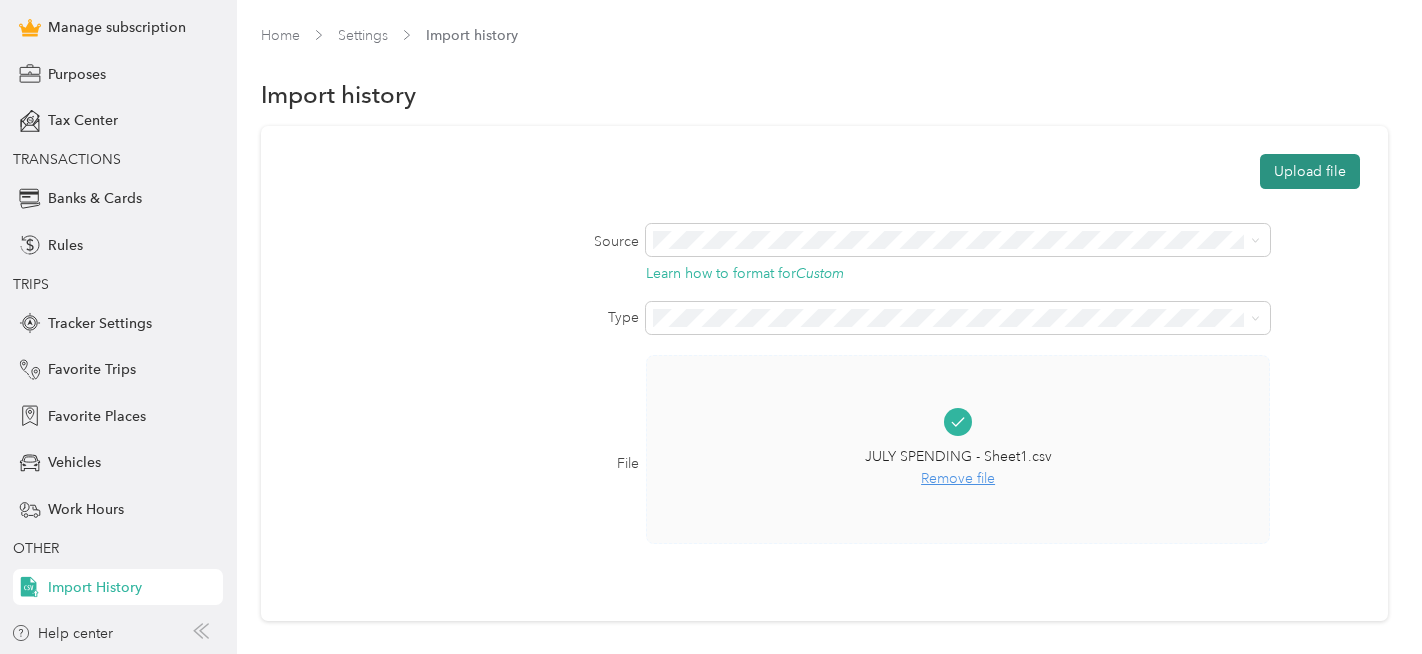 click on "Upload file" at bounding box center [1310, 171] 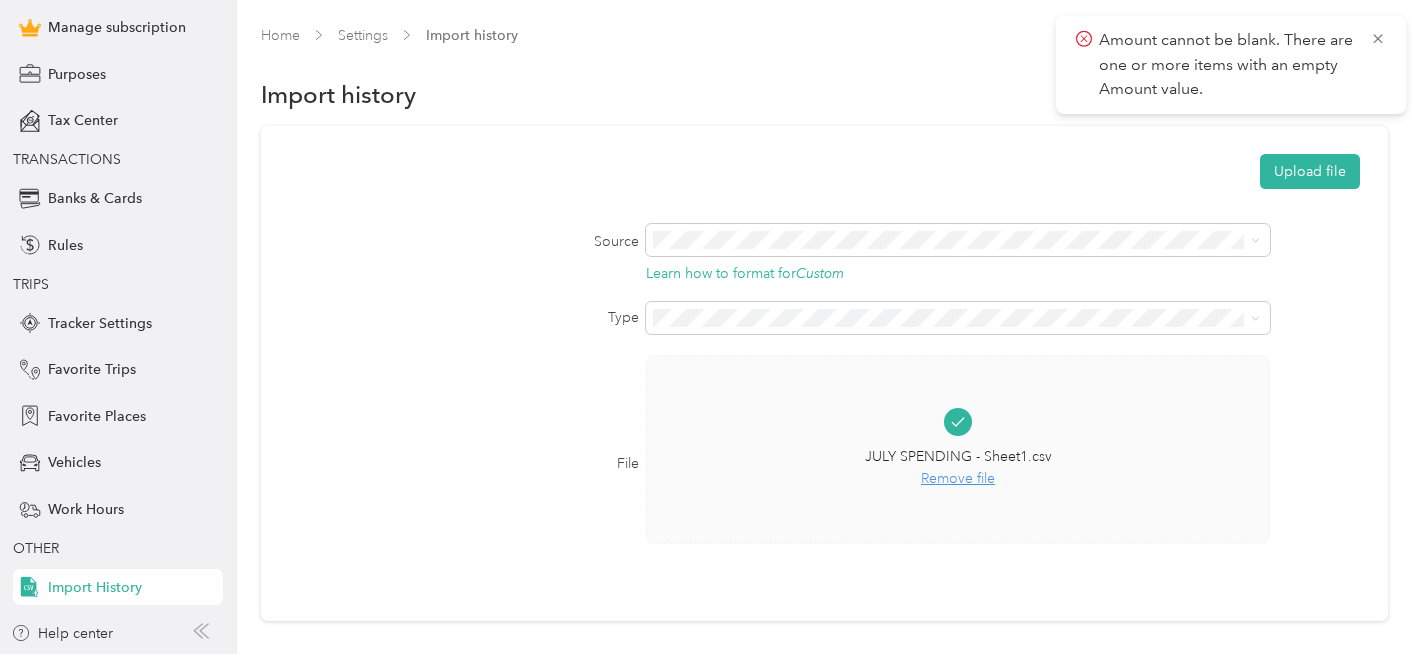 click on "Custom" at bounding box center (954, 274) 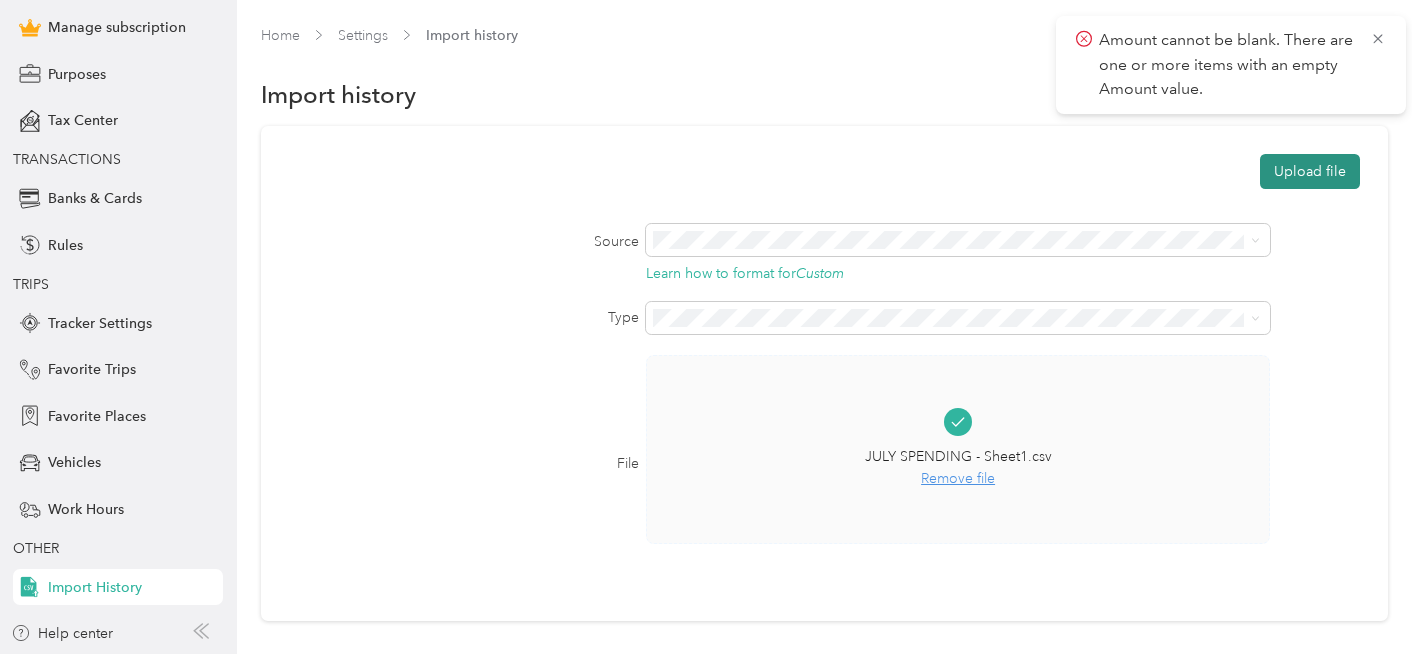 click on "Upload file" at bounding box center [1310, 171] 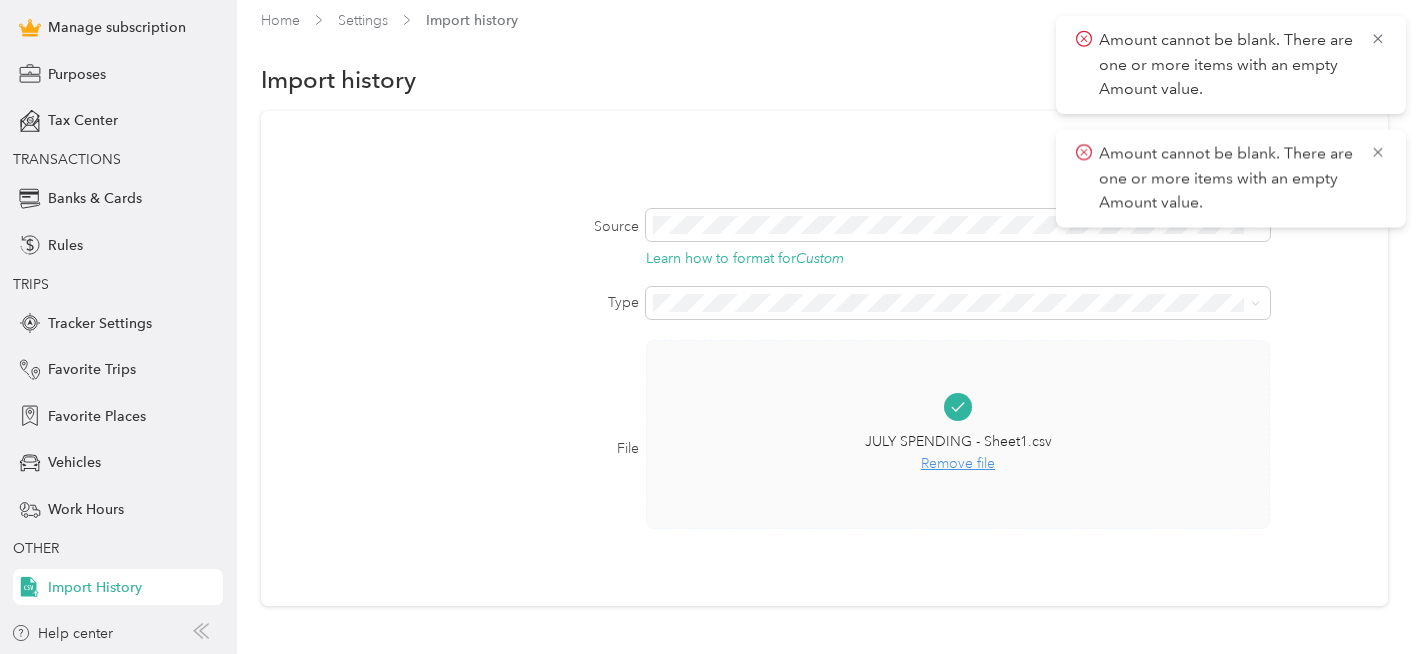 scroll, scrollTop: 10, scrollLeft: 0, axis: vertical 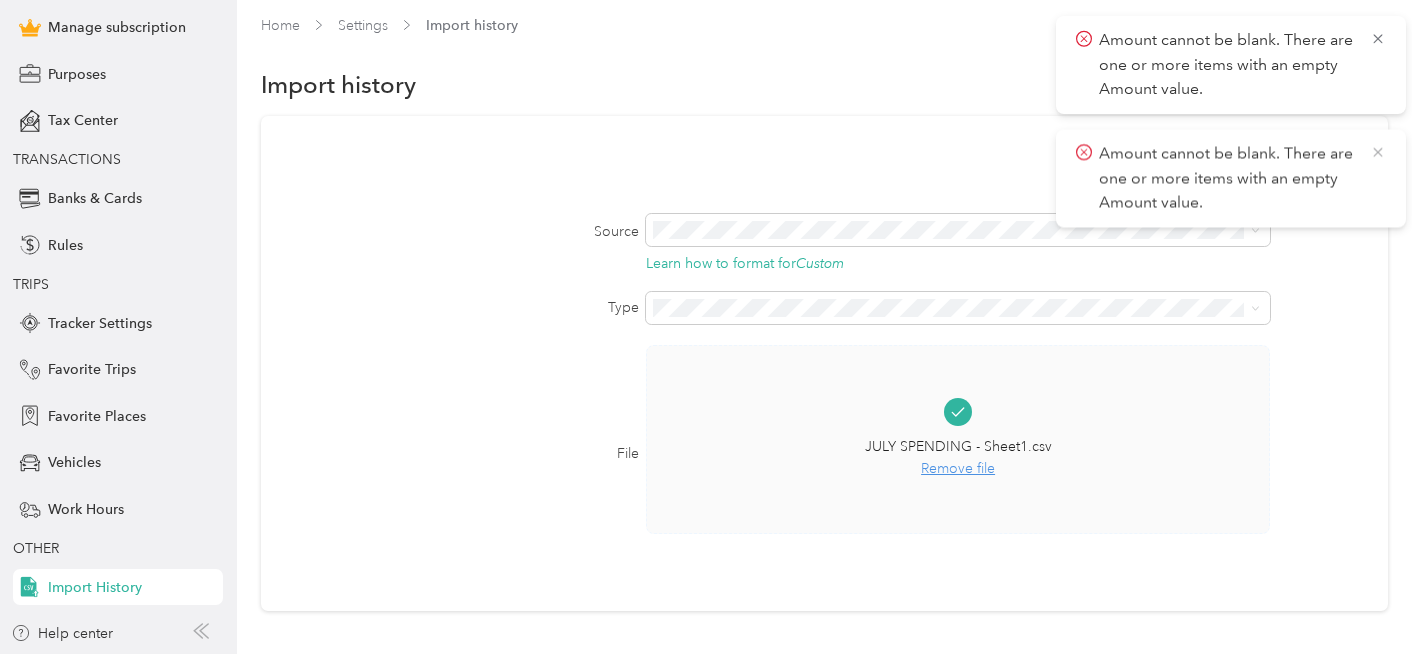 click 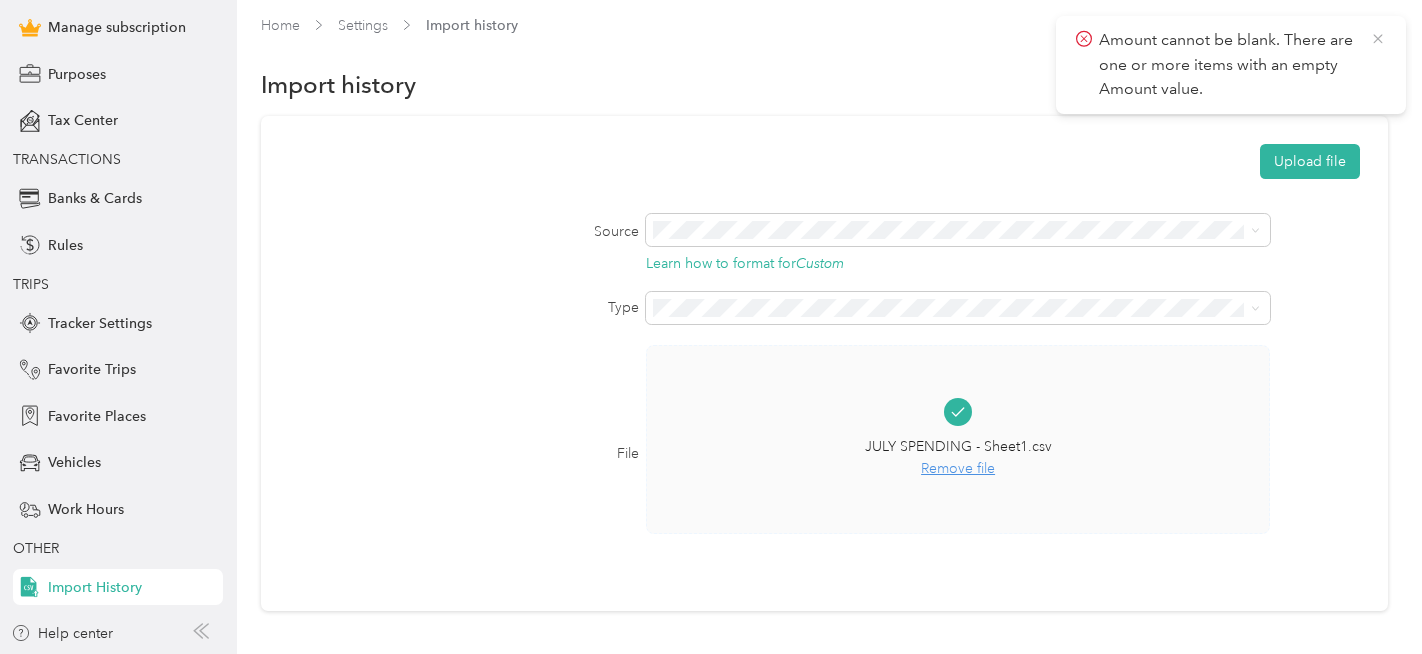 click 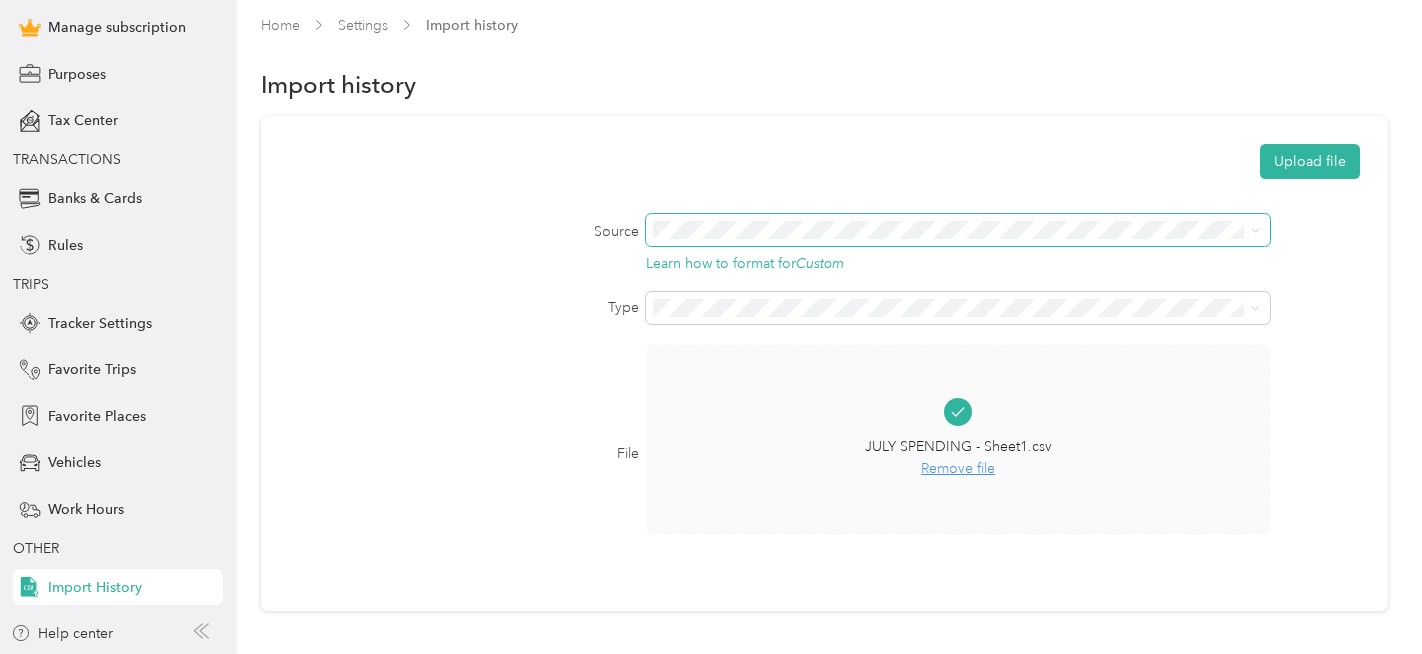 click at bounding box center [958, 230] 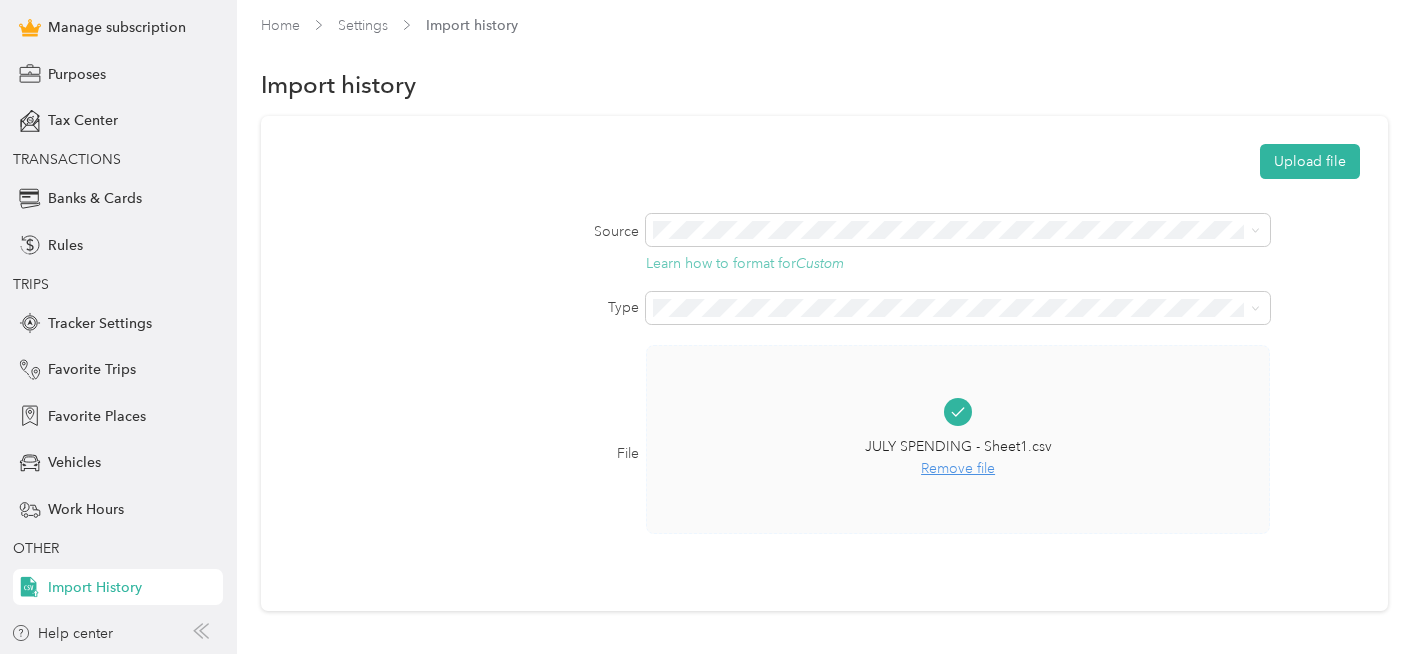 click on "Learn how to format for Custom" at bounding box center (745, 263) 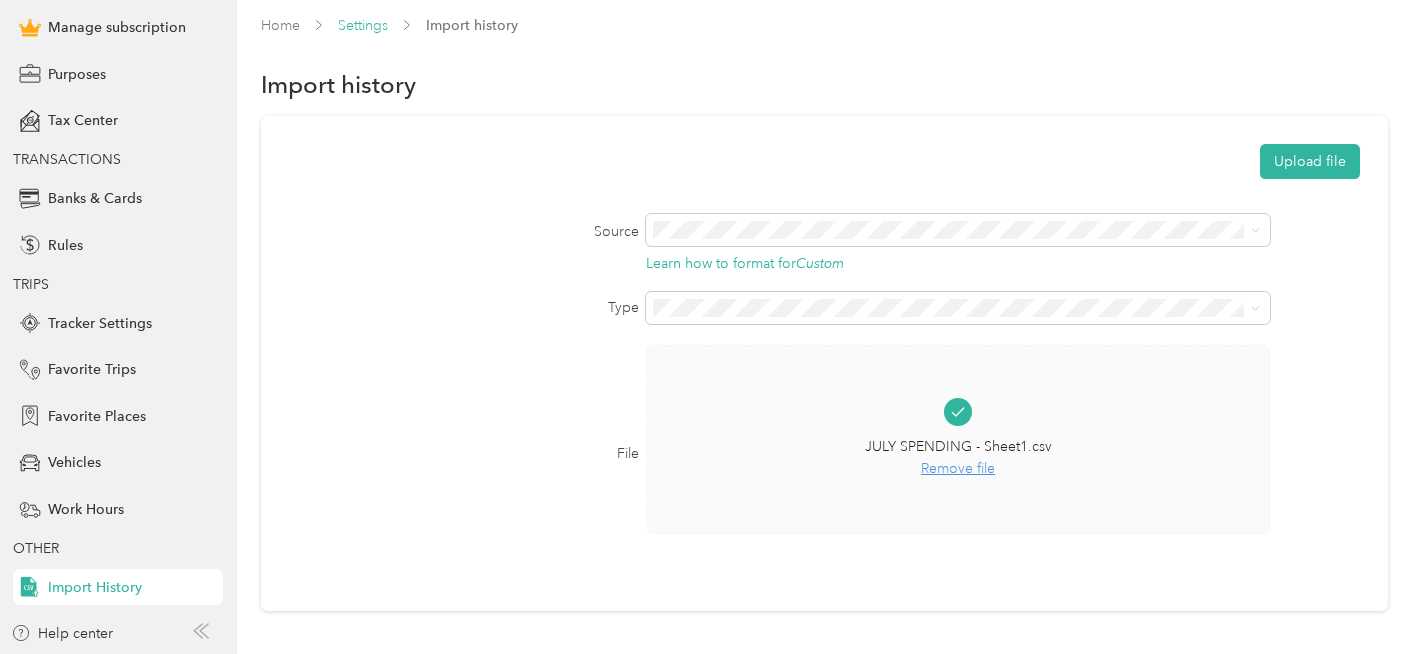 click on "Settings" at bounding box center [363, 25] 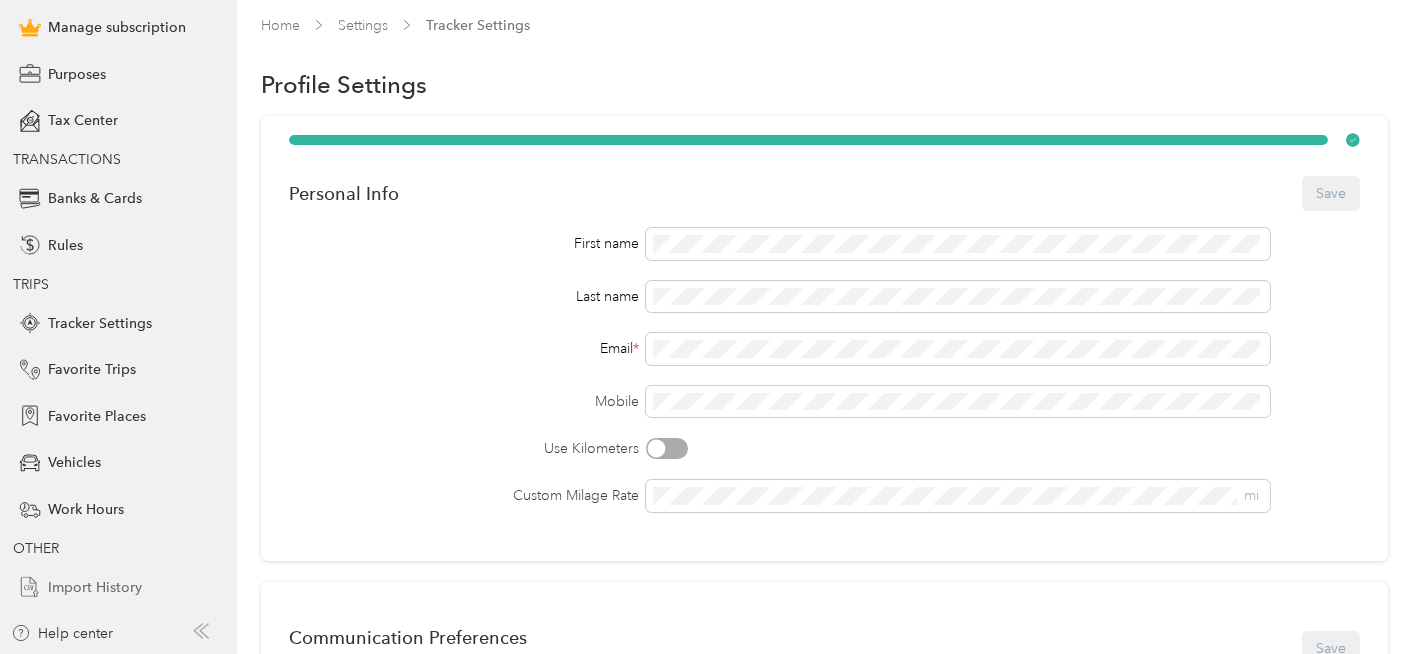 click on "Import History" at bounding box center (95, 587) 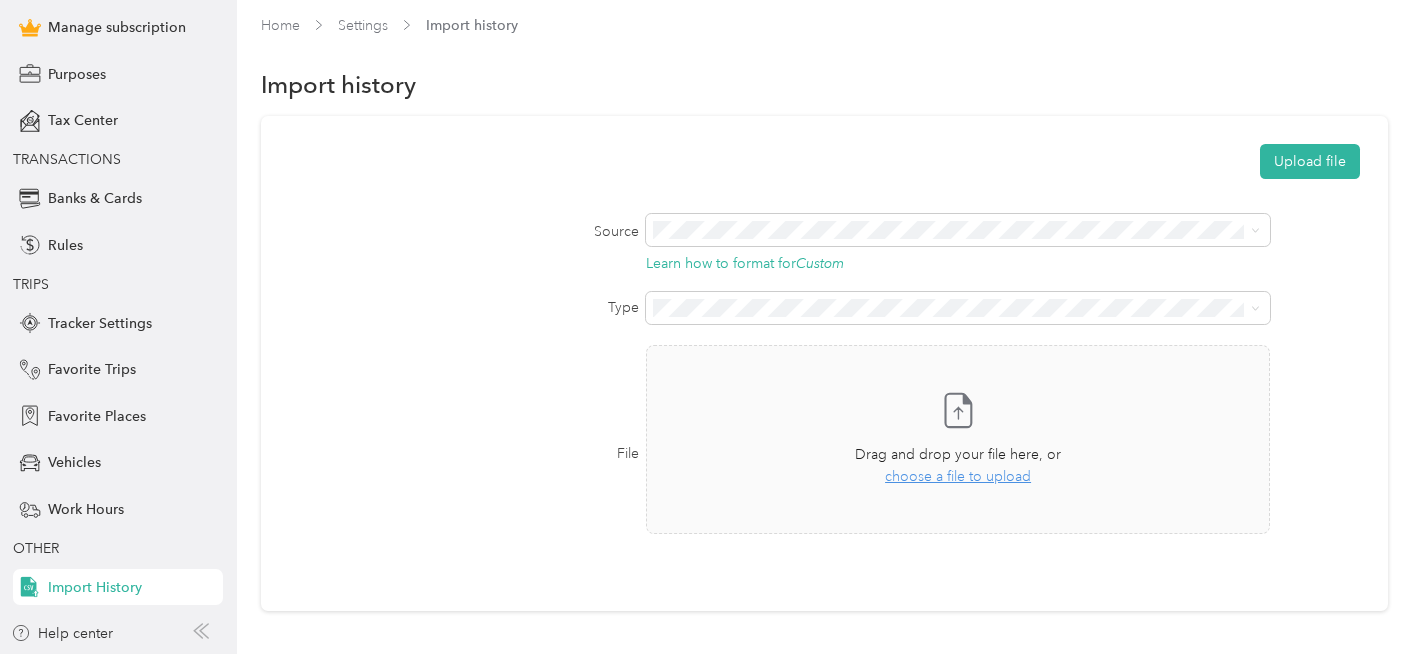 click on "Import History" at bounding box center [95, 587] 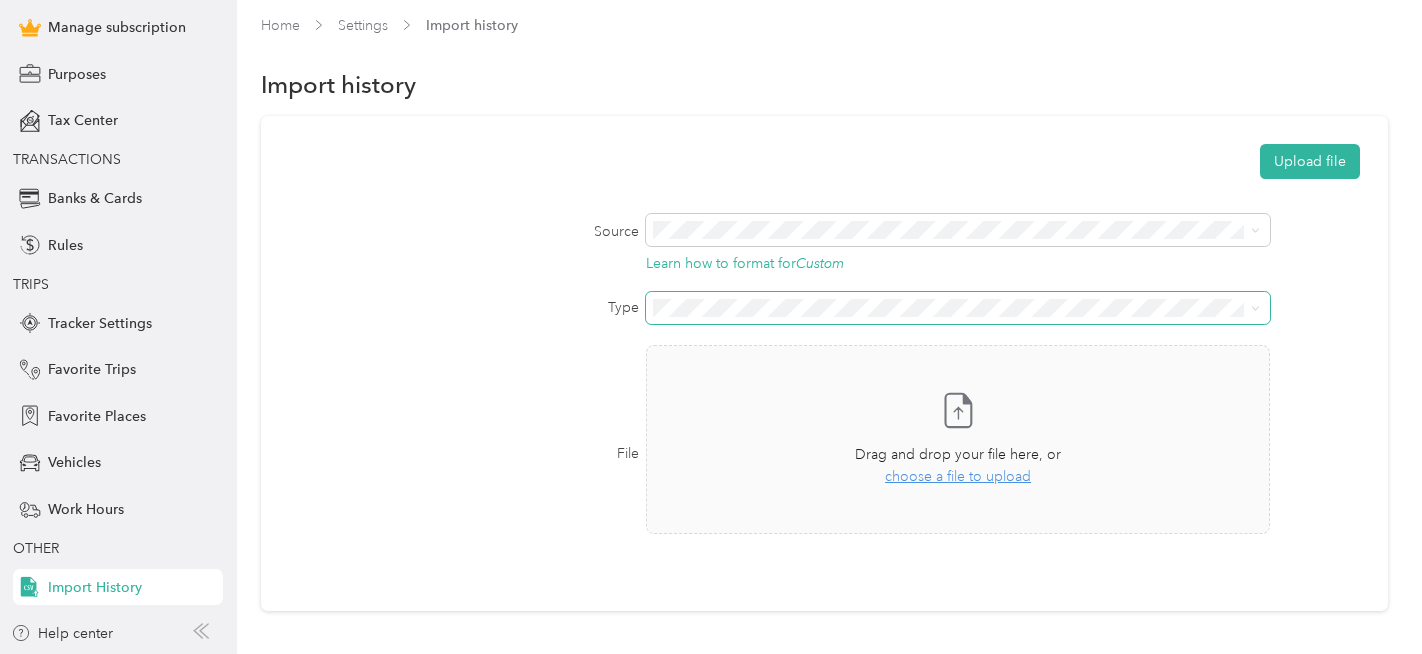 click at bounding box center (958, 308) 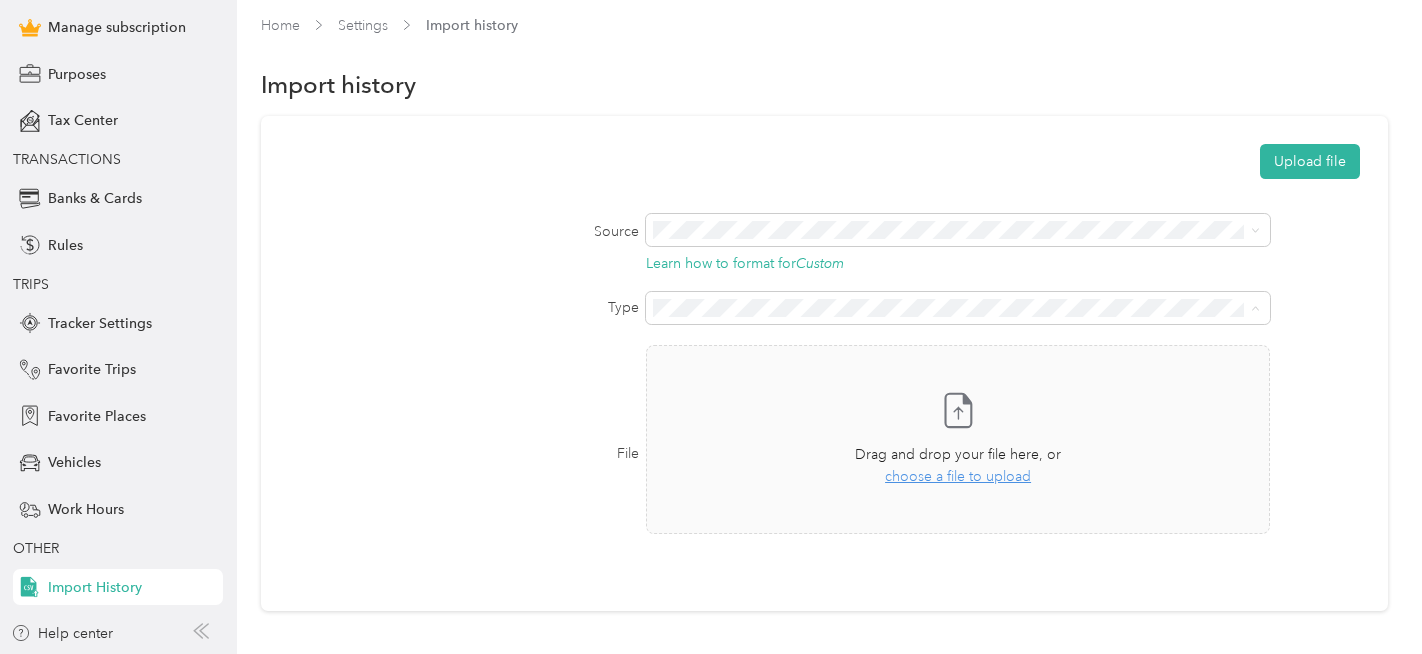 click on "Transactions" at bounding box center [954, 377] 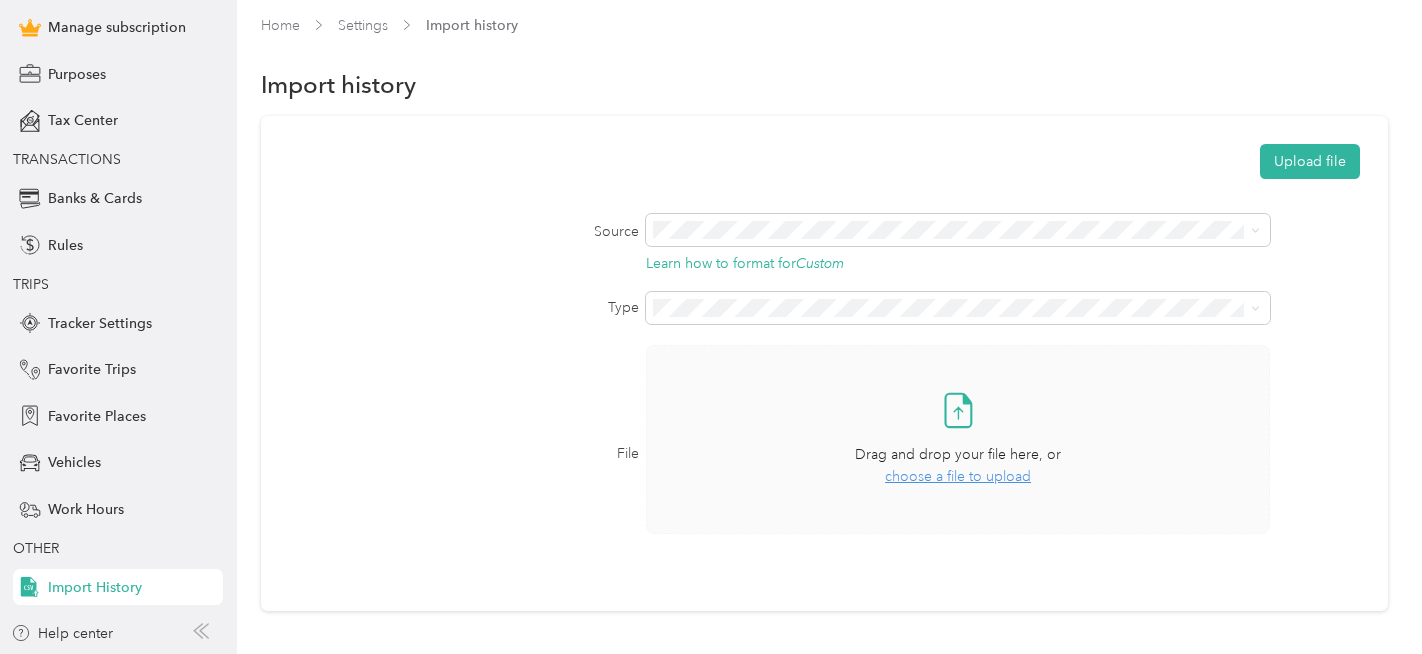 click on "choose a file to upload" at bounding box center [958, 476] 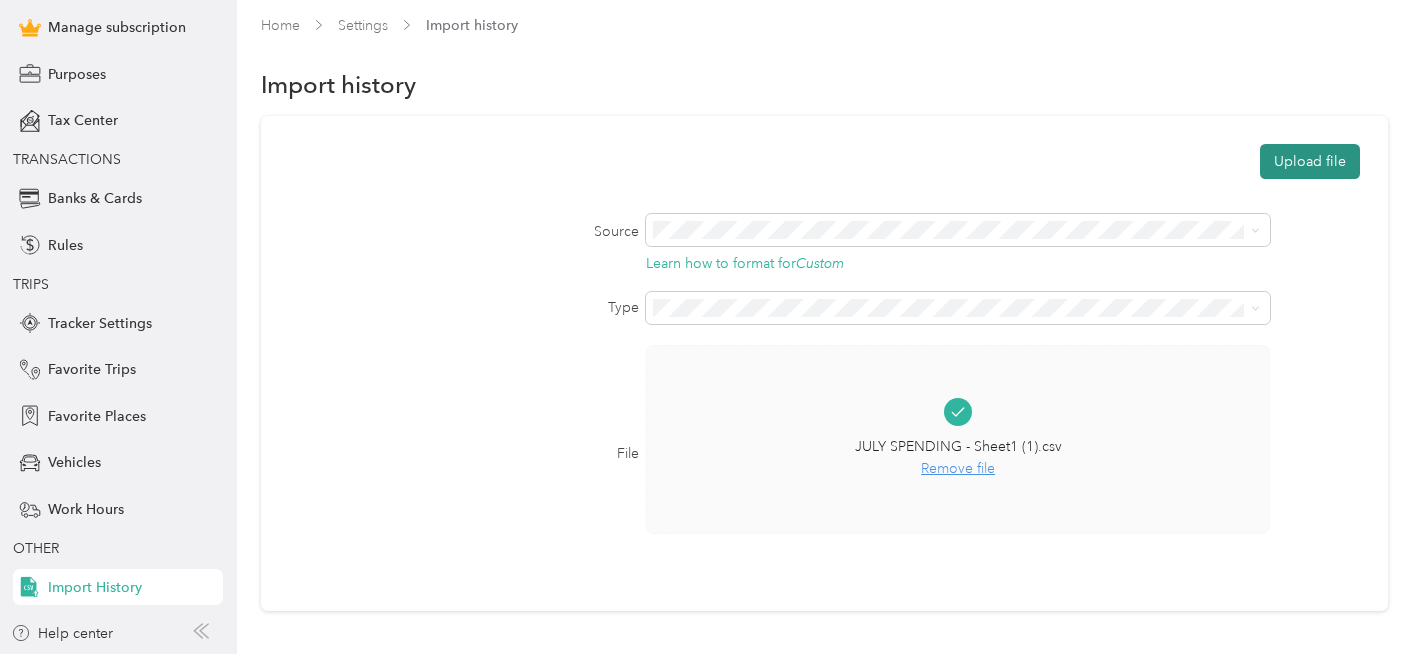 click on "Upload file" at bounding box center [1310, 161] 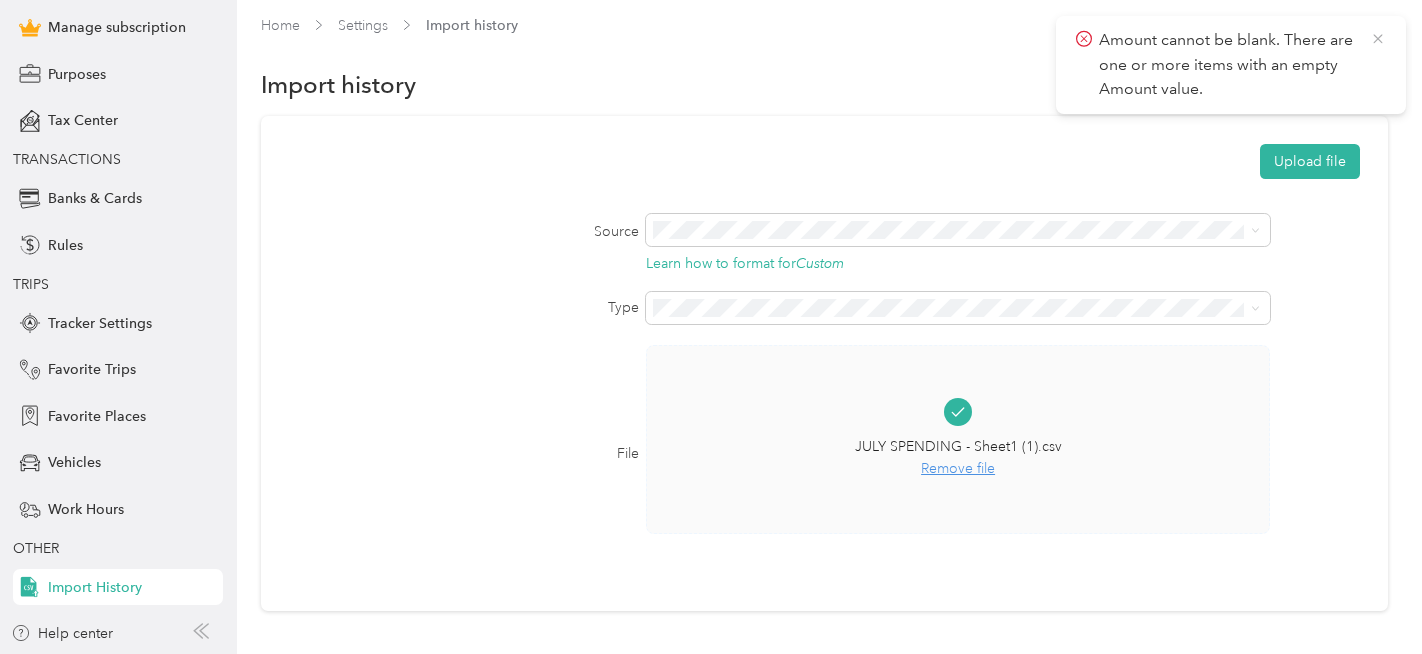 click 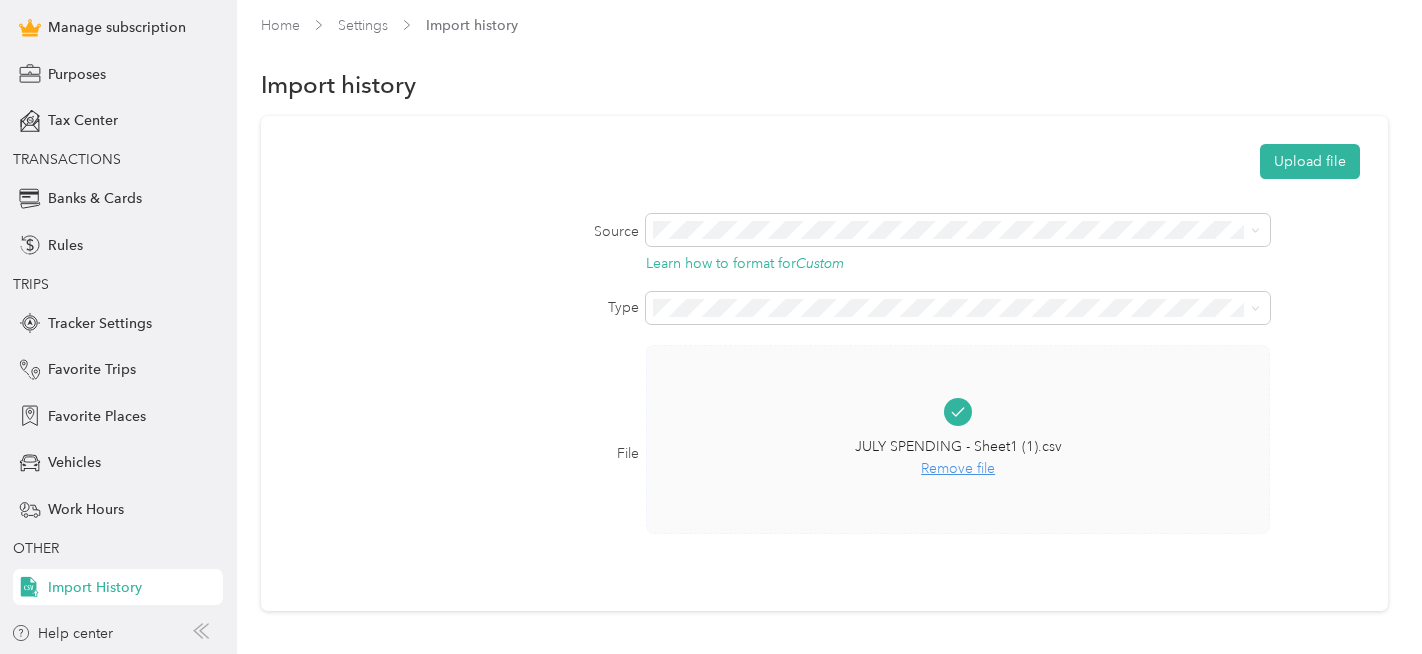 click on "Remove file" at bounding box center (958, 469) 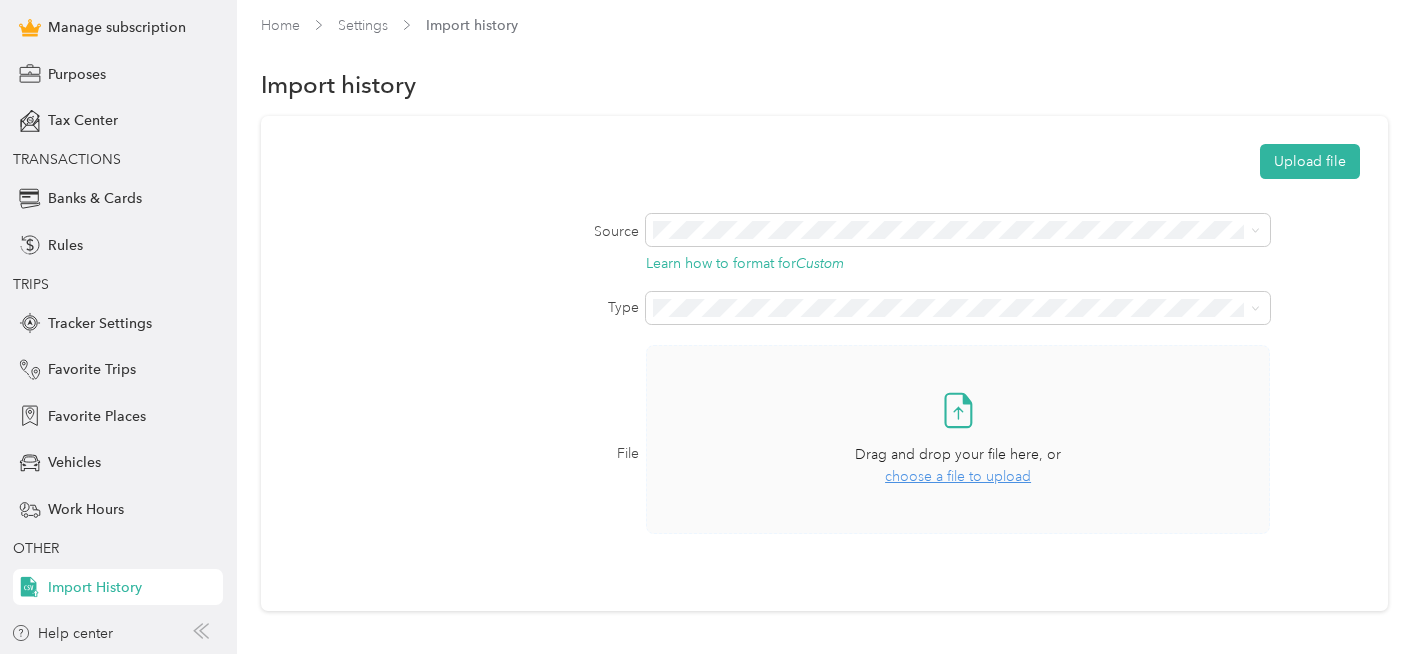 click on "choose a file to upload" at bounding box center [958, 476] 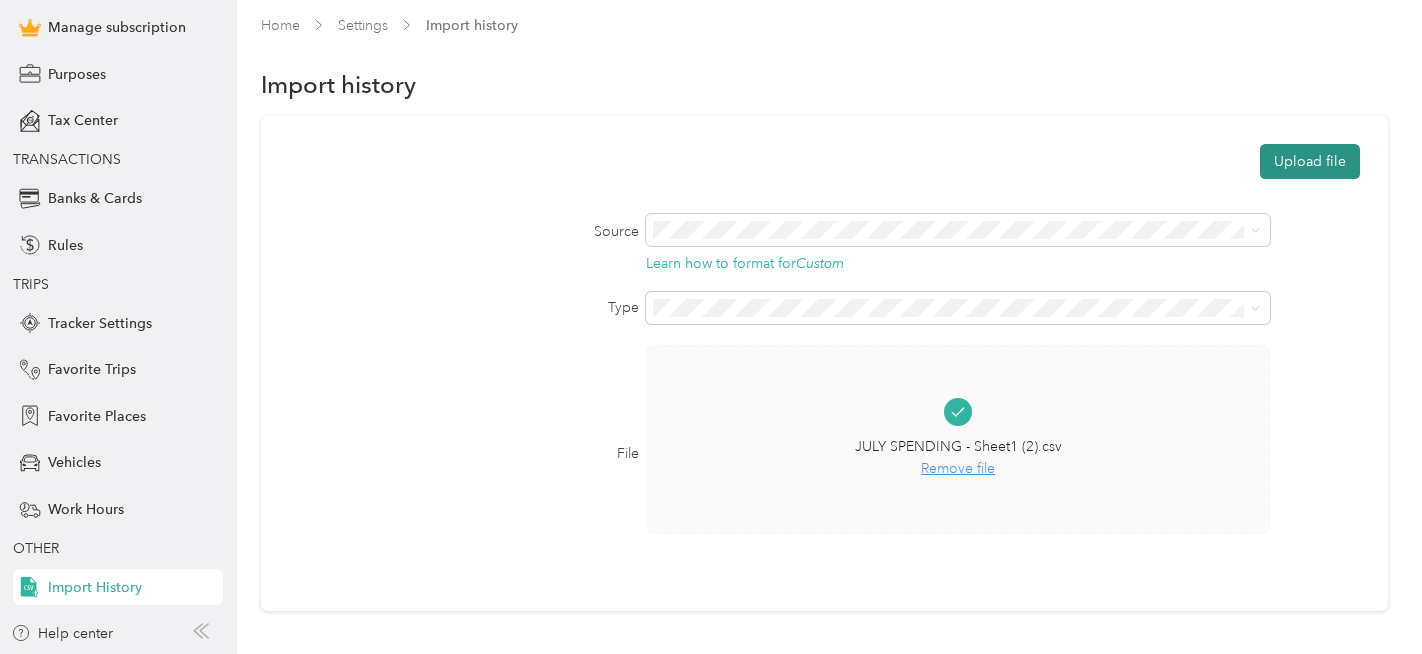 click on "Upload file" at bounding box center [1310, 161] 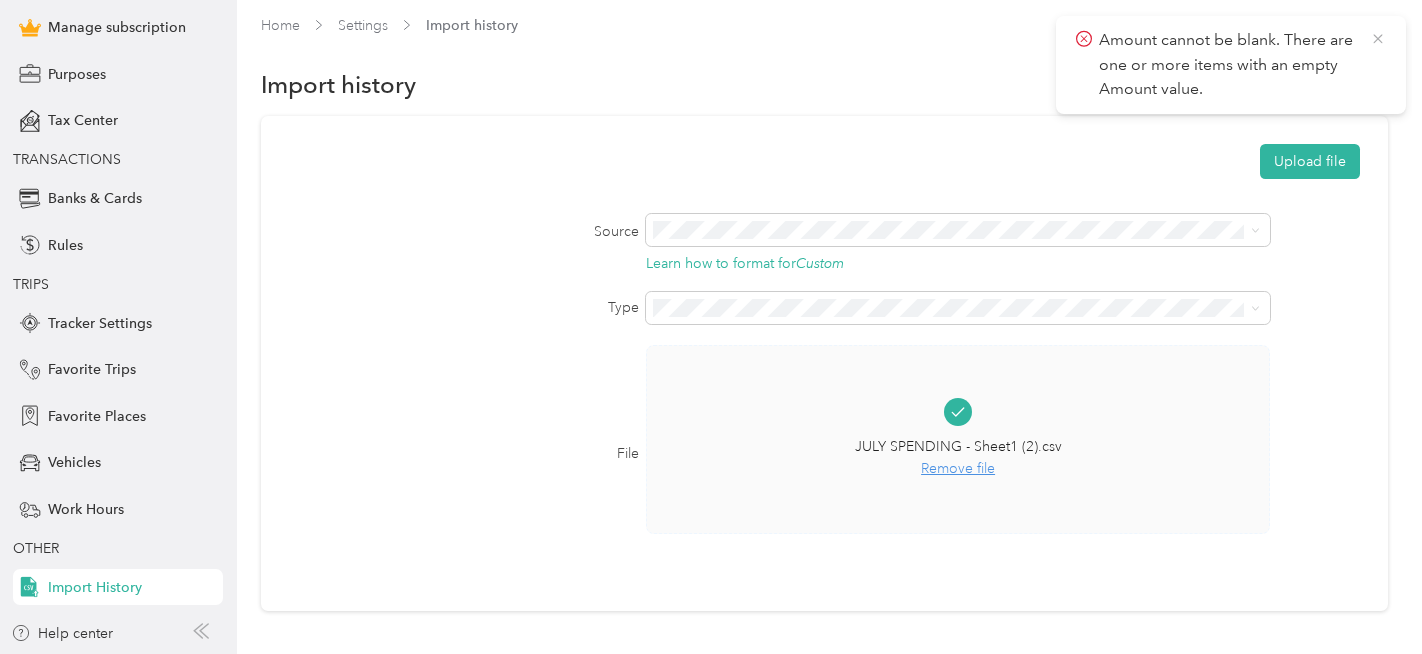 click 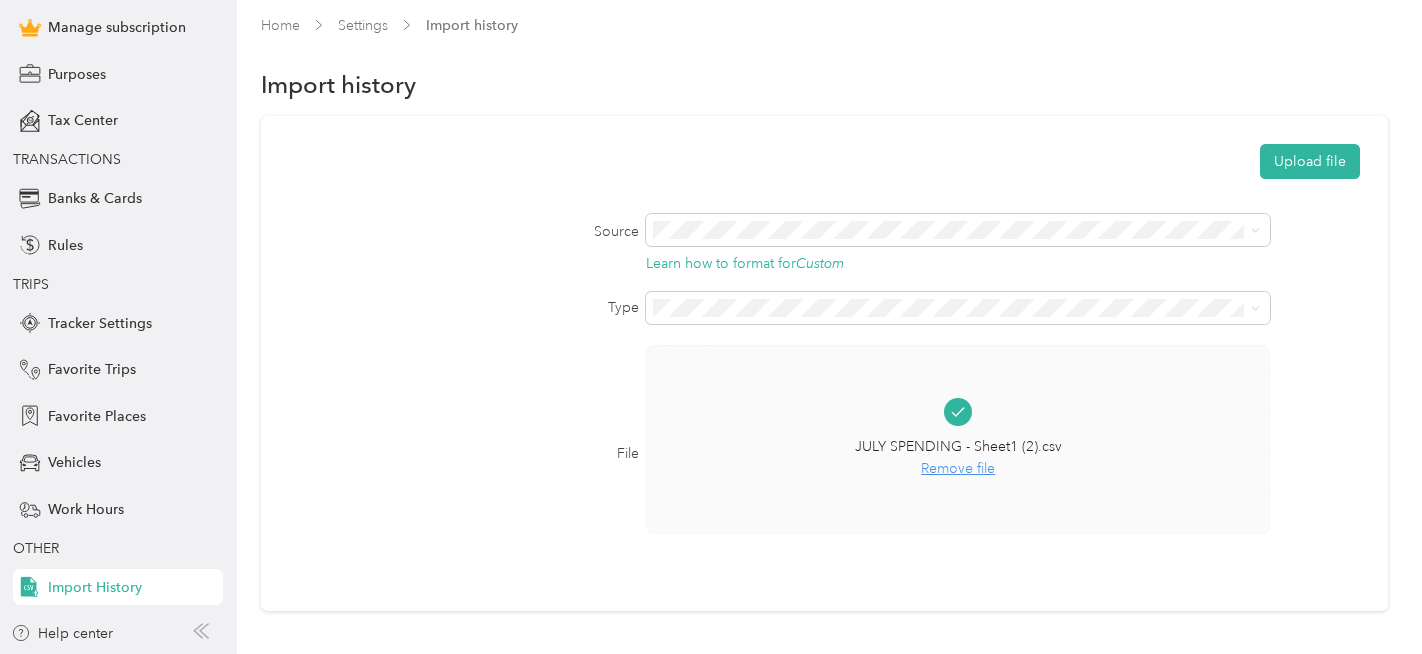 click on "Remove file" at bounding box center [958, 469] 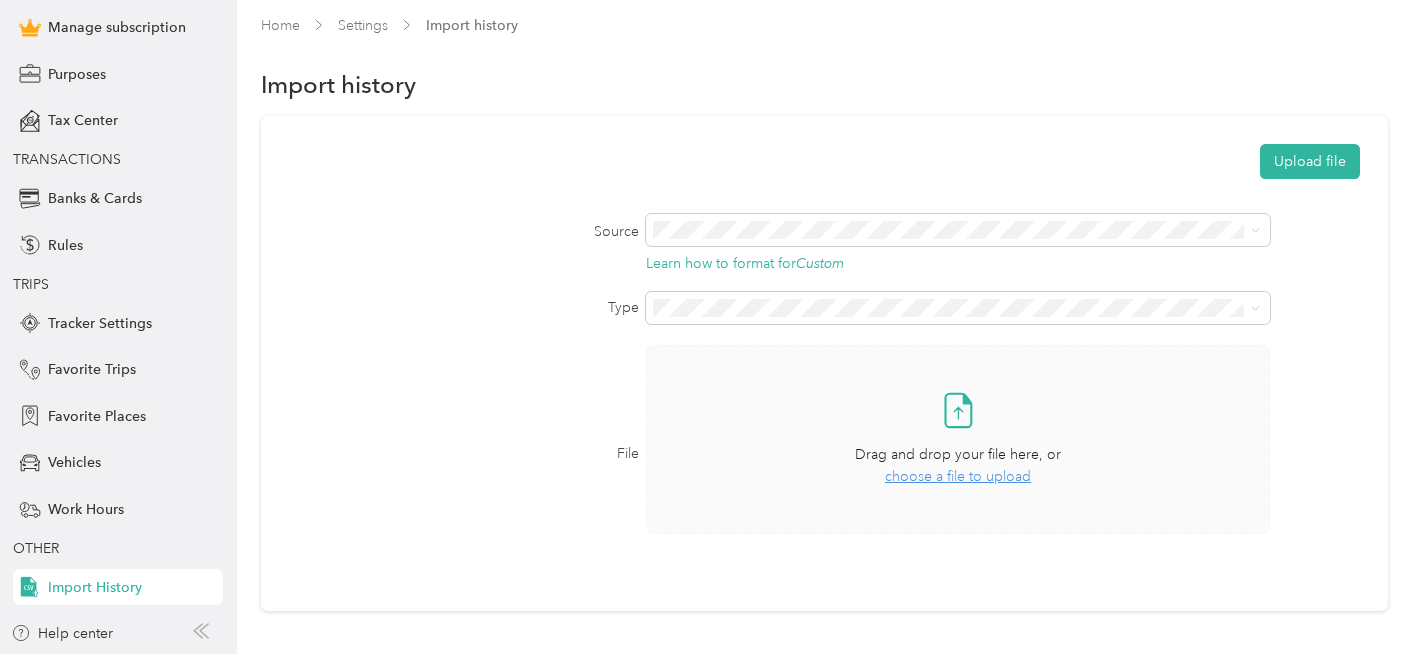 click on "choose a file to upload" at bounding box center [958, 476] 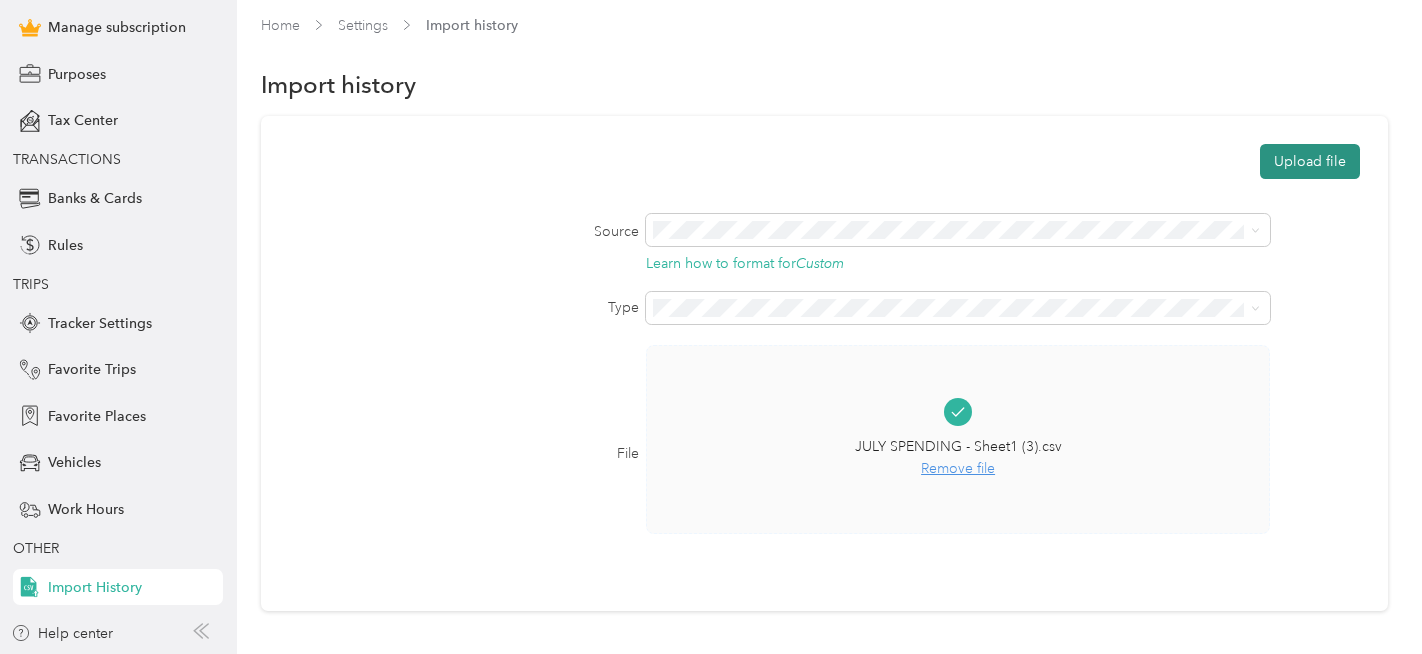 click on "Upload file" at bounding box center (1310, 161) 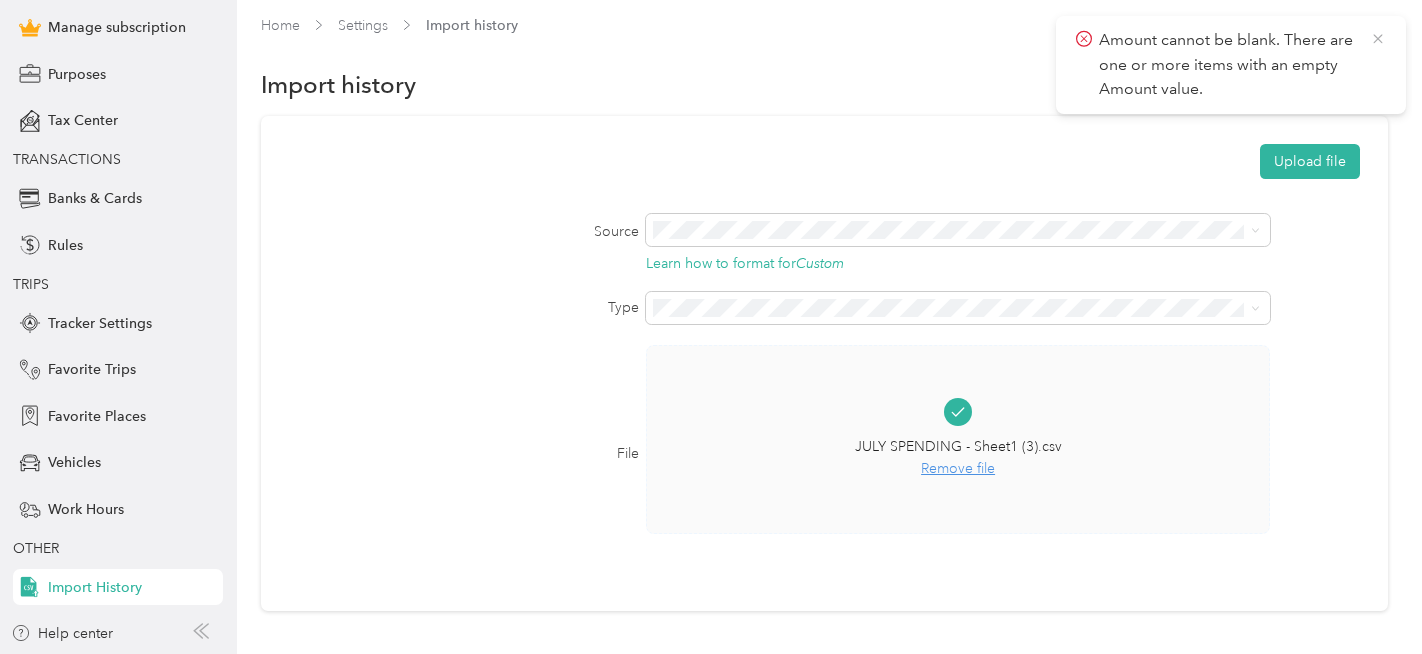 click 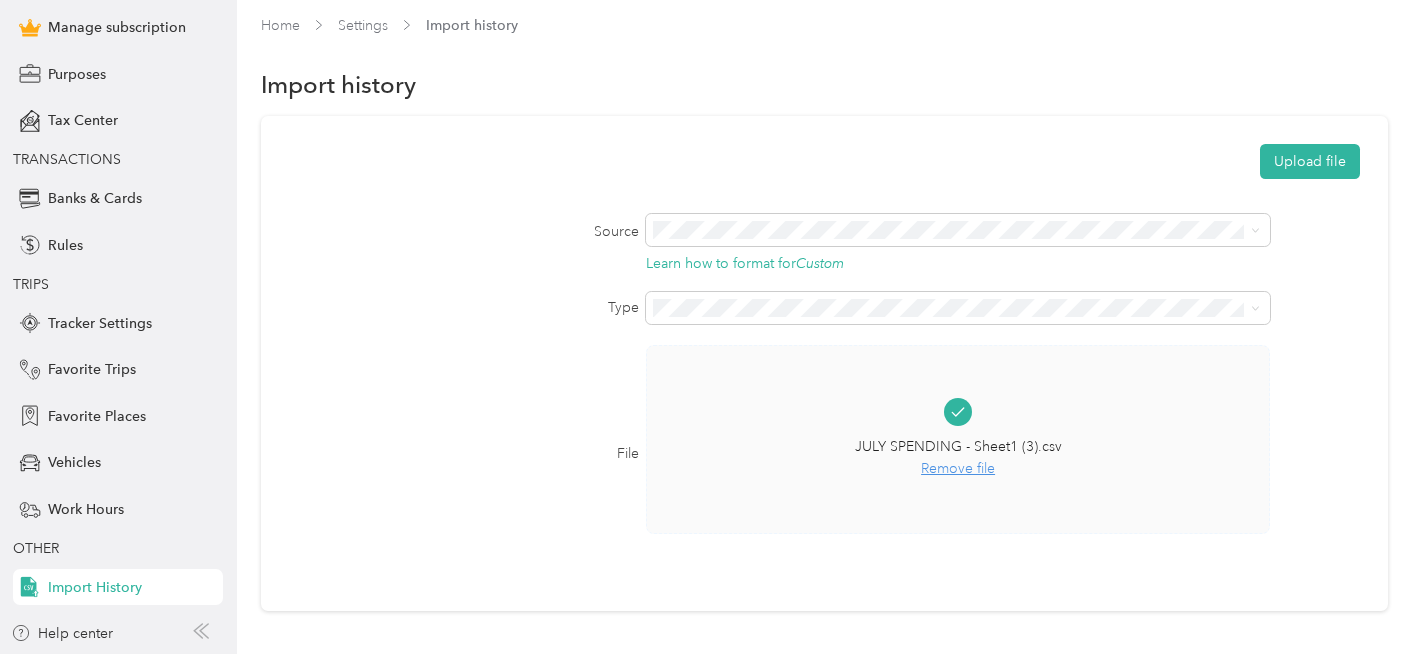 click on "Remove file" at bounding box center [958, 469] 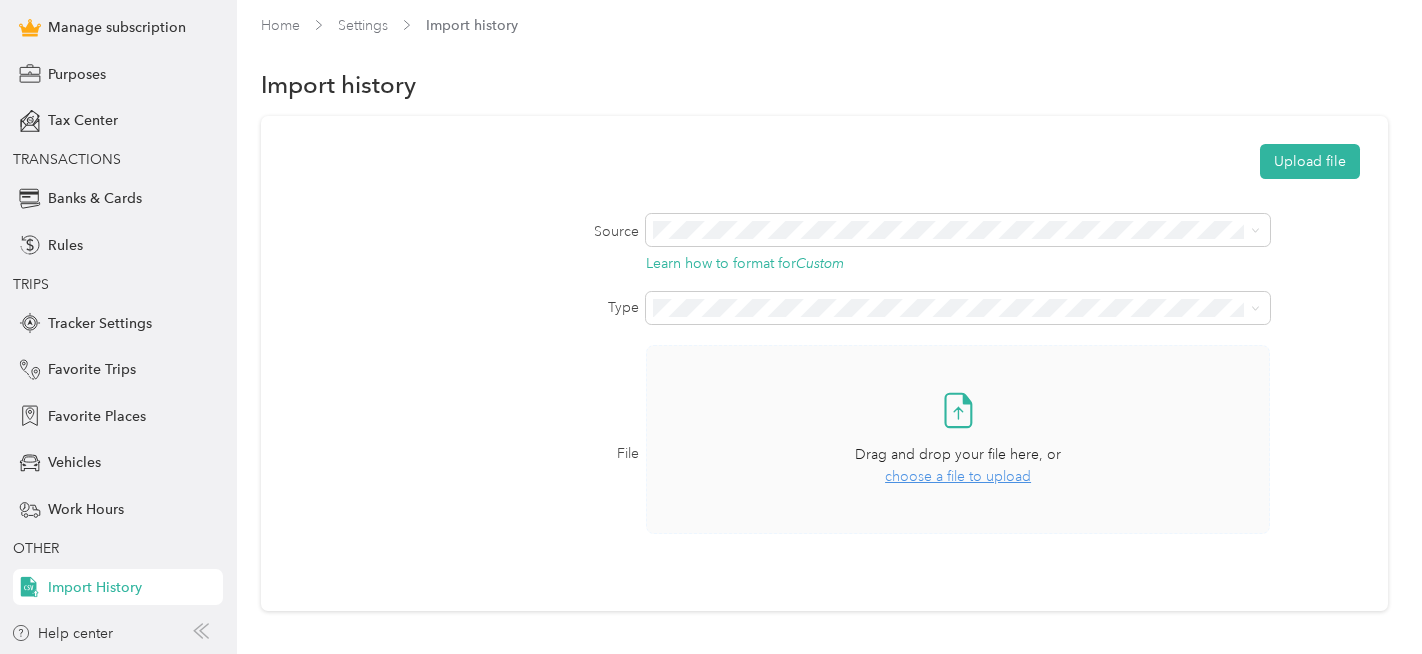 click on "choose a file to upload" at bounding box center [958, 476] 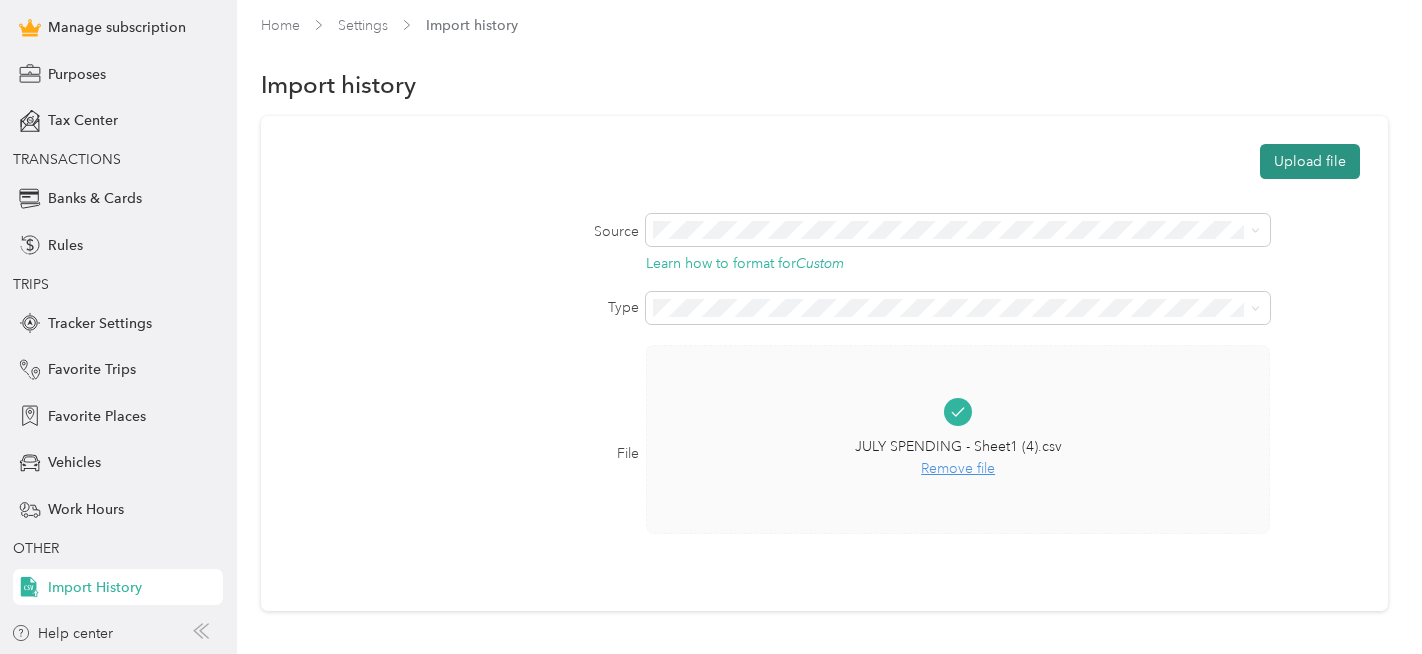 click on "Upload file" at bounding box center [1310, 161] 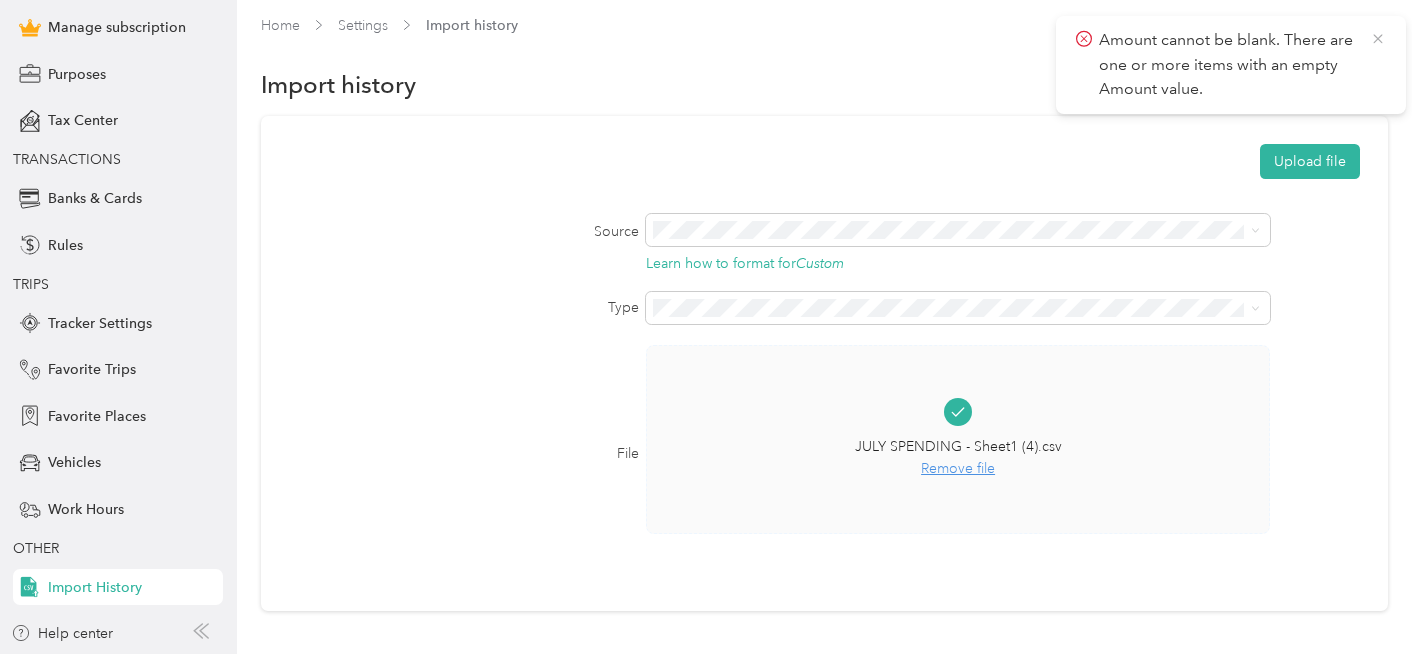 click 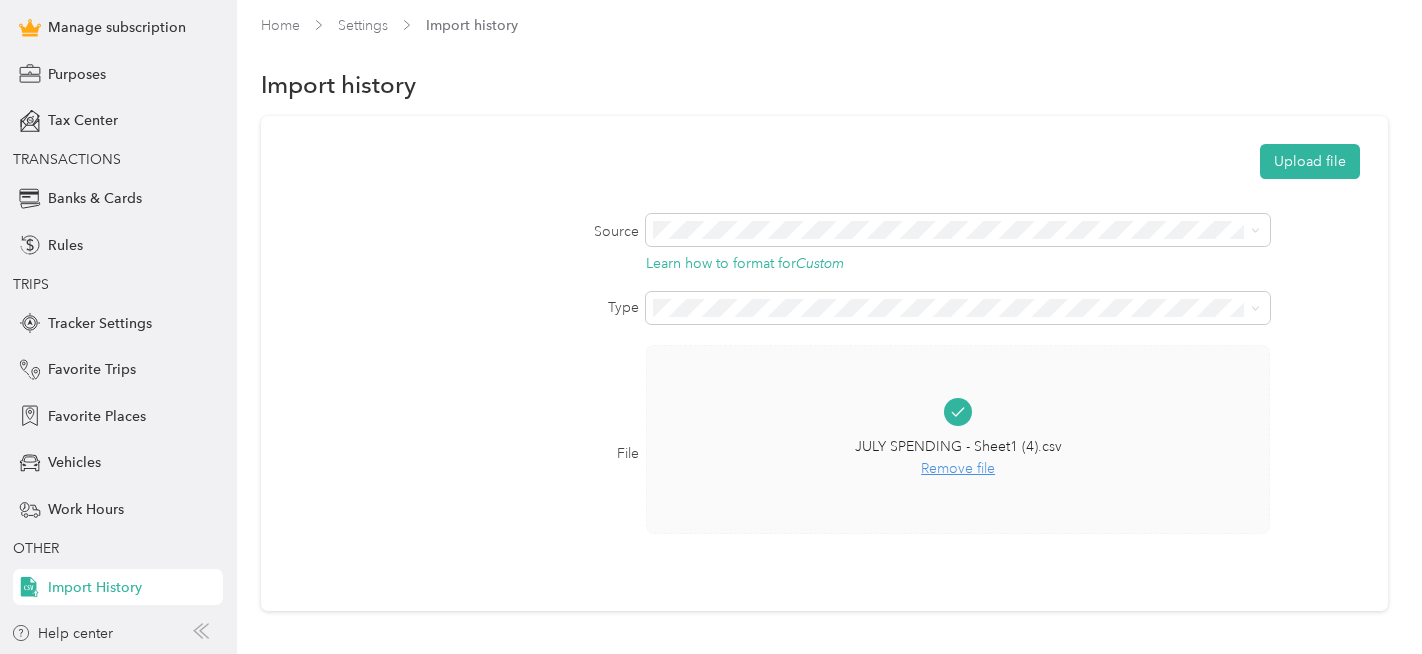 click on "Remove file" at bounding box center [958, 469] 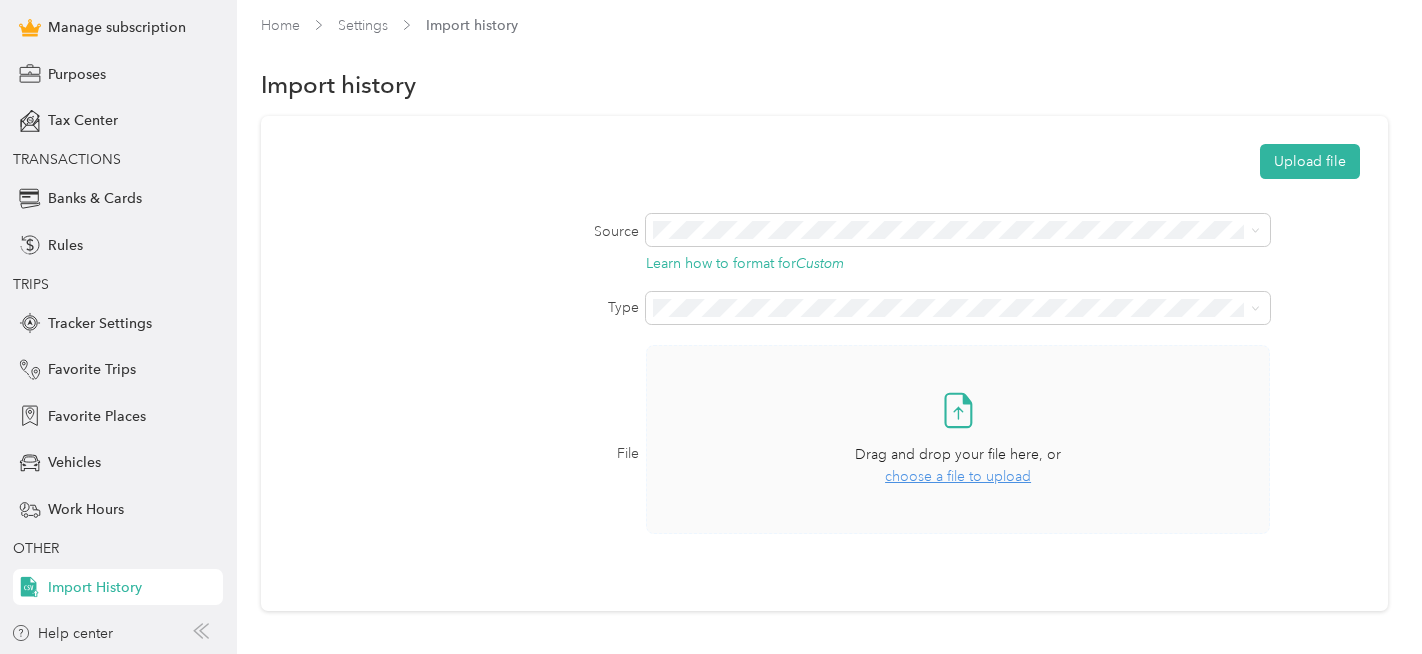 click on "choose a file to upload" at bounding box center [958, 476] 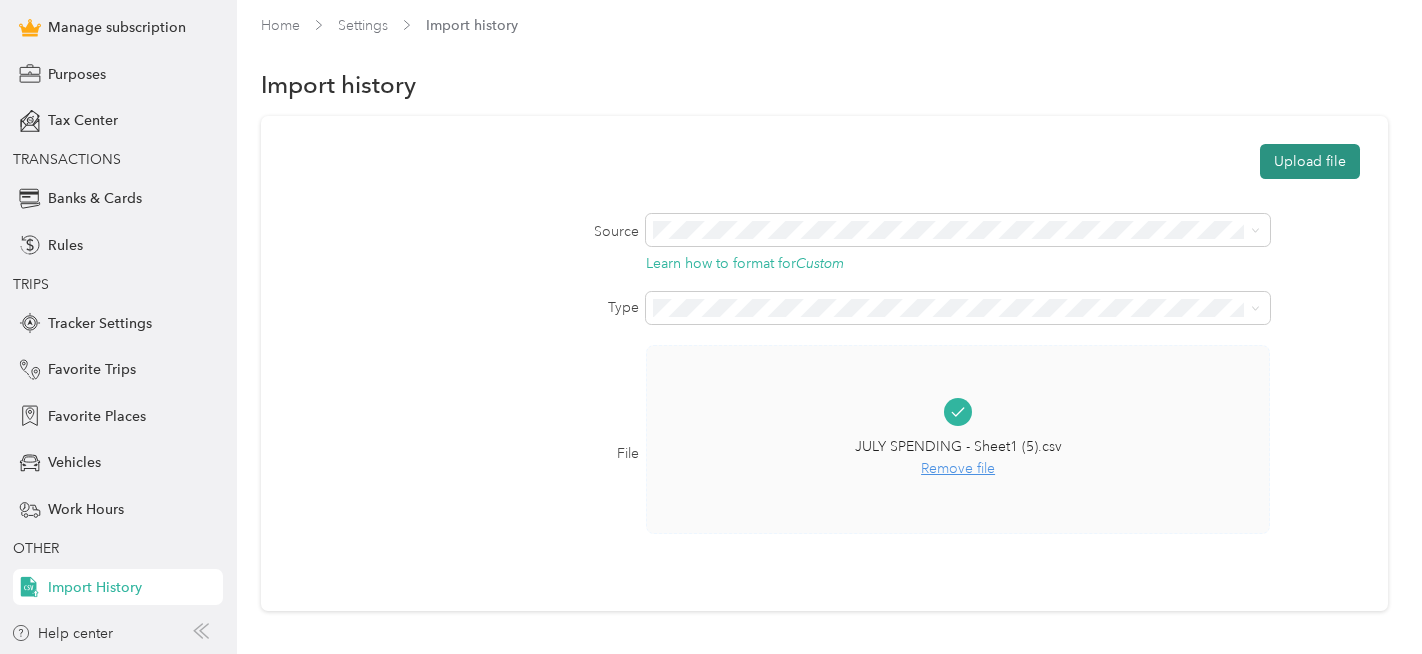 click on "Upload file" at bounding box center (1310, 161) 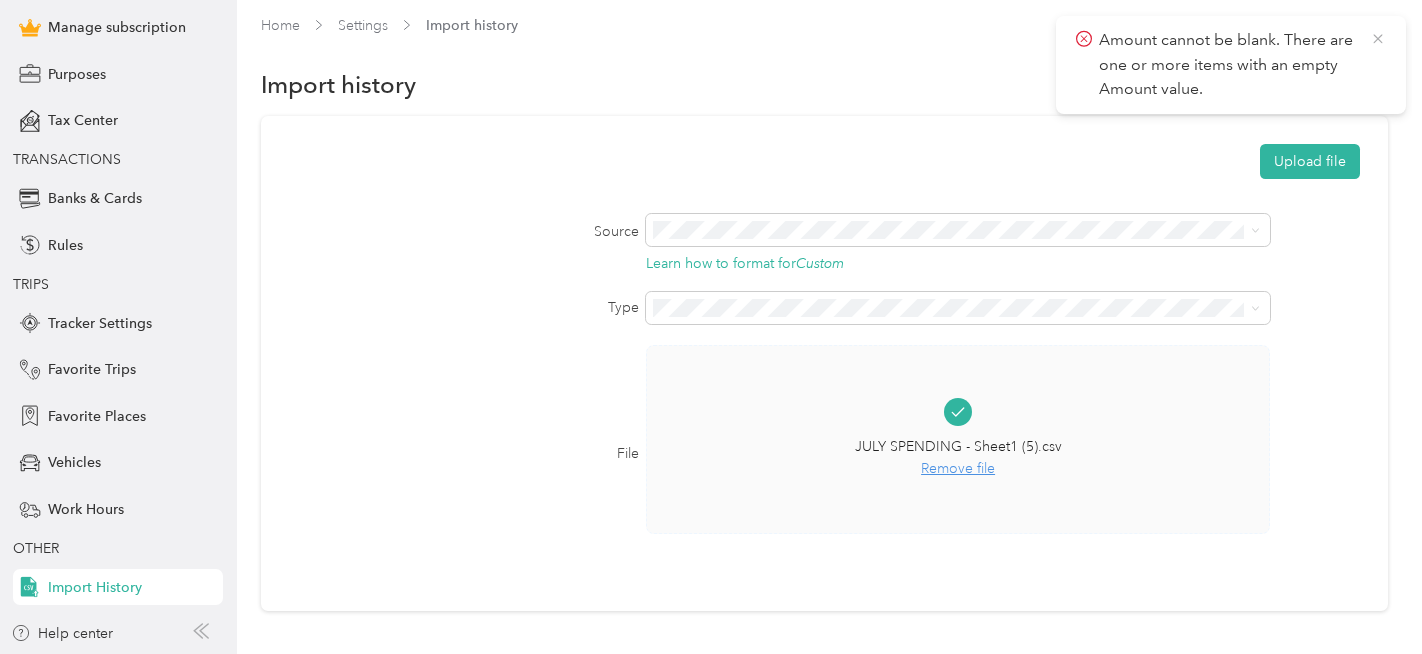 click 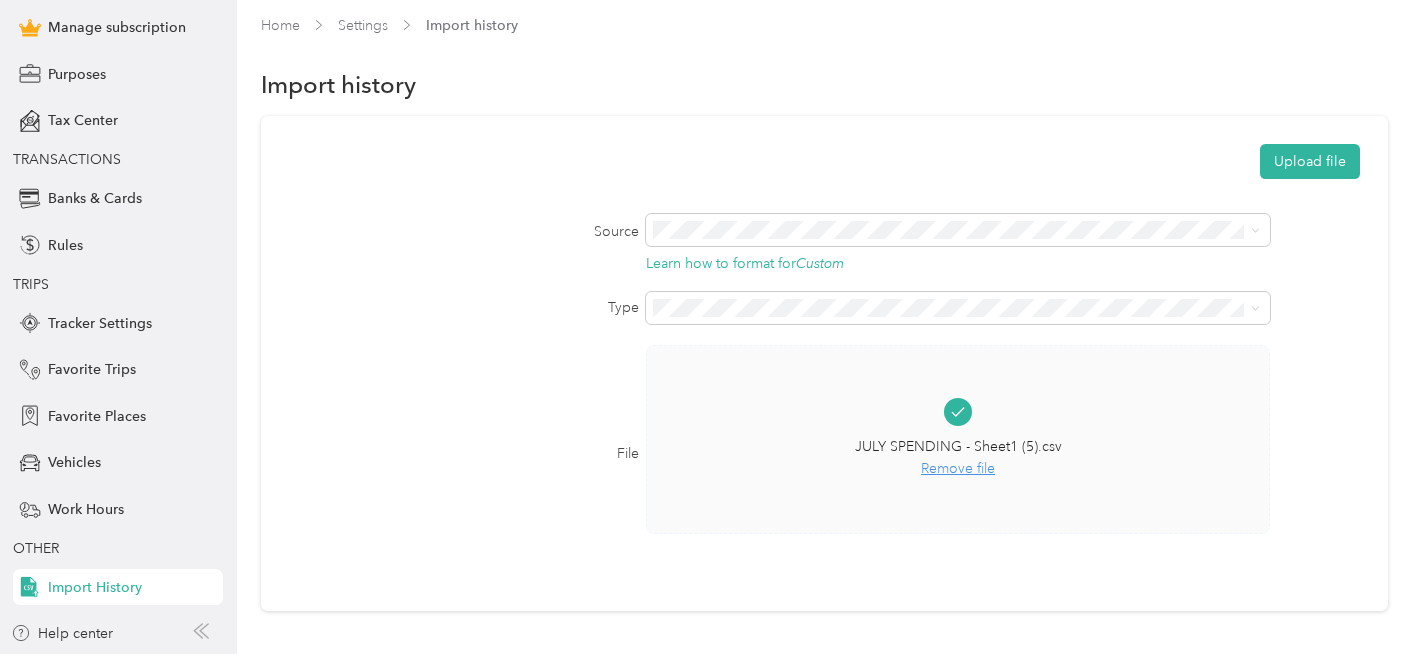 click on "Remove file" at bounding box center [958, 469] 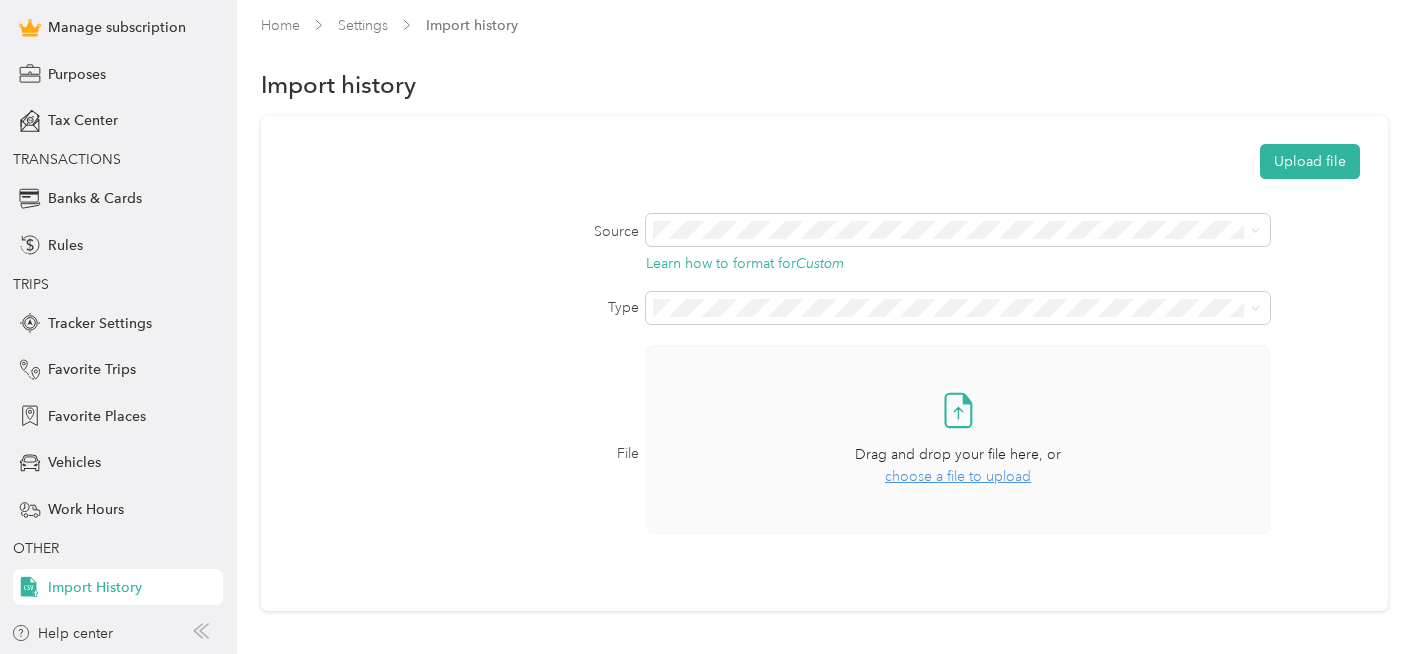 click on "choose a file to upload" at bounding box center [958, 476] 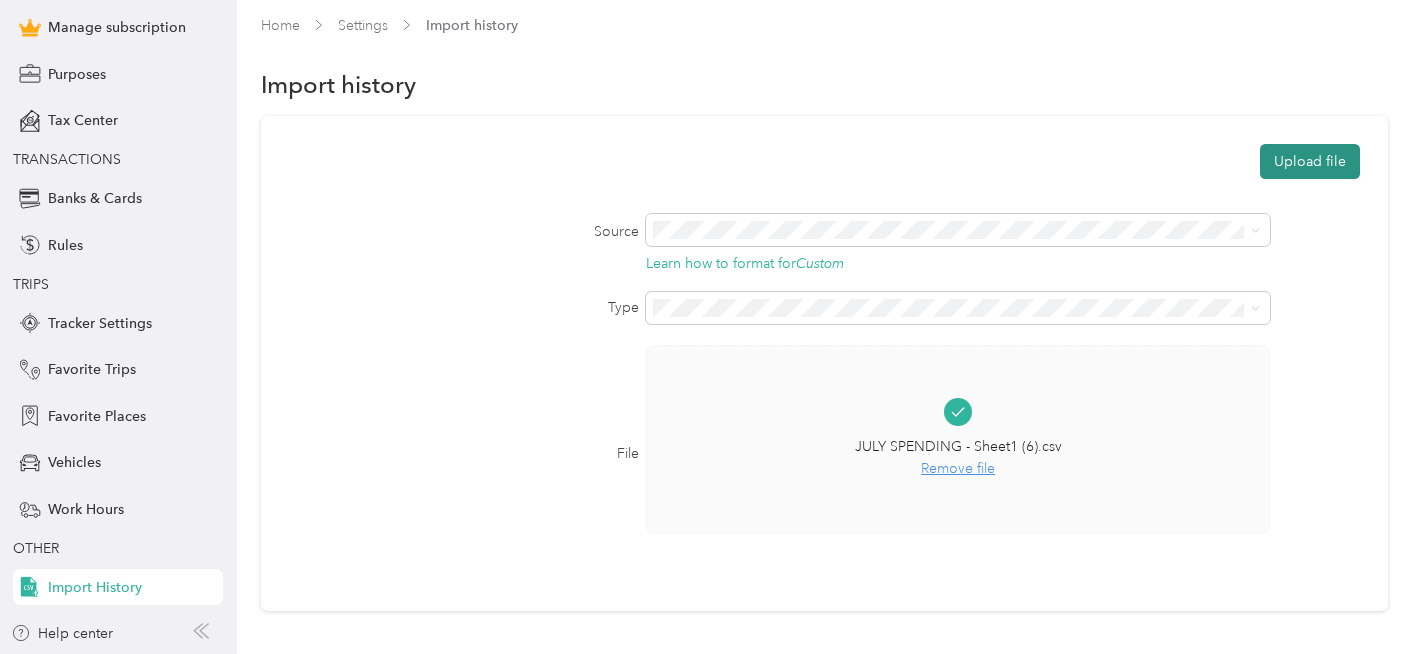 click on "Upload file" at bounding box center (1310, 161) 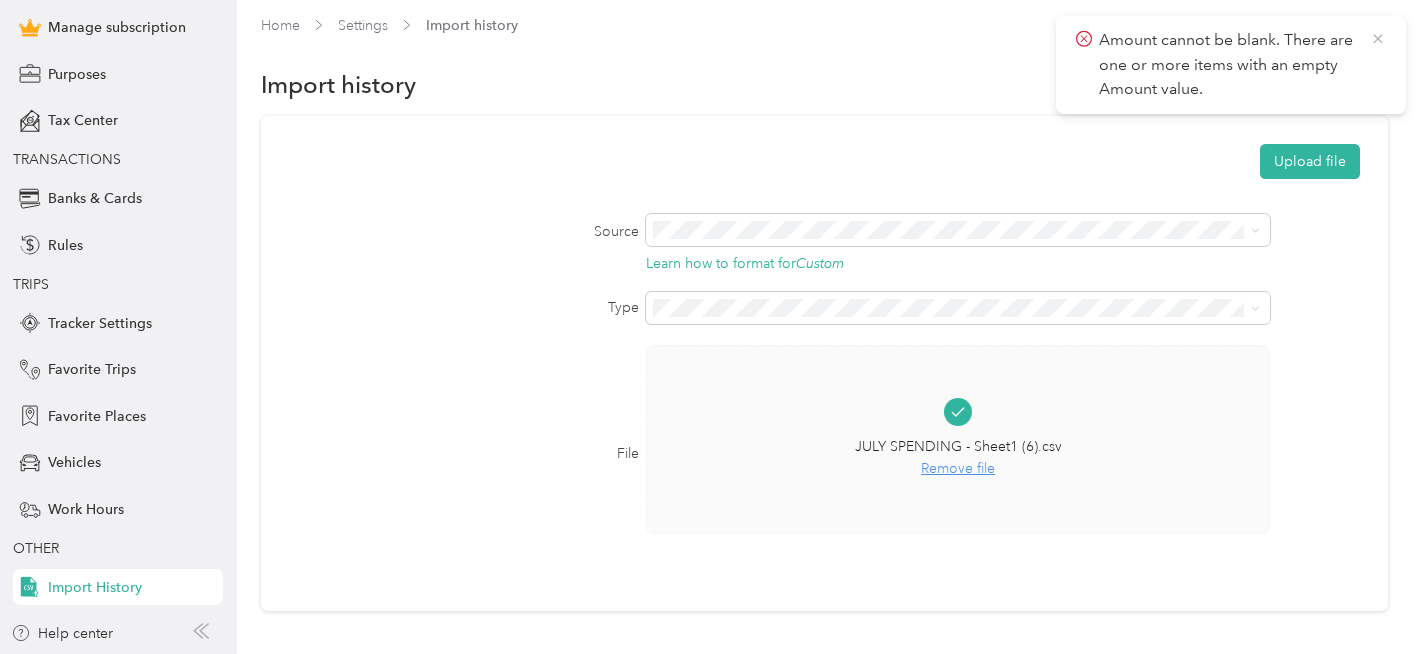 click 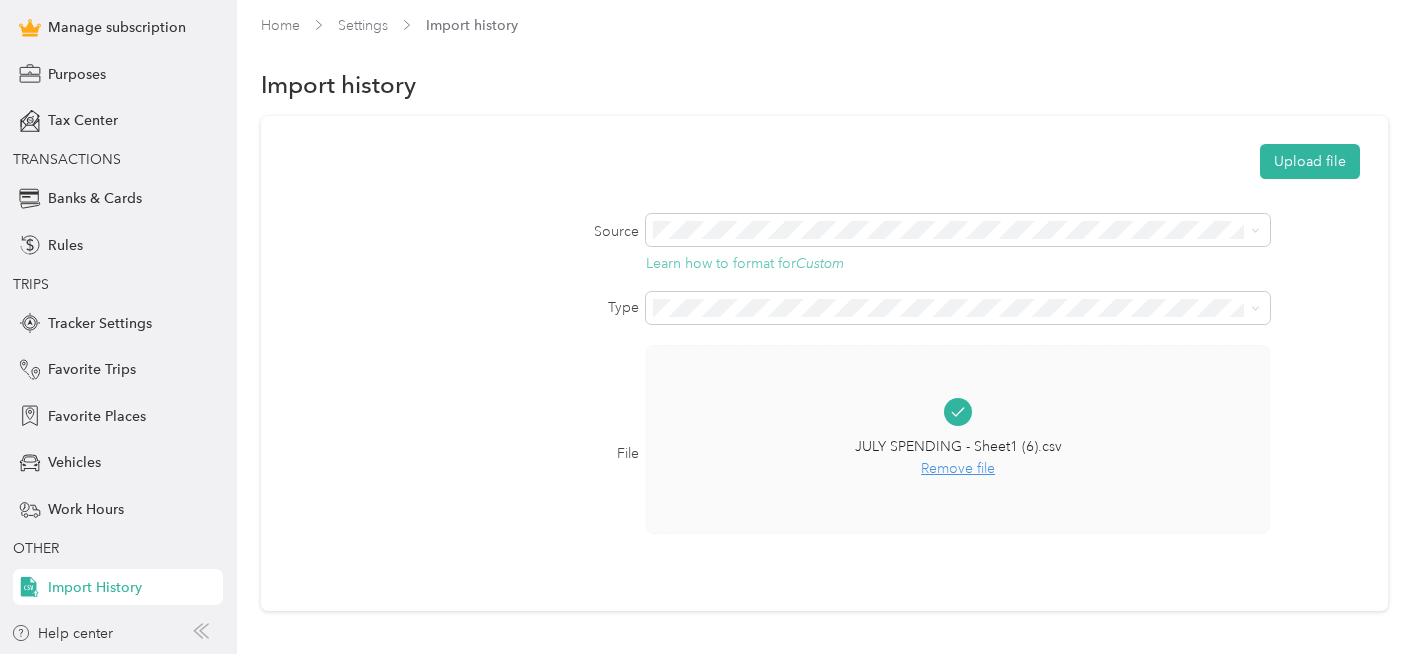 click on "Learn how to format for Custom" at bounding box center [745, 263] 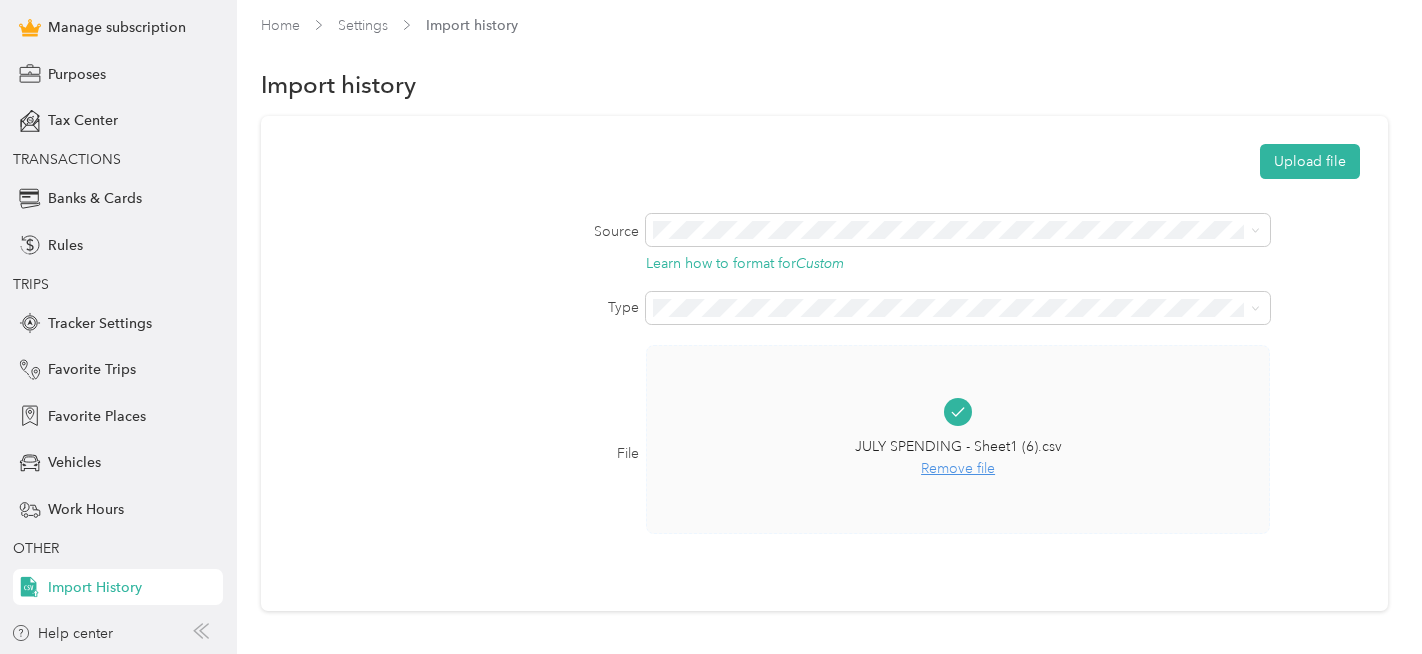 click on "Remove file" at bounding box center [958, 469] 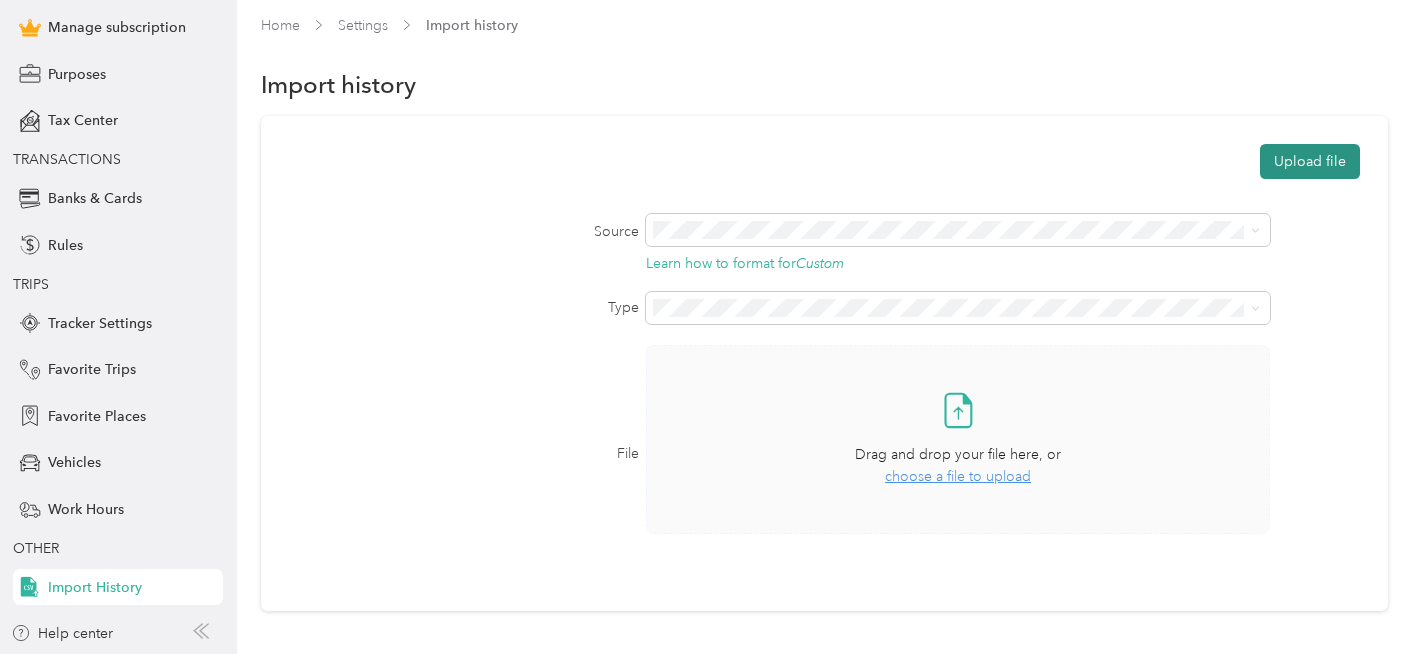 click on "Upload file" at bounding box center (1310, 161) 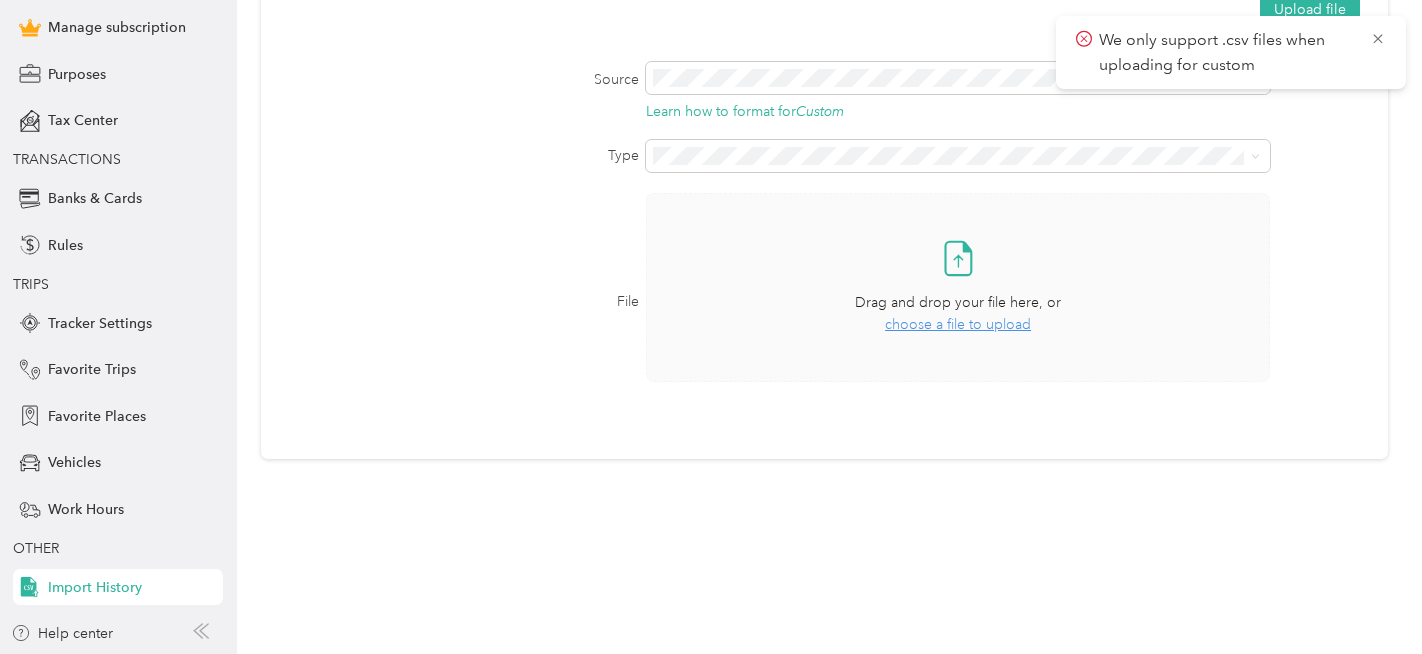 scroll, scrollTop: 172, scrollLeft: 0, axis: vertical 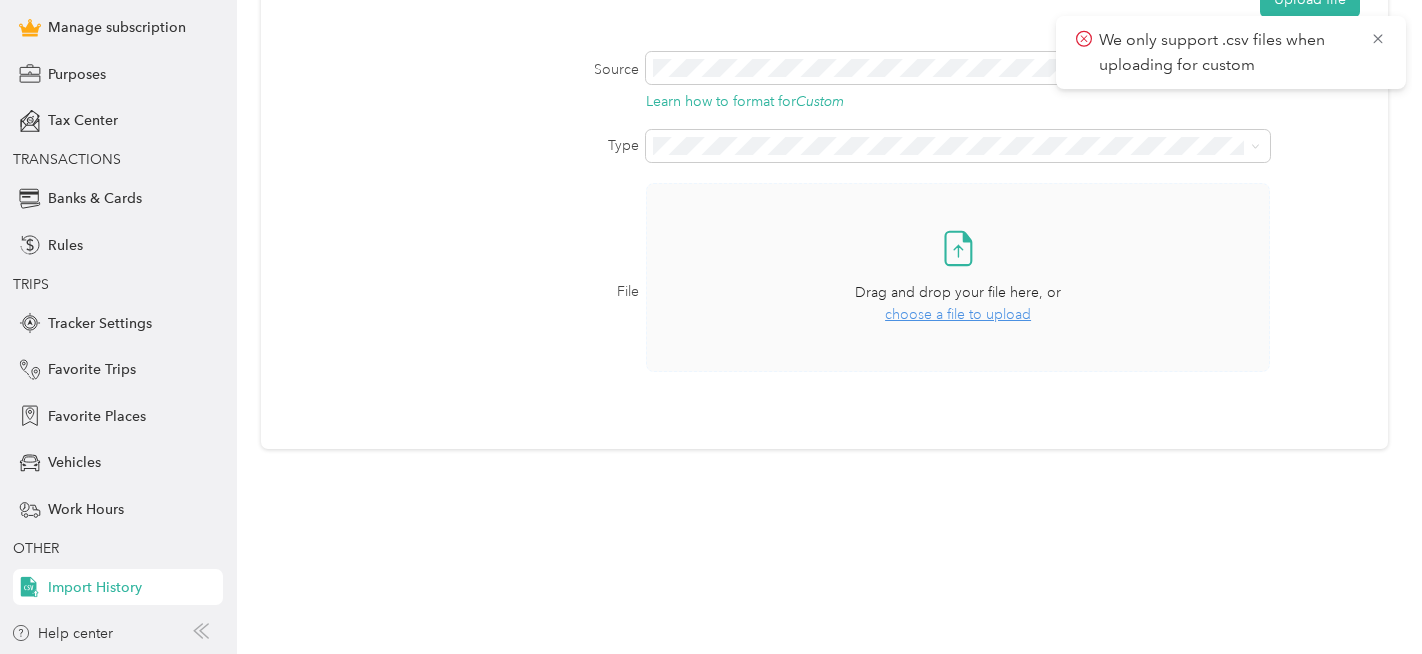 click on "Import History" at bounding box center (95, 587) 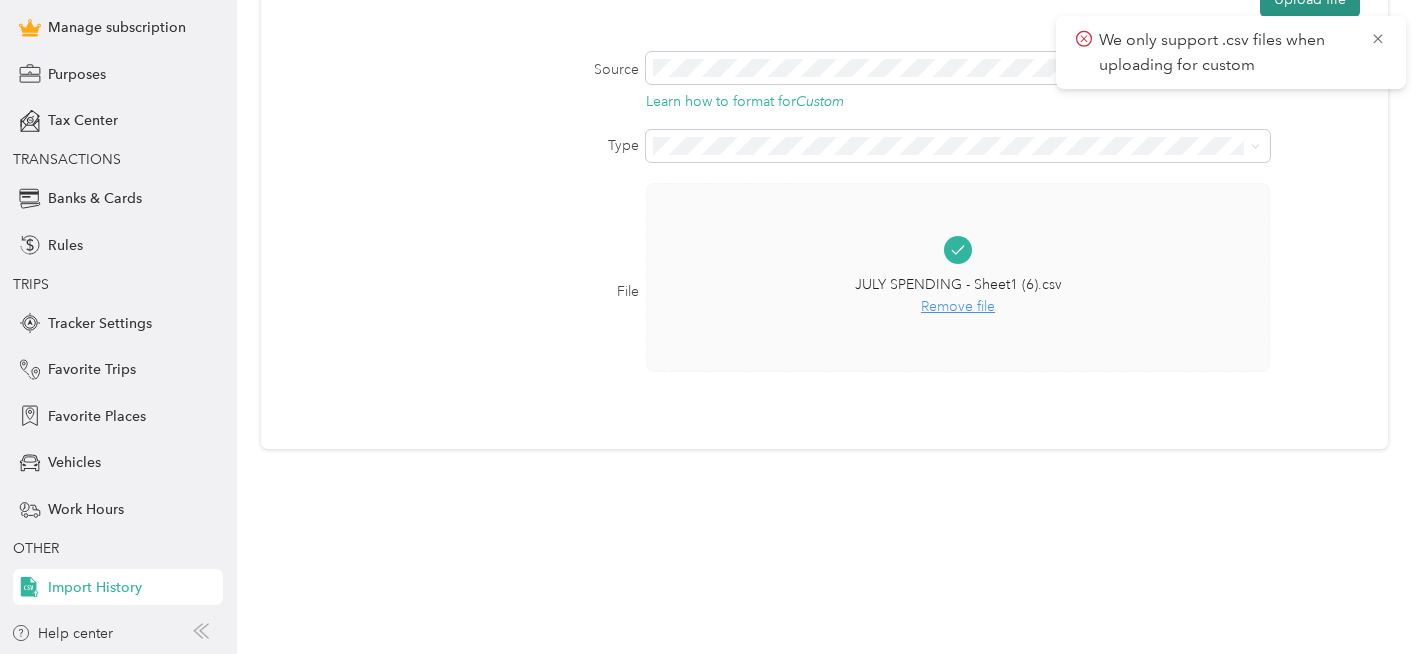 click on "Upload file" at bounding box center (1310, -1) 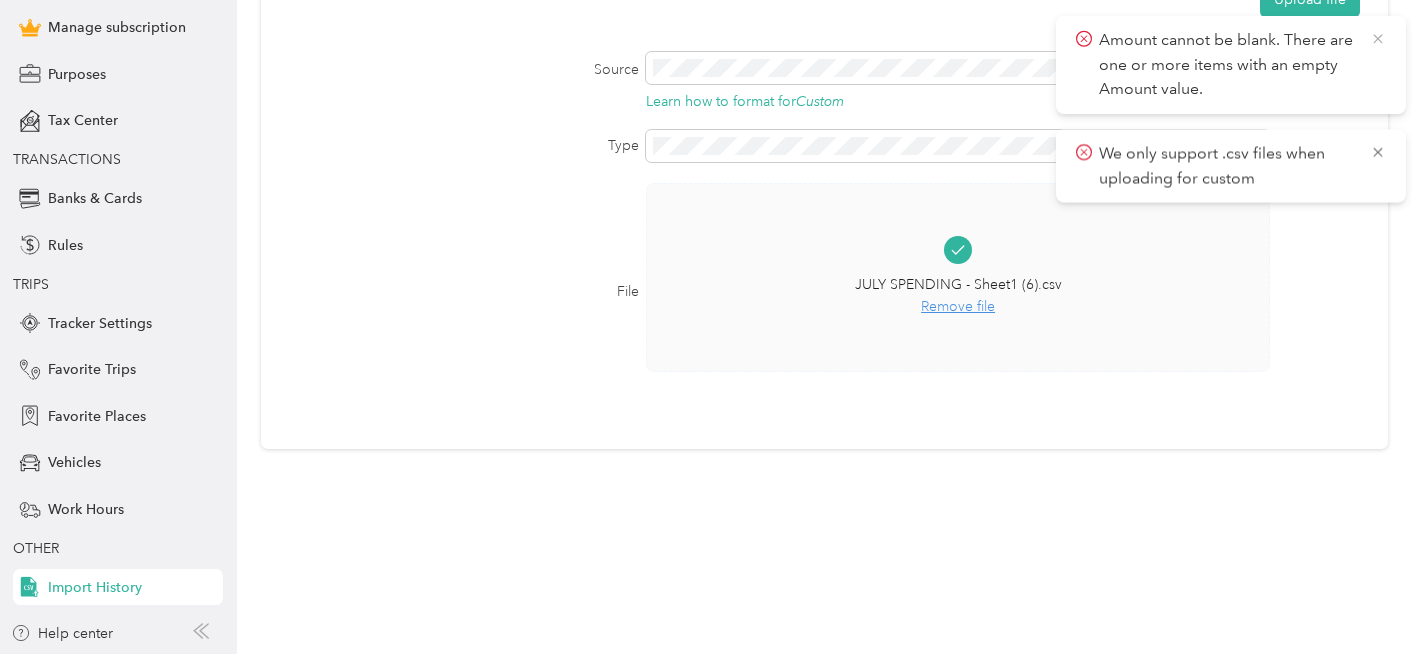 click 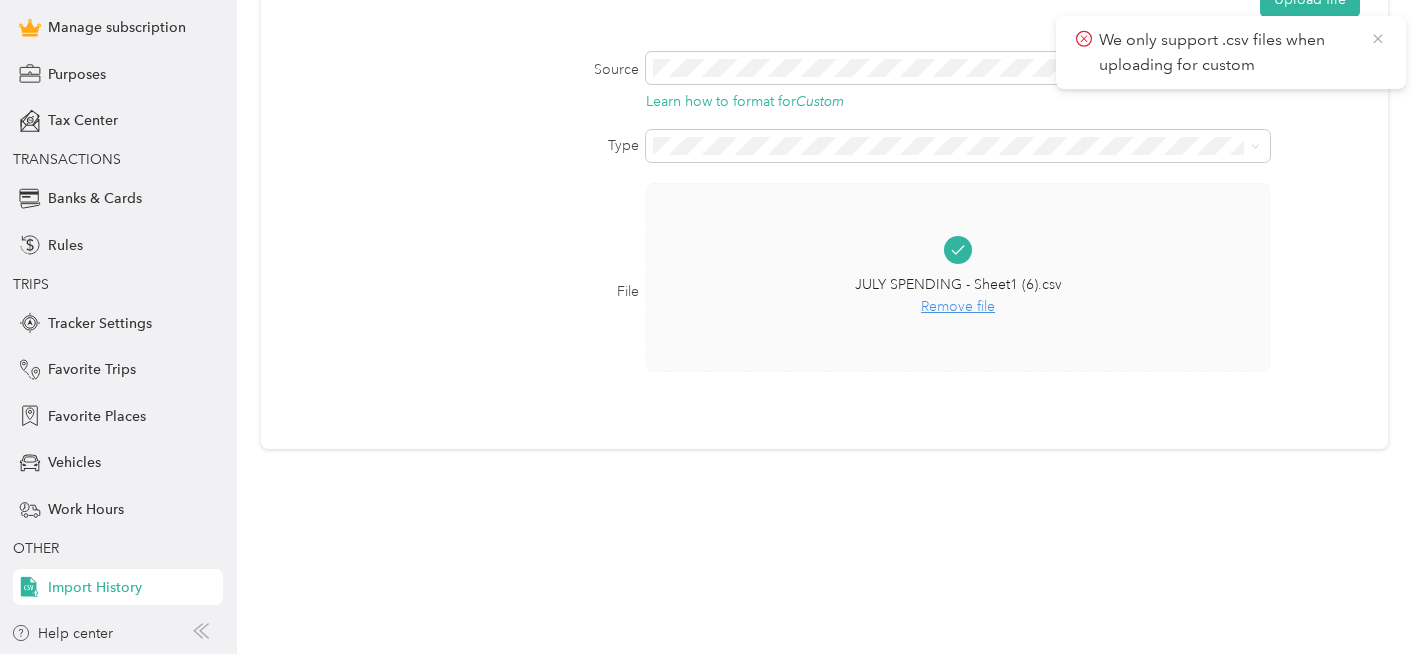 click 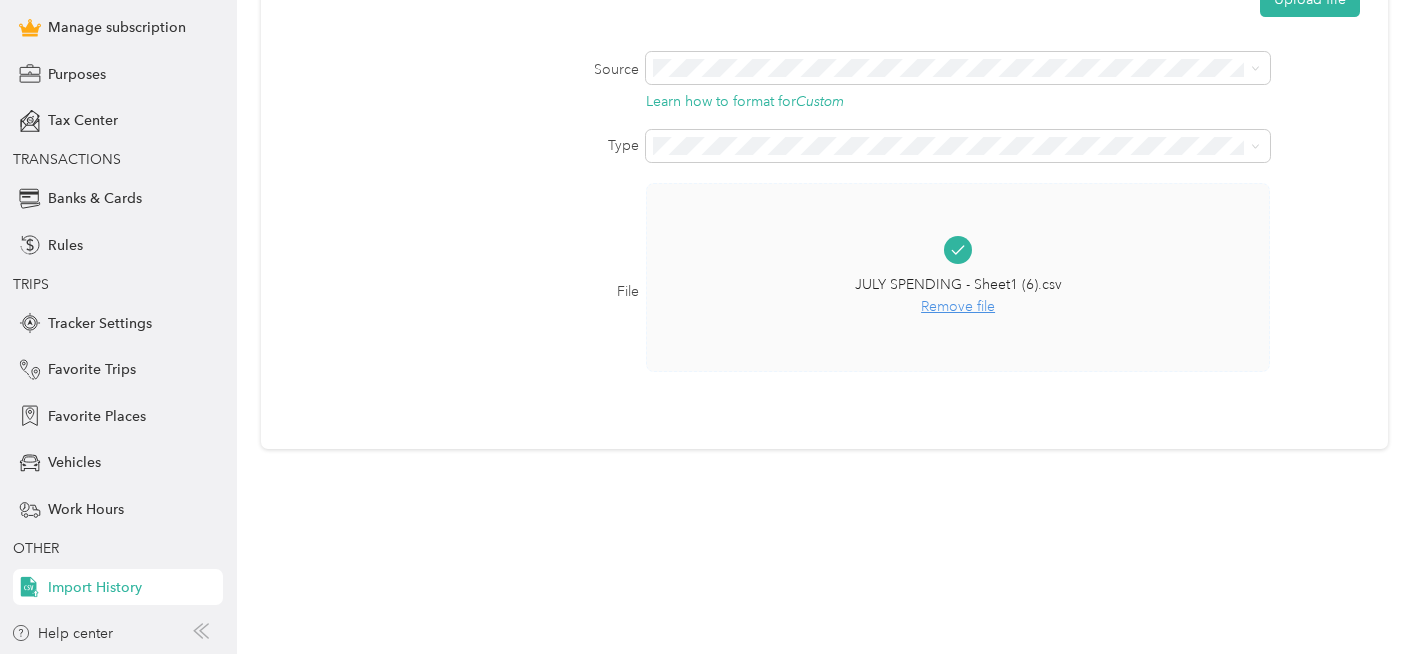 click on "Remove file" at bounding box center [958, 307] 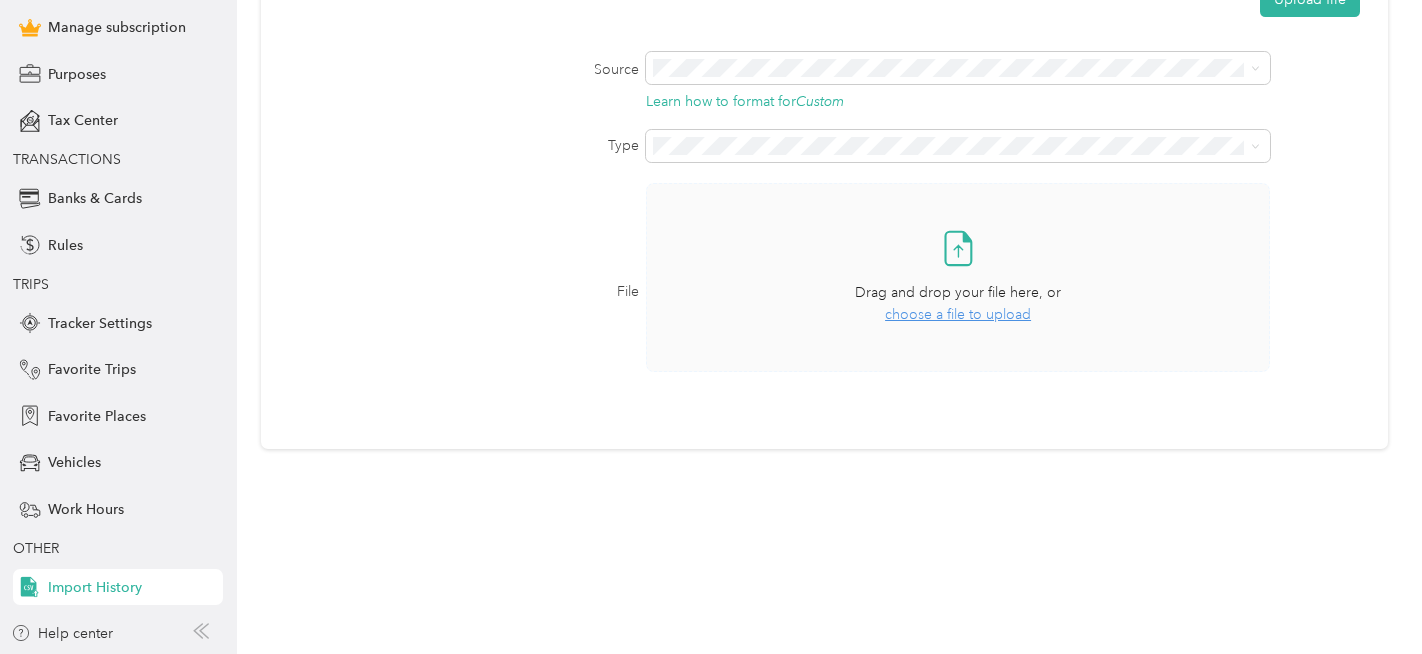 click on "choose a file to upload" at bounding box center (958, 314) 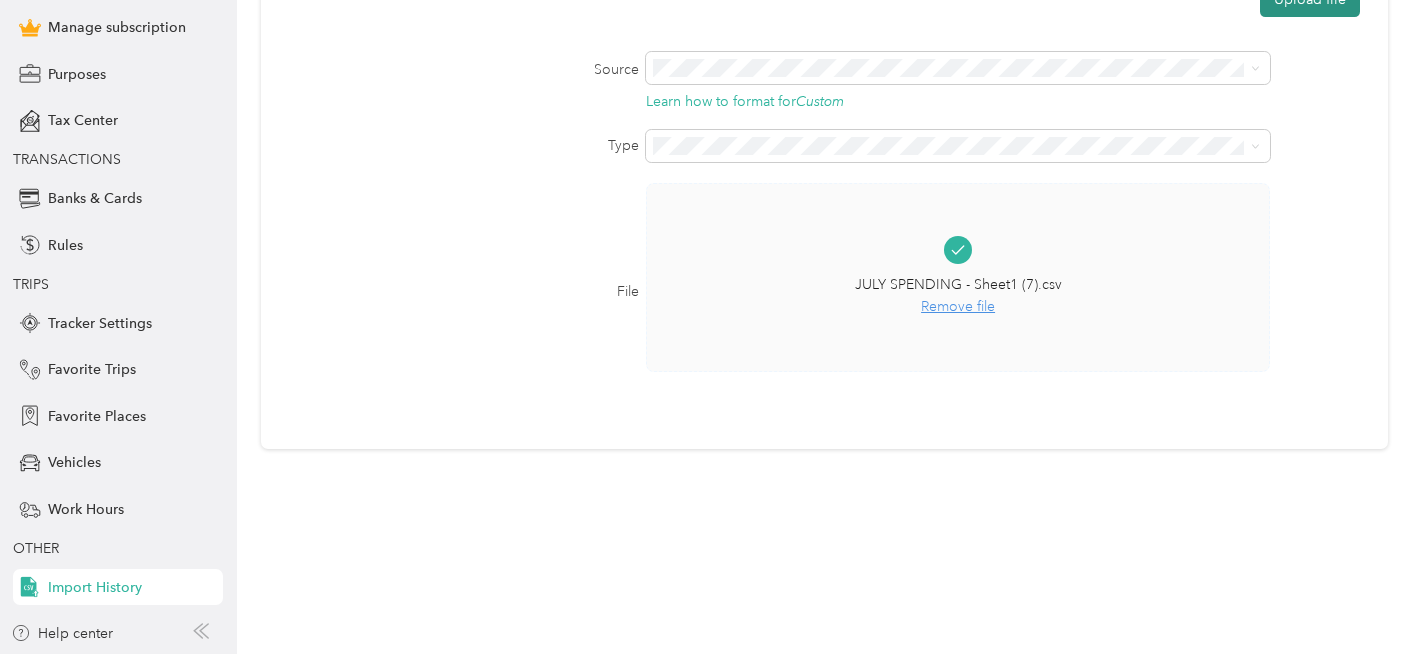 click on "Upload file" at bounding box center [1310, -1] 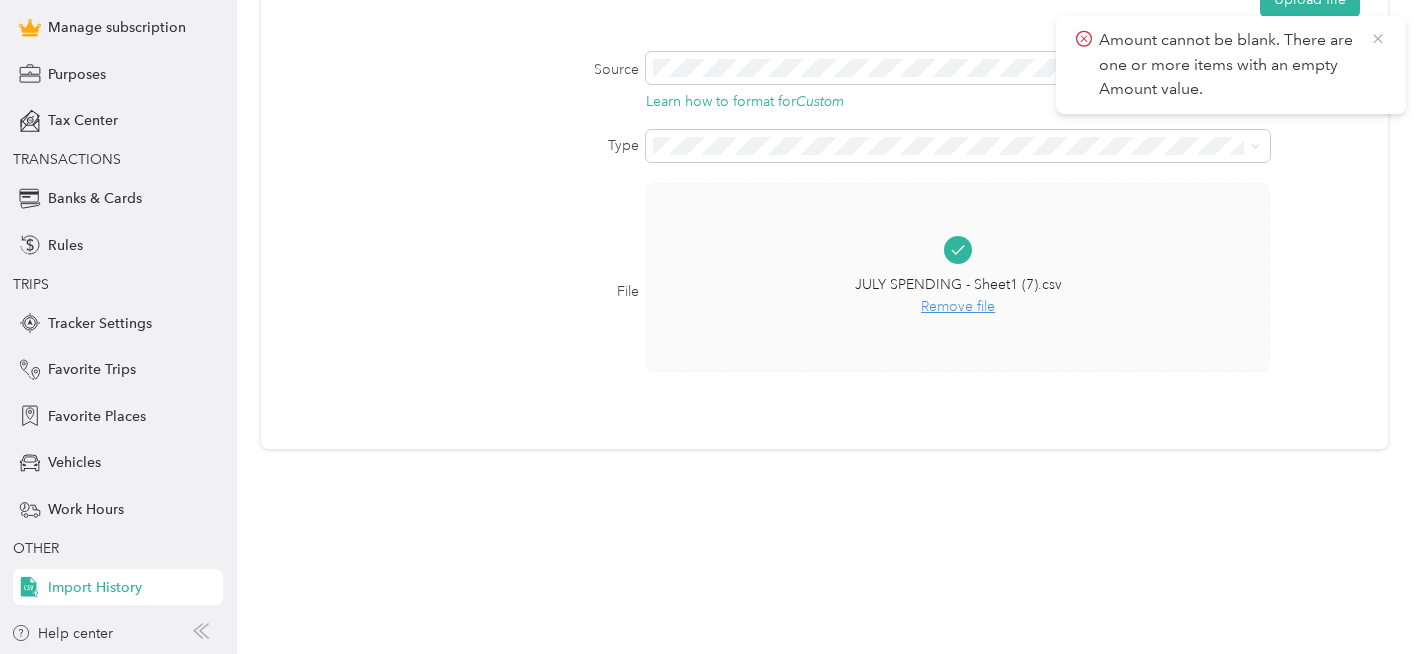 click 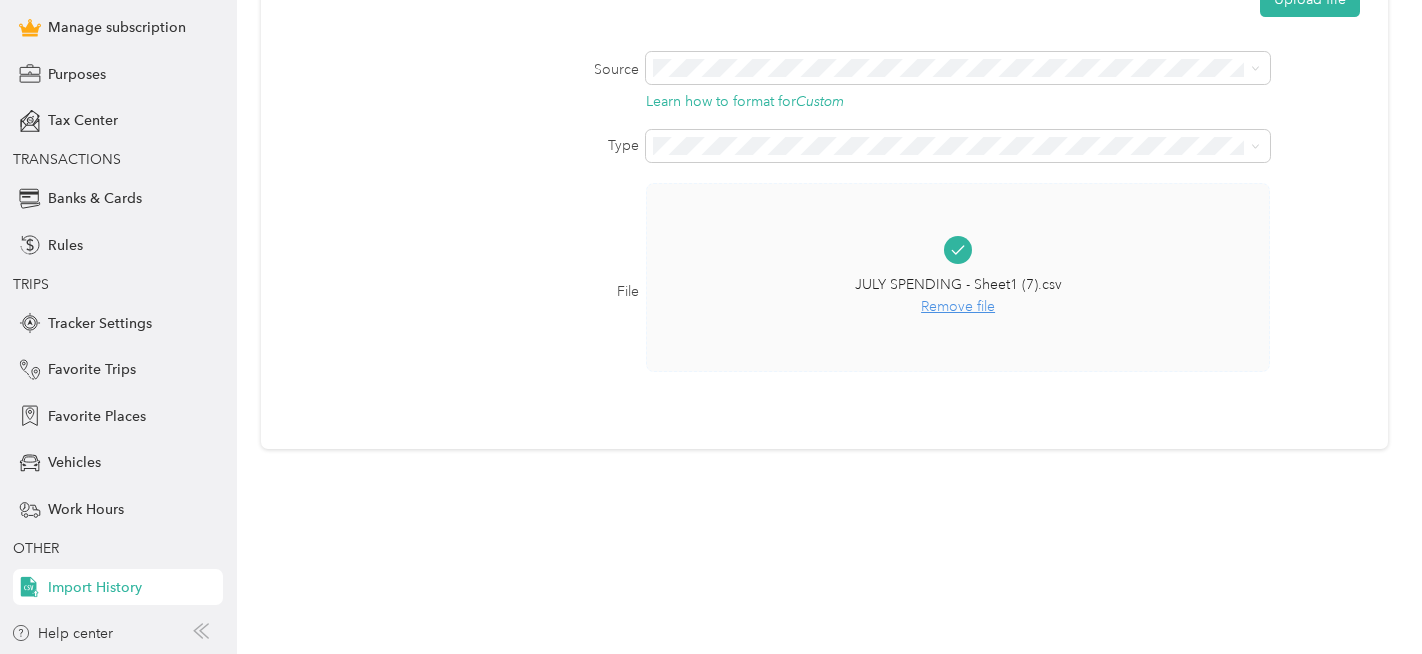 click on "Remove file" at bounding box center [958, 307] 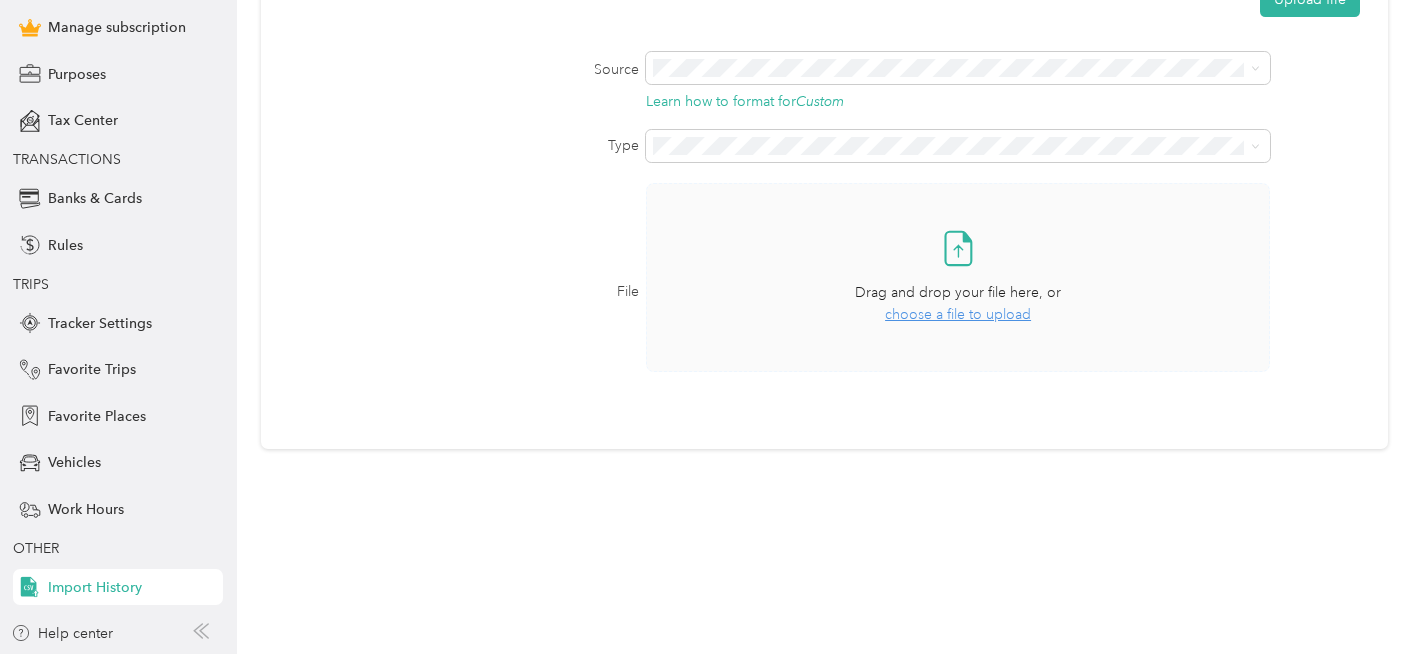 click on "choose a file to upload" at bounding box center (958, 314) 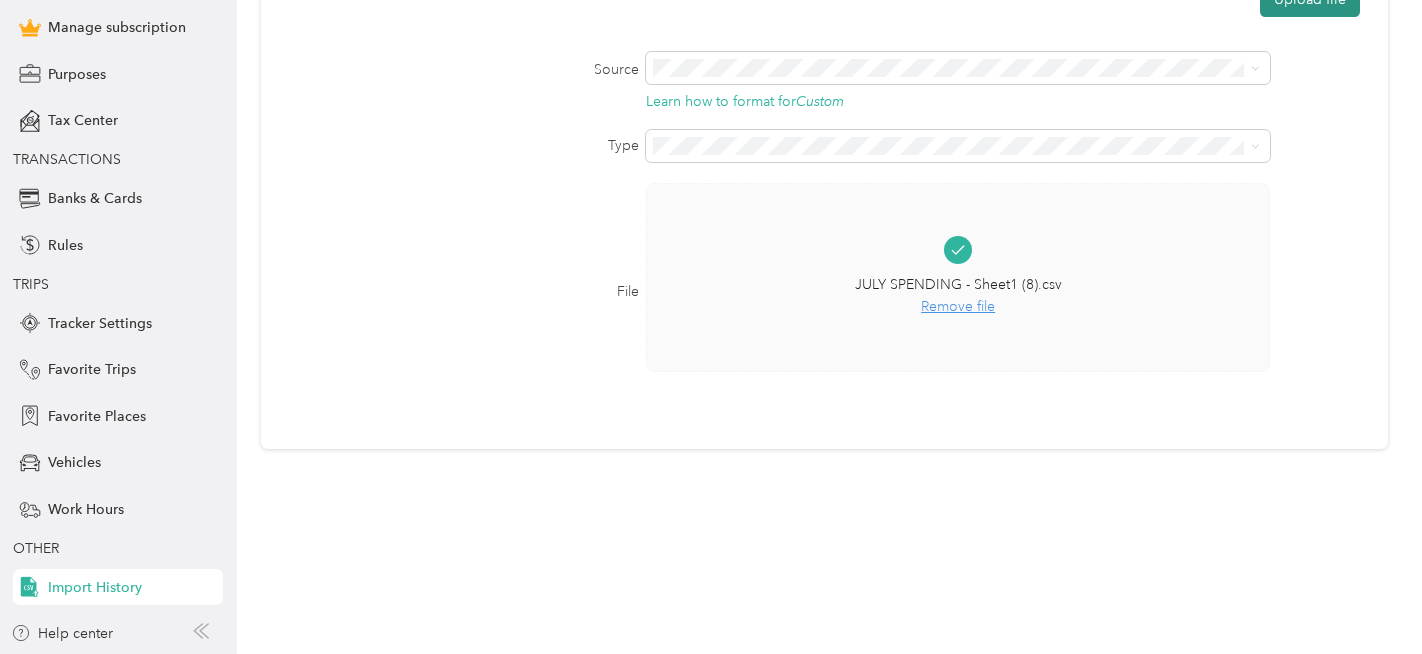 click on "Upload file" at bounding box center (1310, -1) 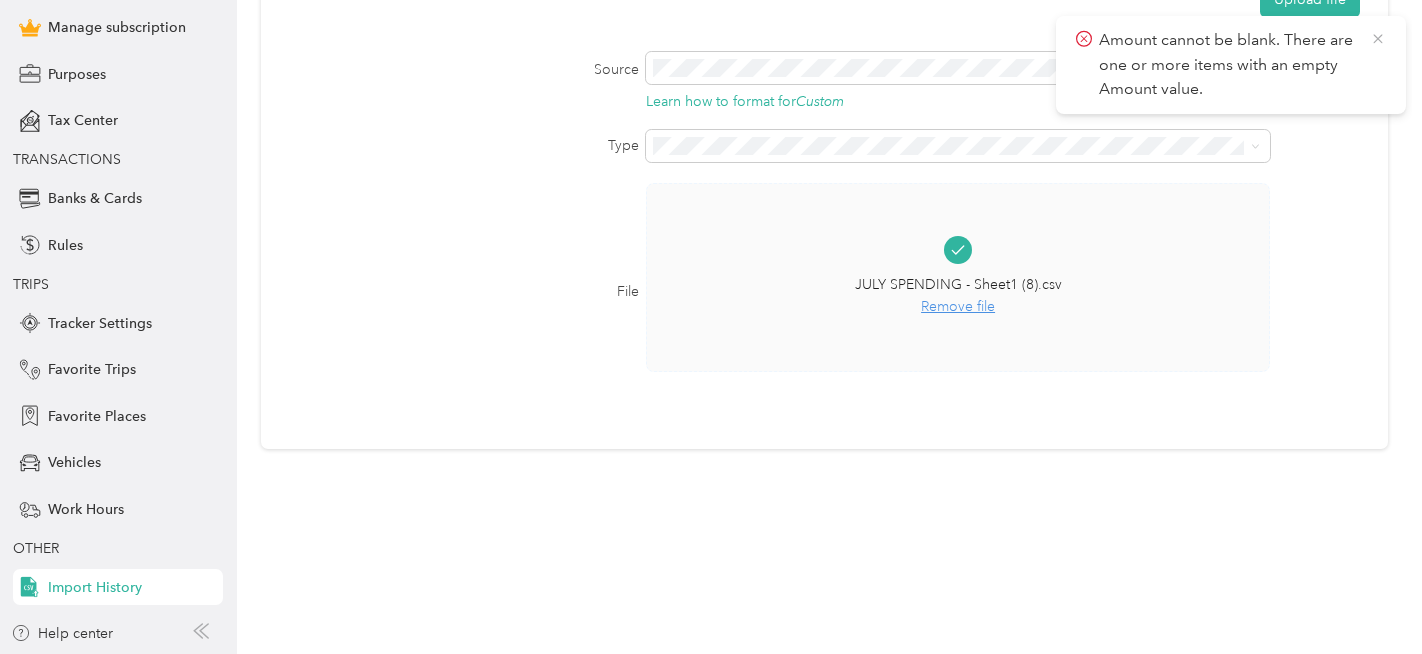 click 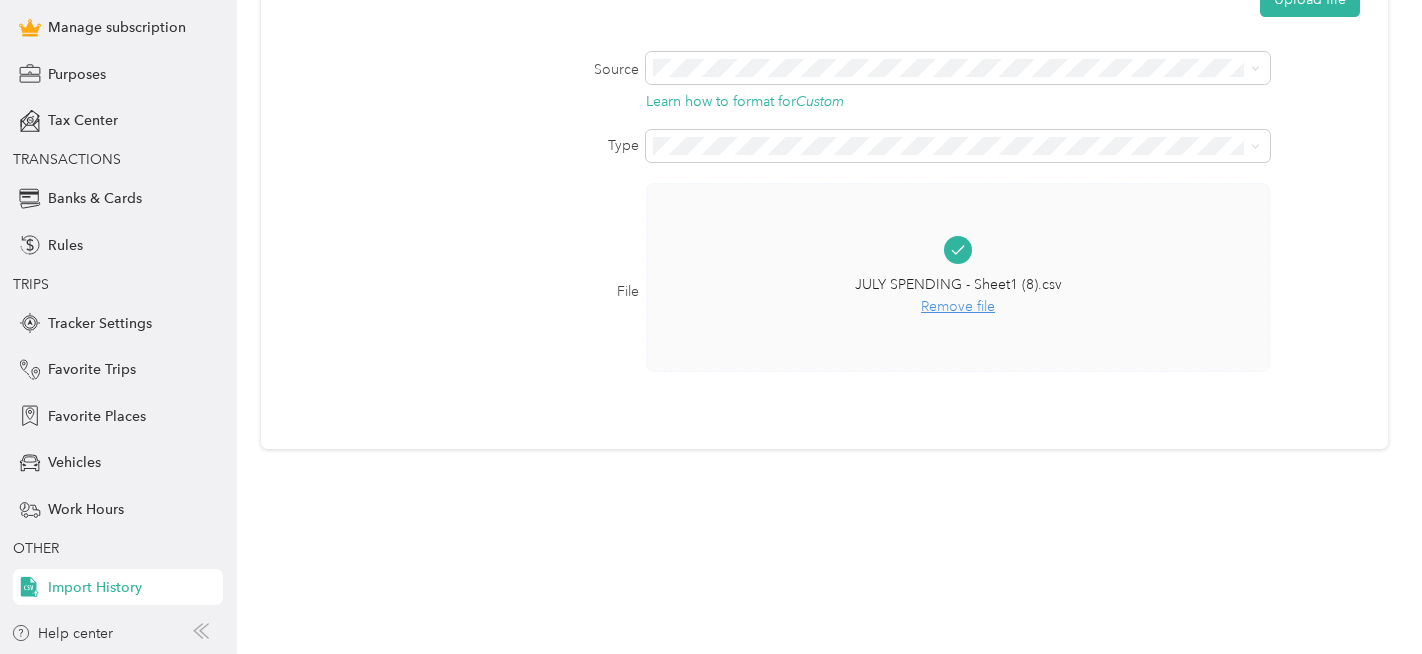 click on "Remove file" at bounding box center (958, 307) 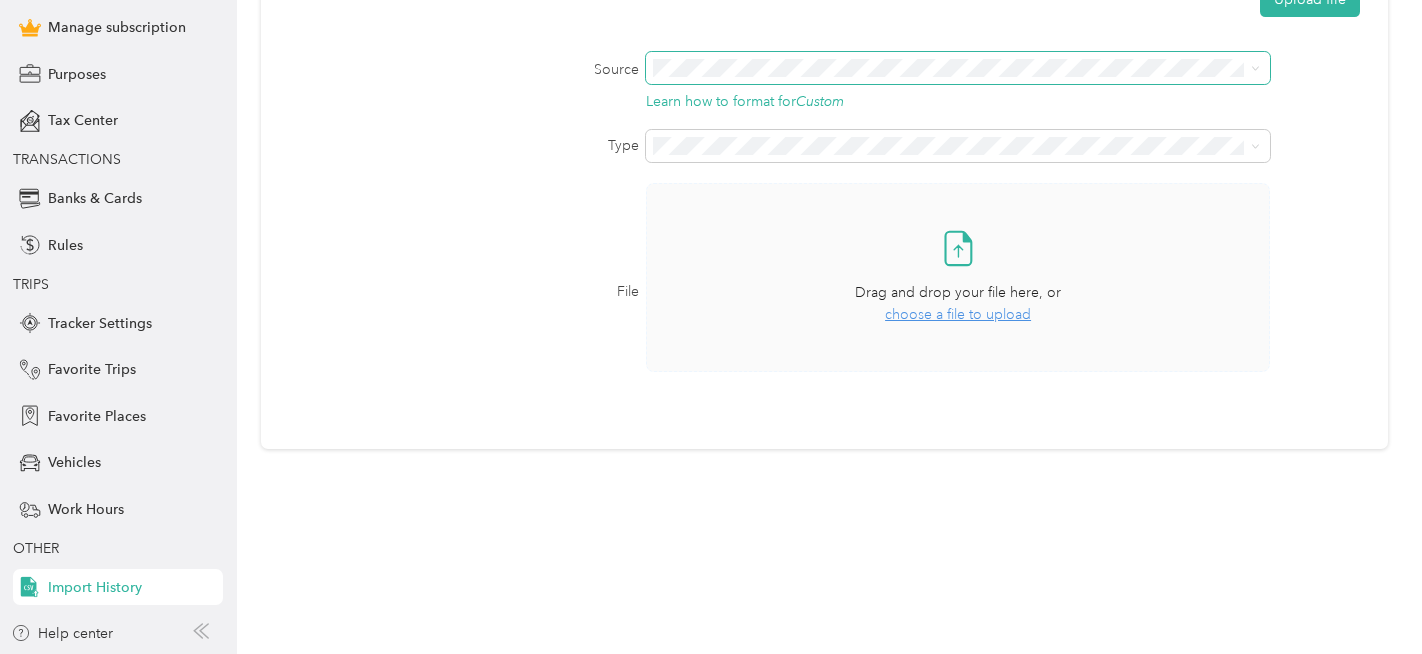 click at bounding box center [958, 68] 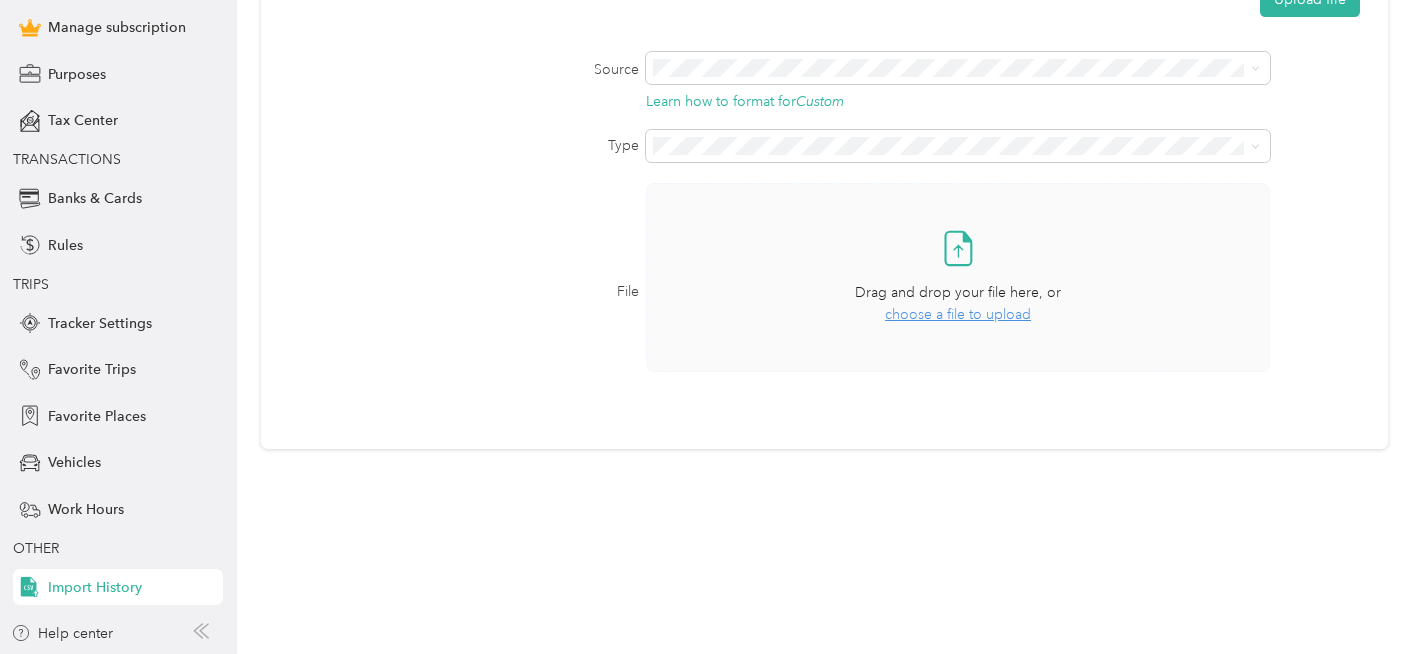 click on "choose a file to upload" at bounding box center [958, 314] 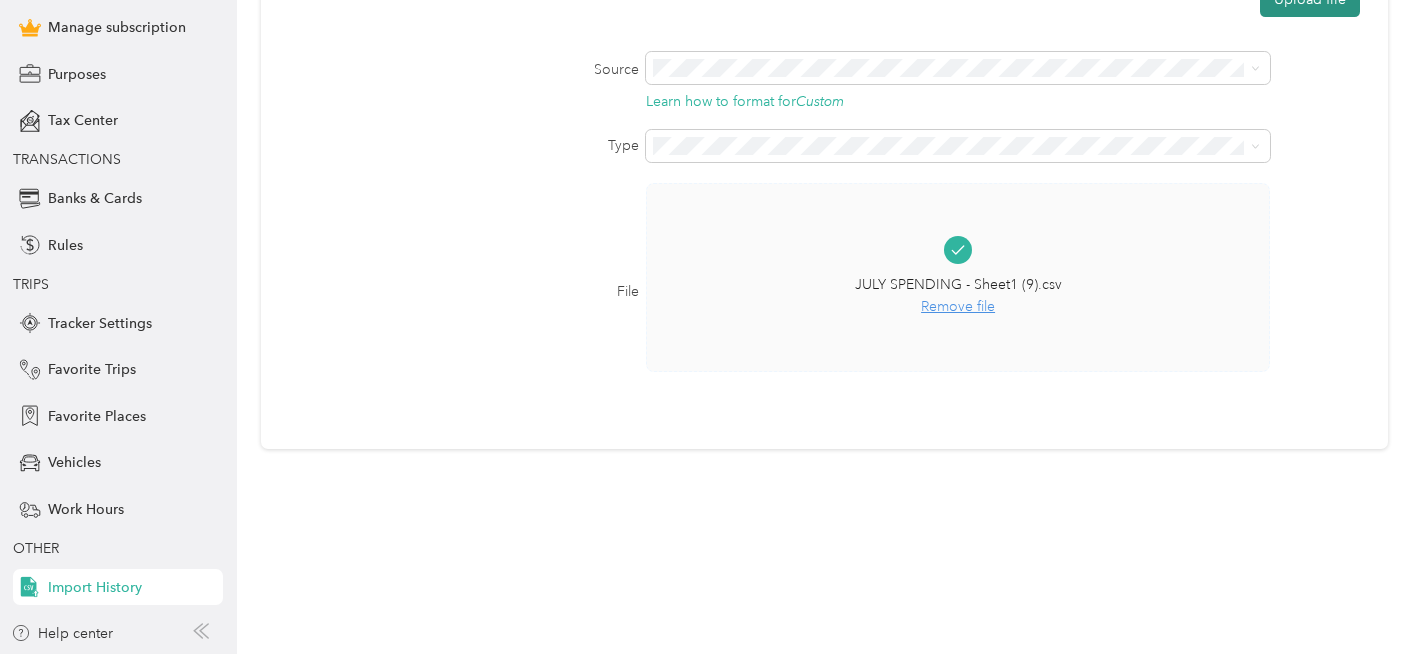 click on "Upload file" at bounding box center [1310, -1] 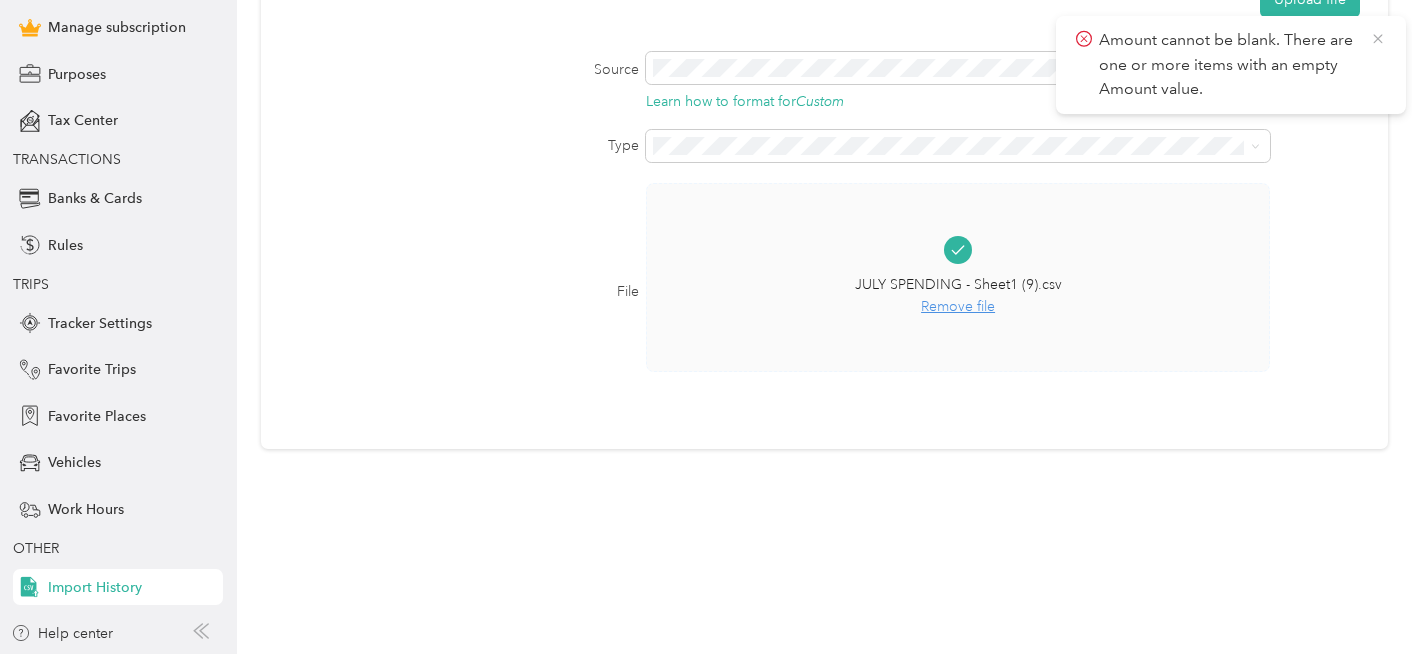 click 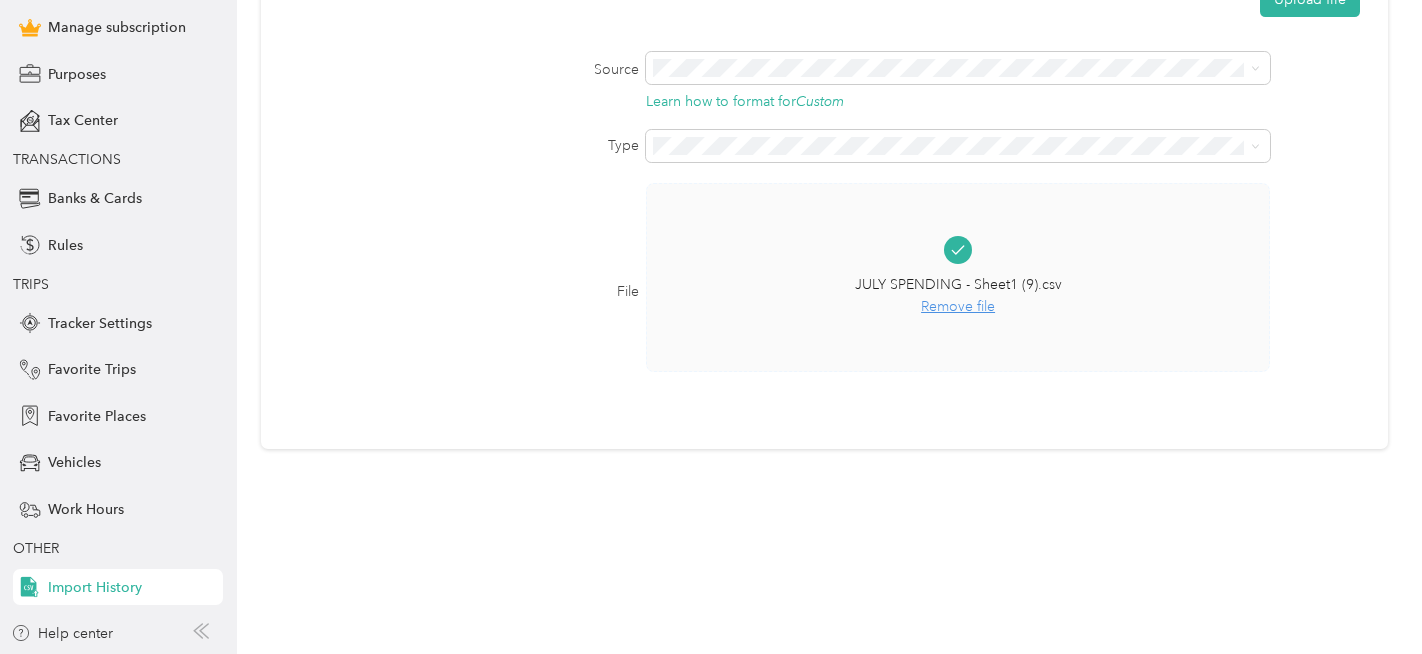click on "Remove file" at bounding box center (958, 307) 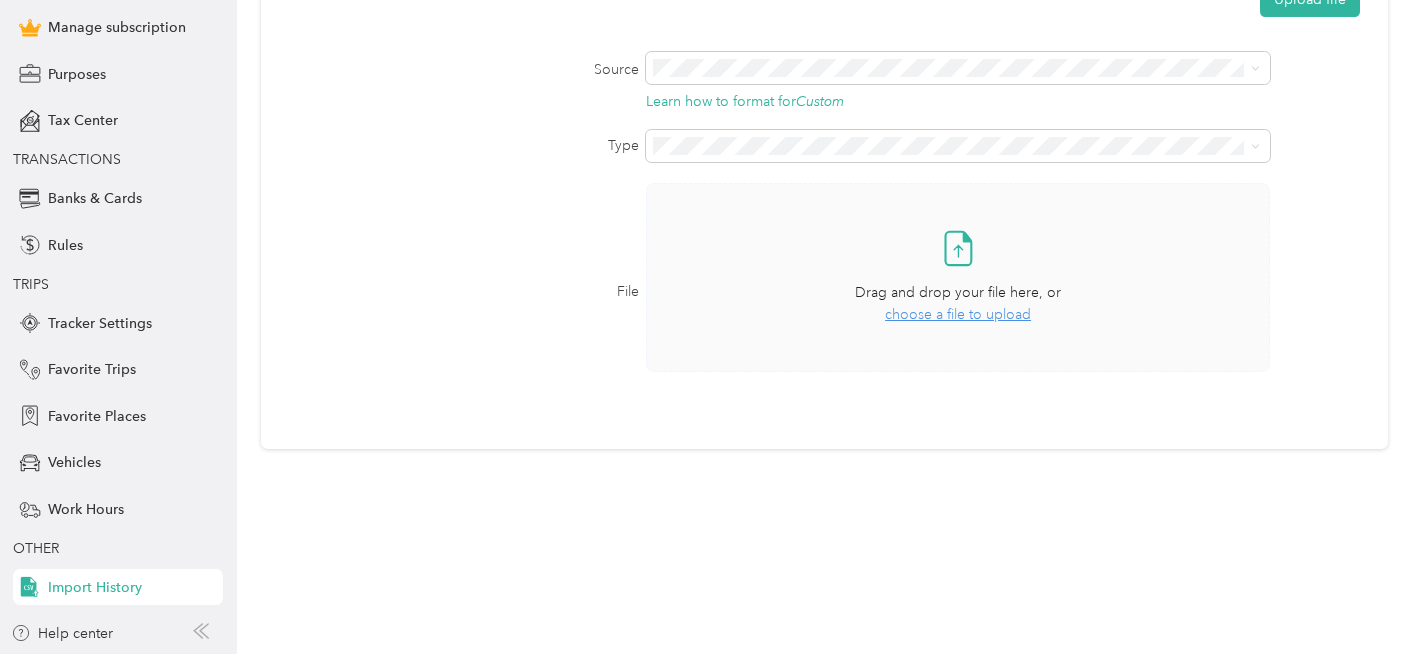 click on "choose a file to upload" at bounding box center (958, 314) 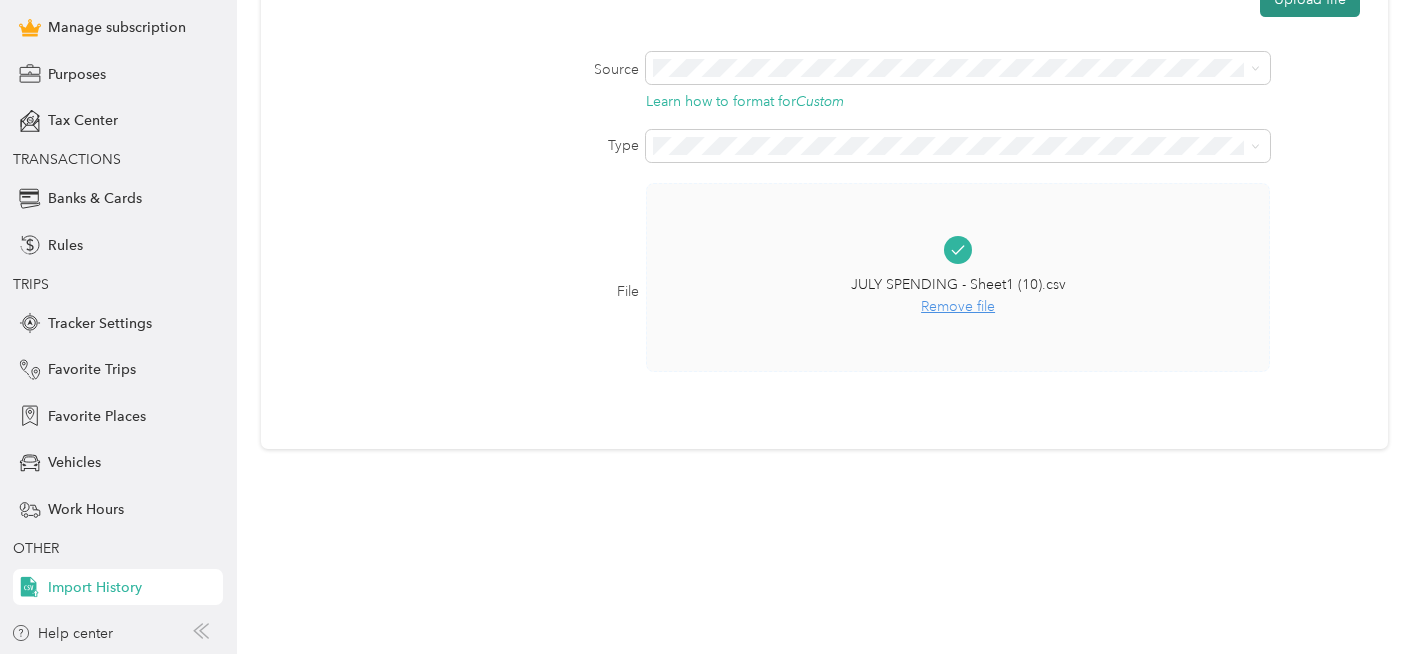 click on "Upload file" at bounding box center (1310, -1) 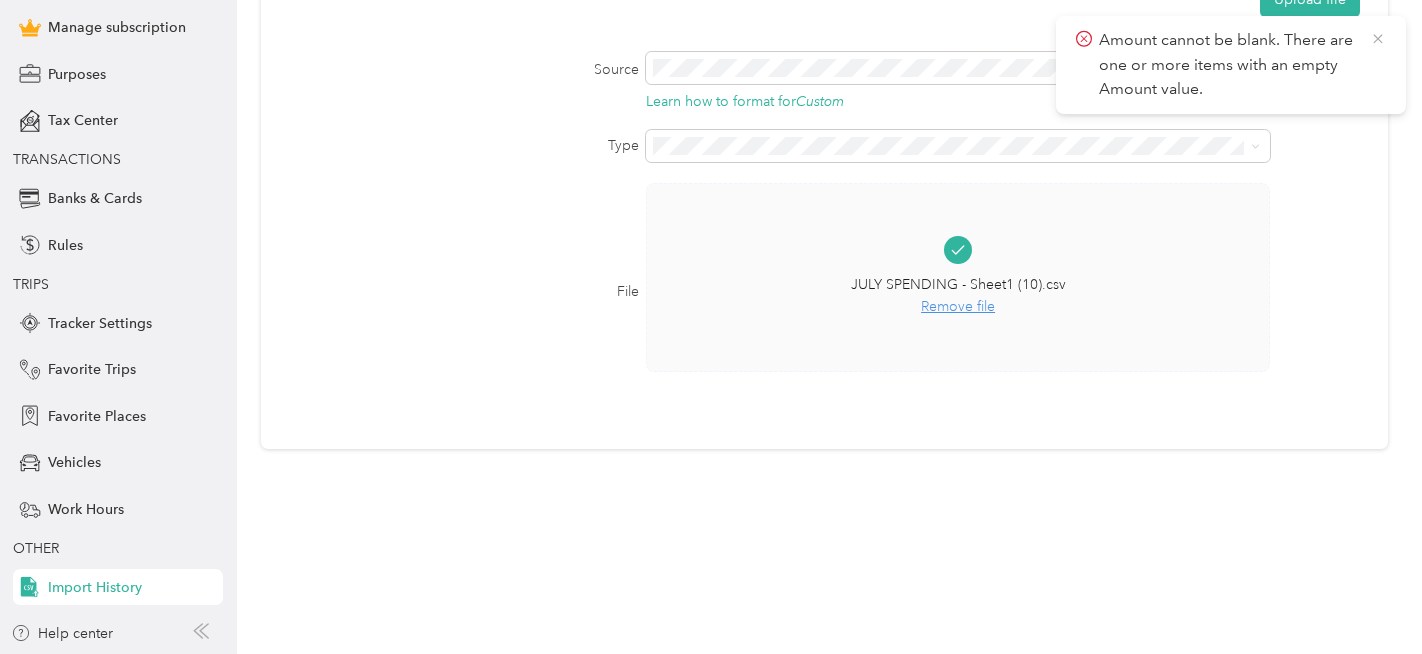 click 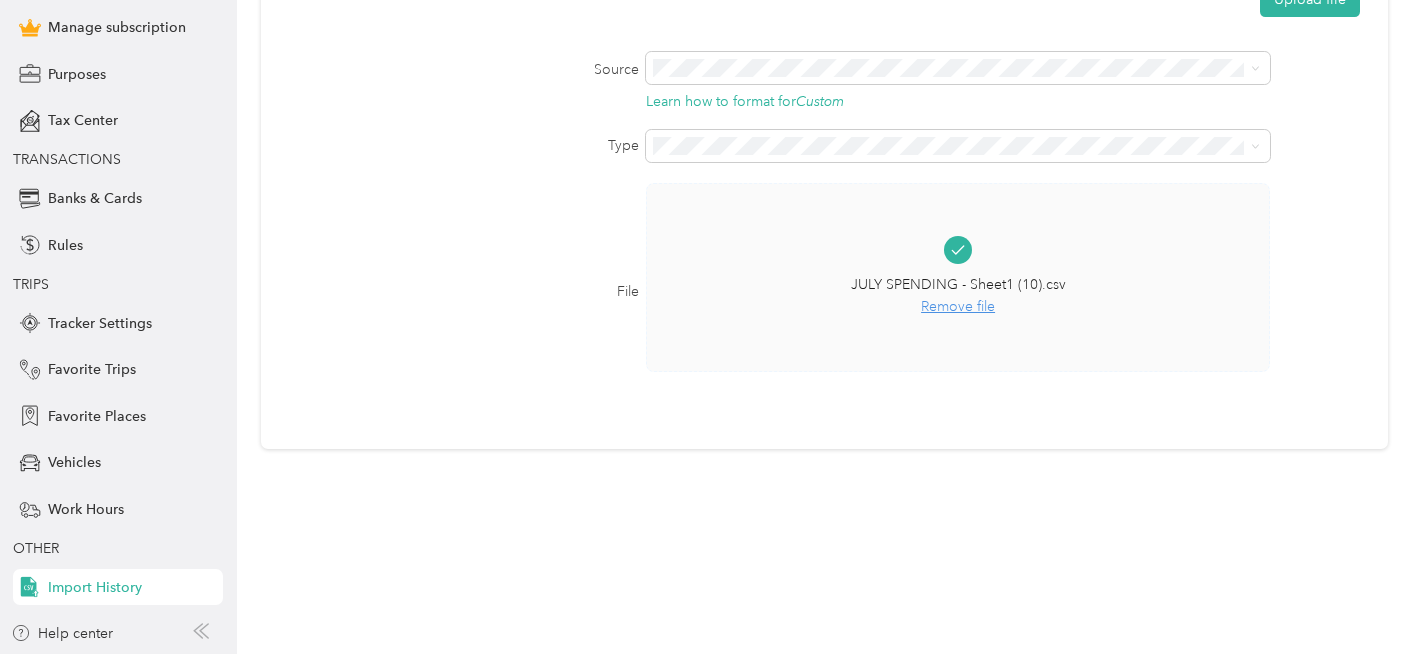 click on "Remove file" at bounding box center (958, 307) 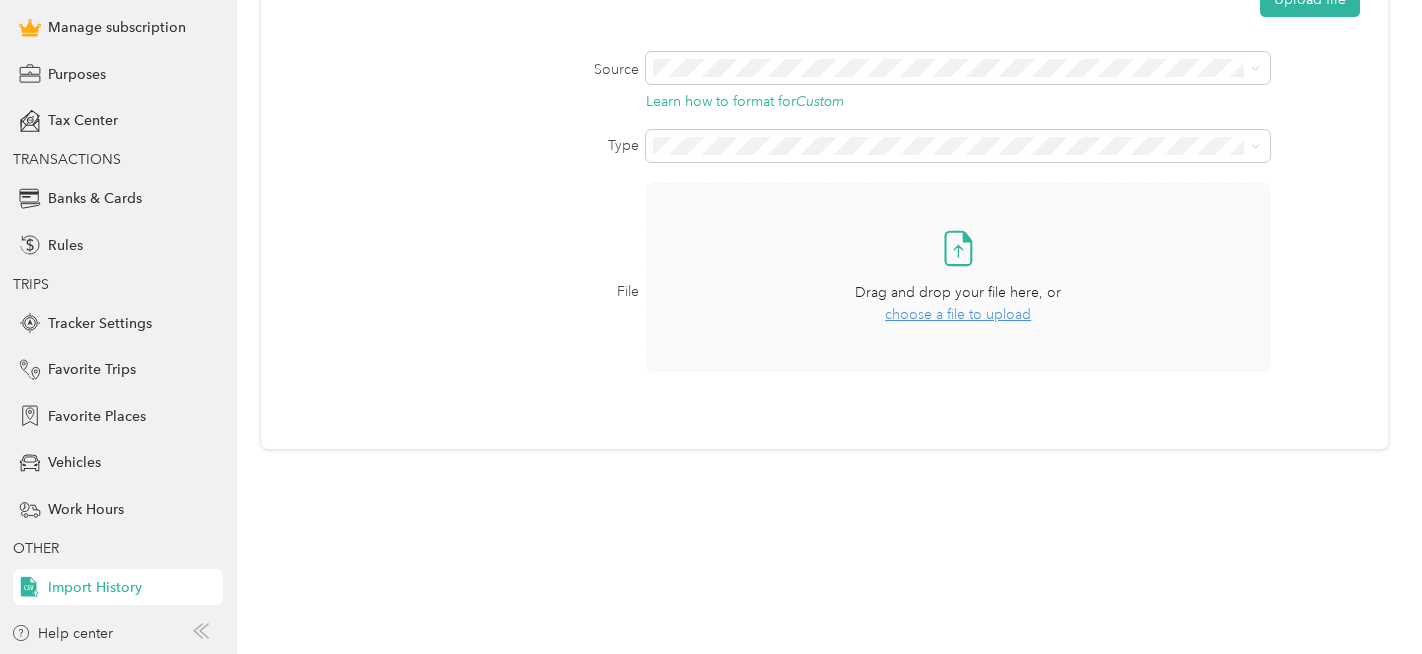 click on "choose a file to upload" at bounding box center (958, 314) 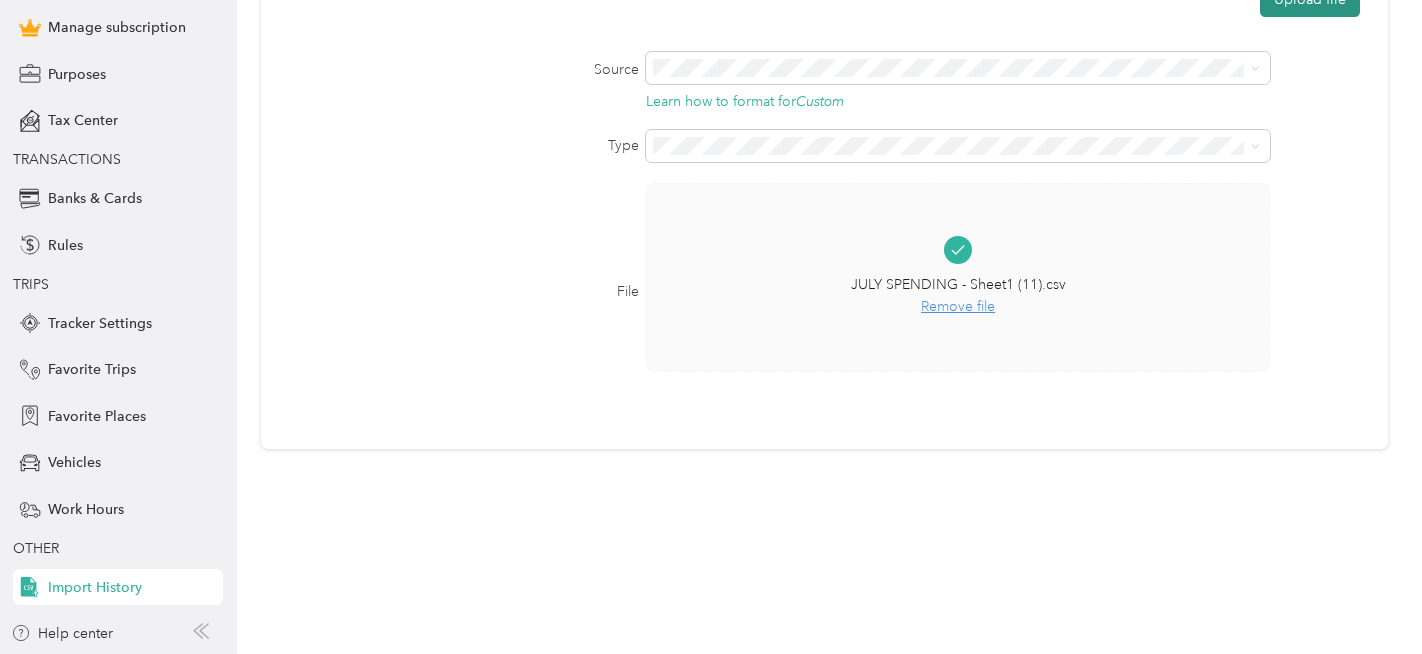 click on "Upload file" at bounding box center (1310, -1) 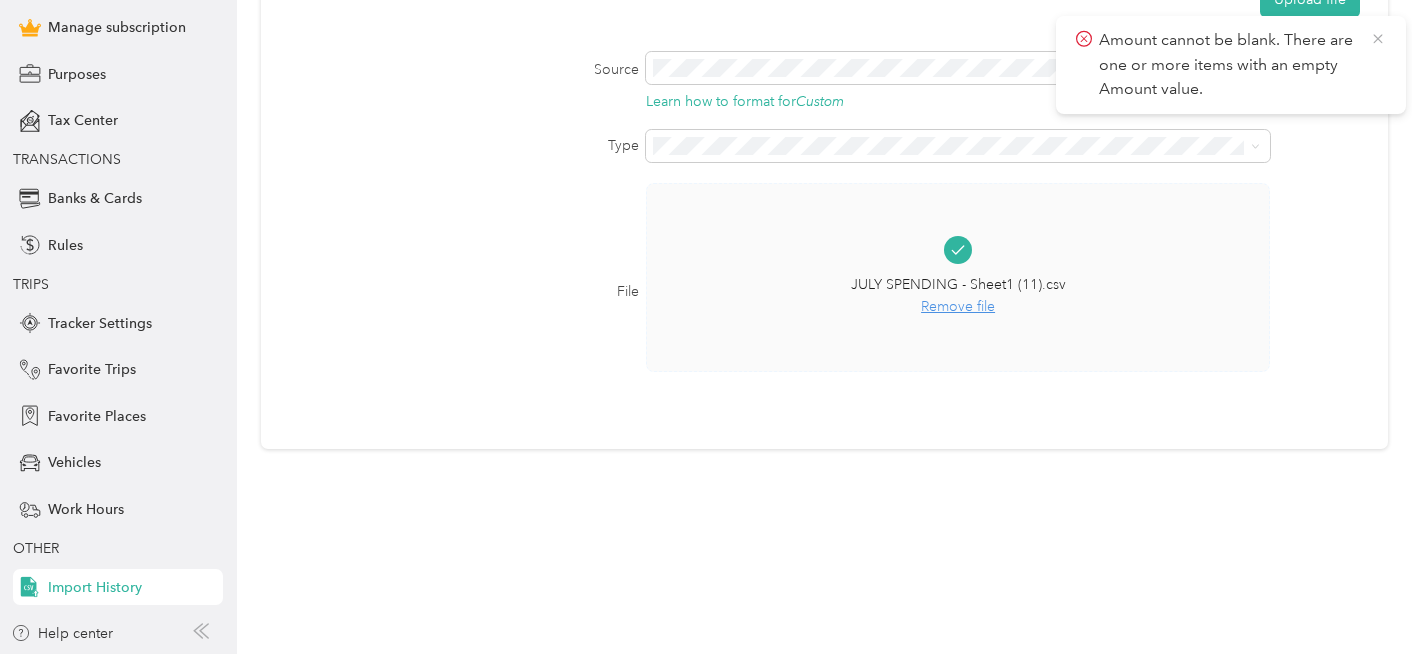 click 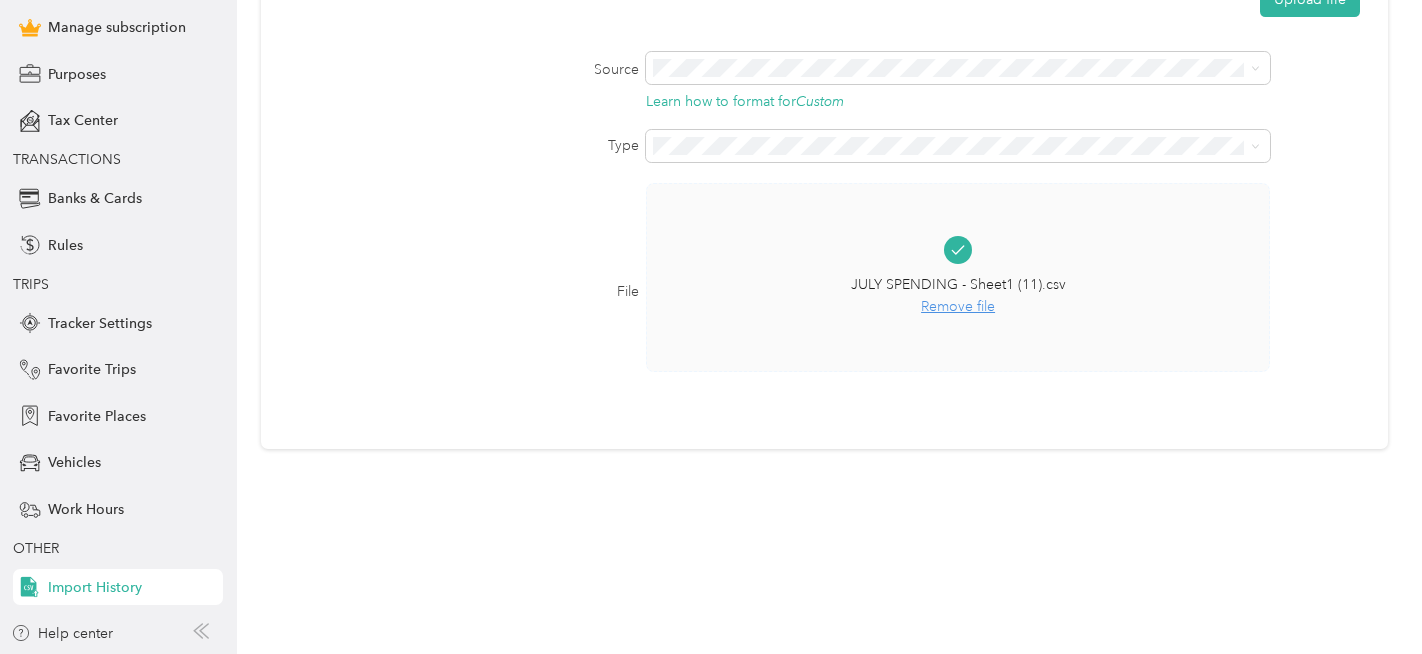 click on "Remove file" at bounding box center (958, 307) 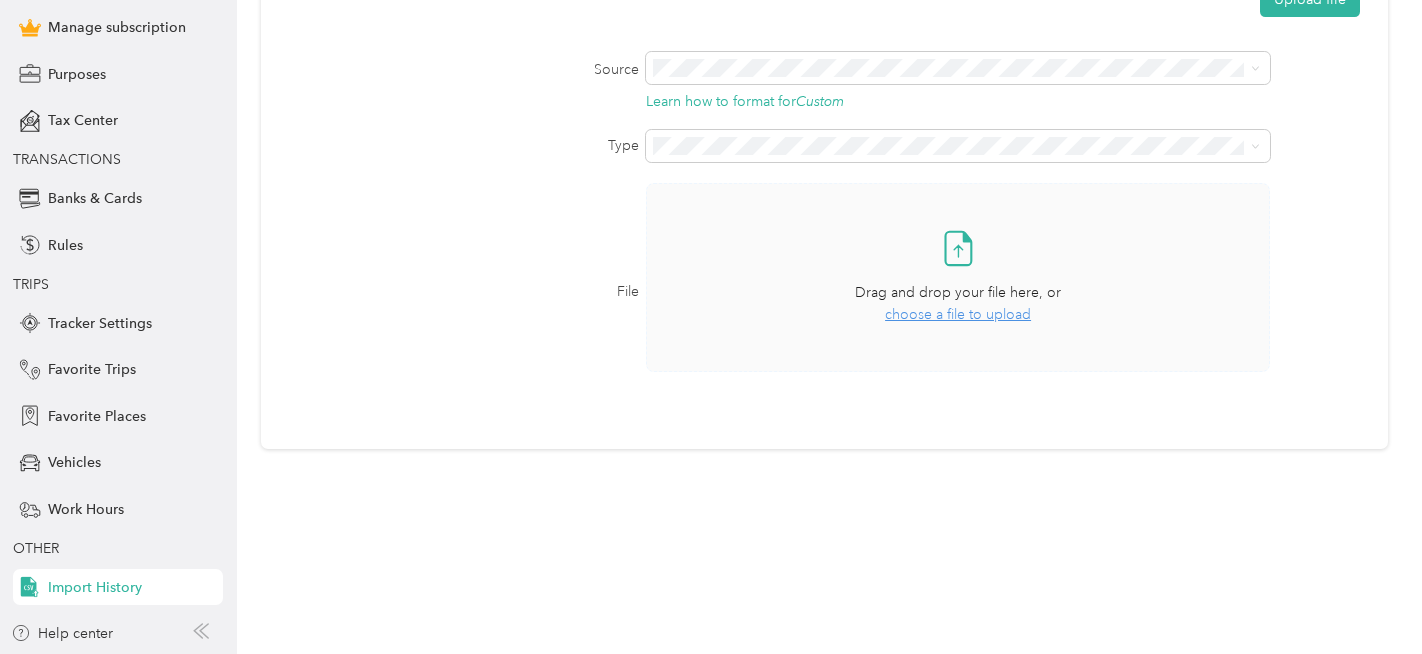 click on "choose a file to upload" at bounding box center (958, 314) 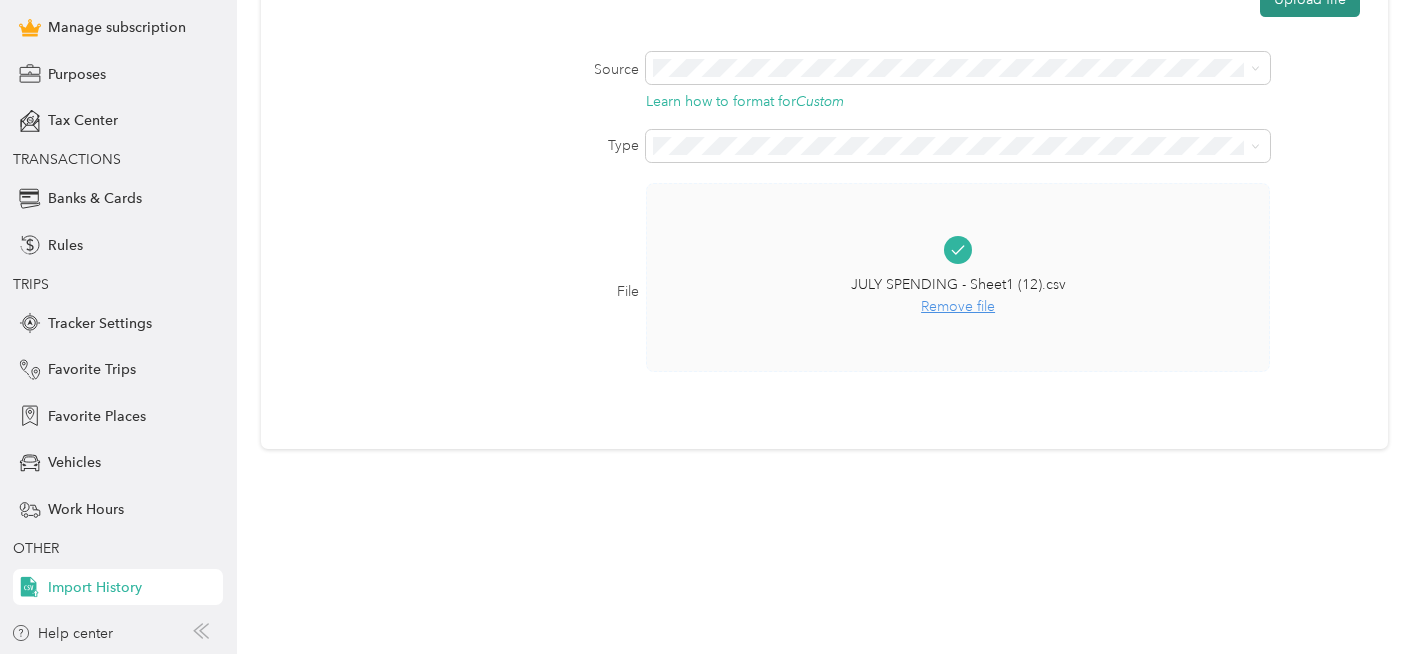 click on "Upload file" at bounding box center (1310, -1) 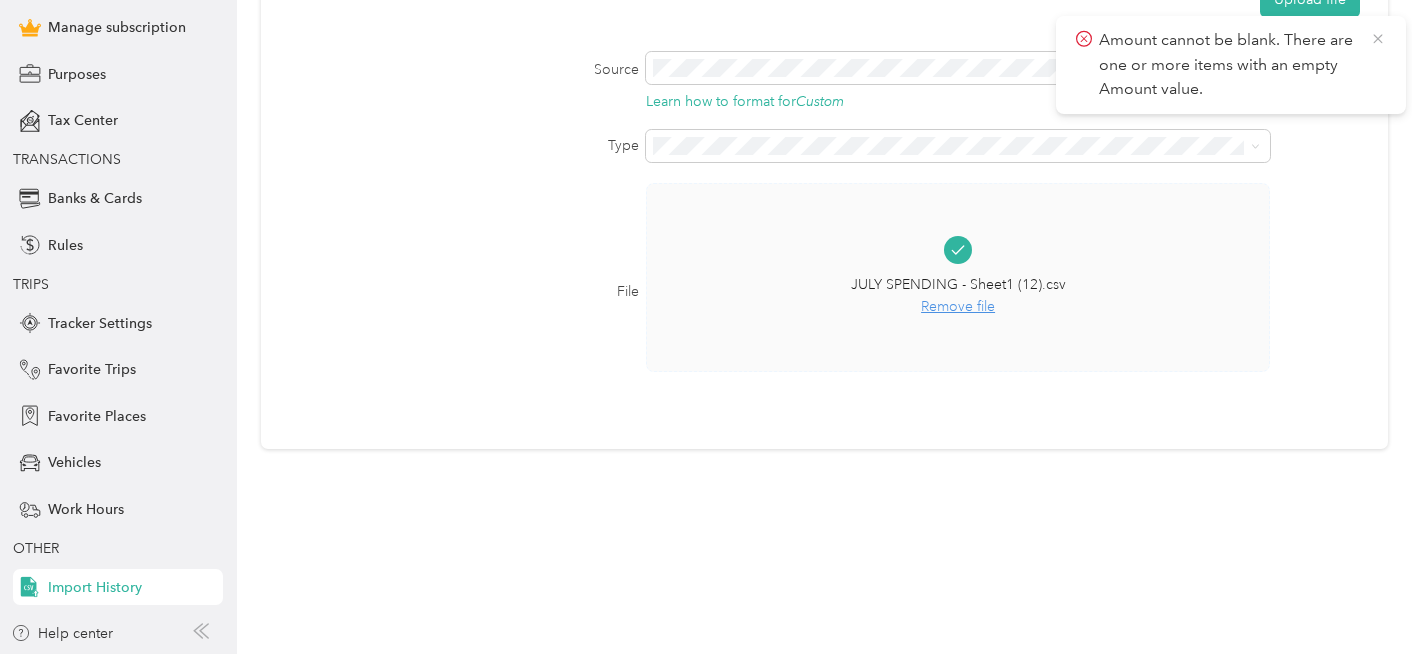 click 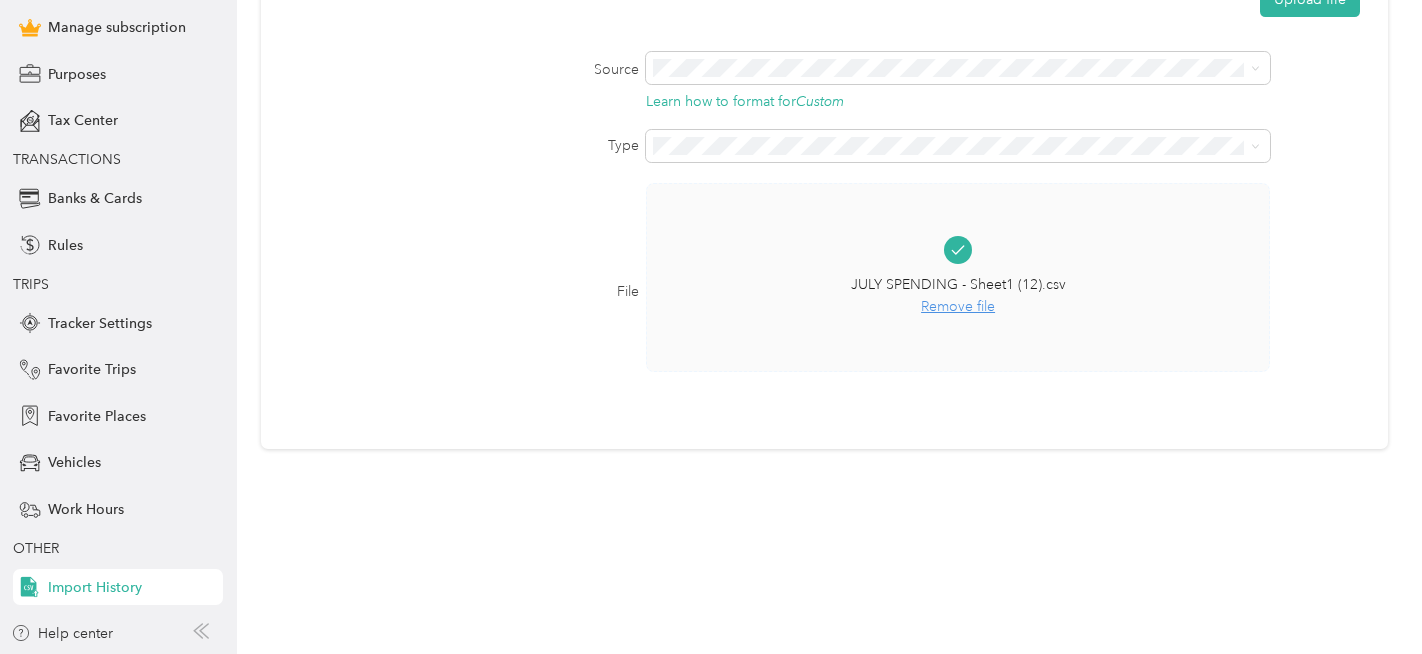 click on "Remove file" at bounding box center [958, 307] 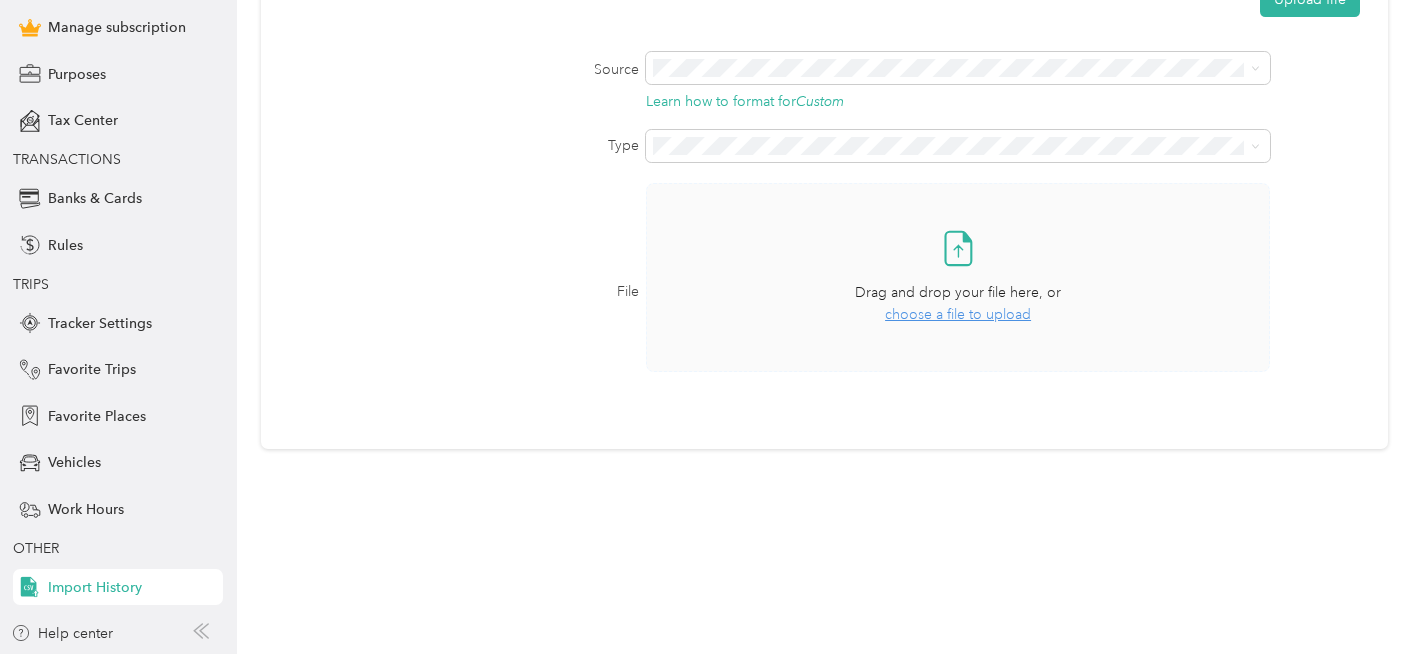 click on "choose a file to upload" at bounding box center (958, 314) 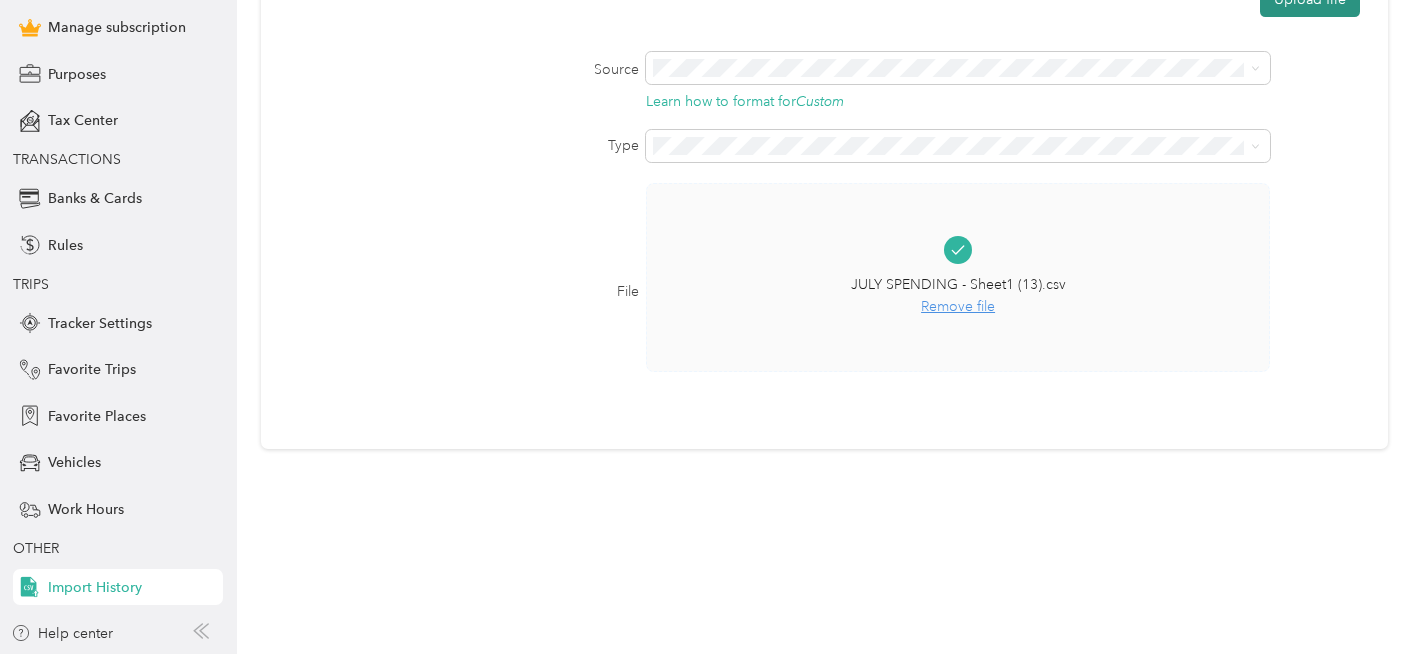 click on "Upload file" at bounding box center [1310, -1] 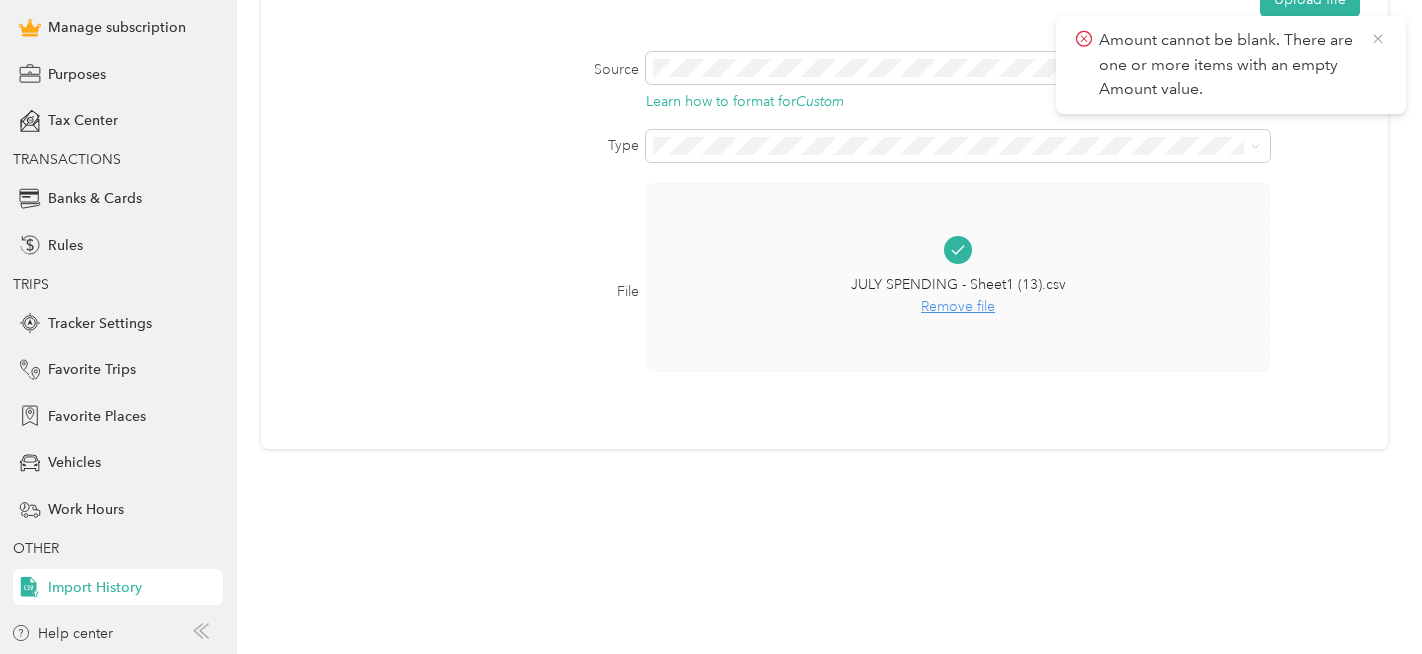 click 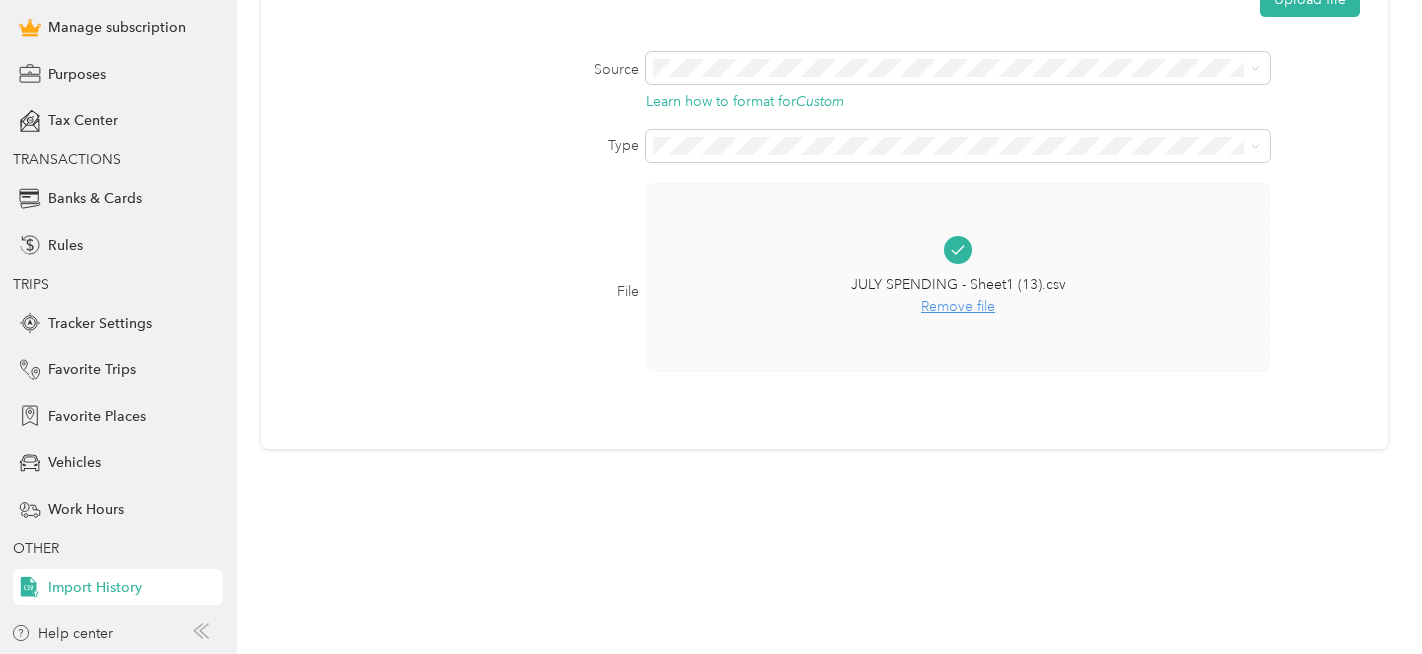 click on "Remove file" at bounding box center [958, 307] 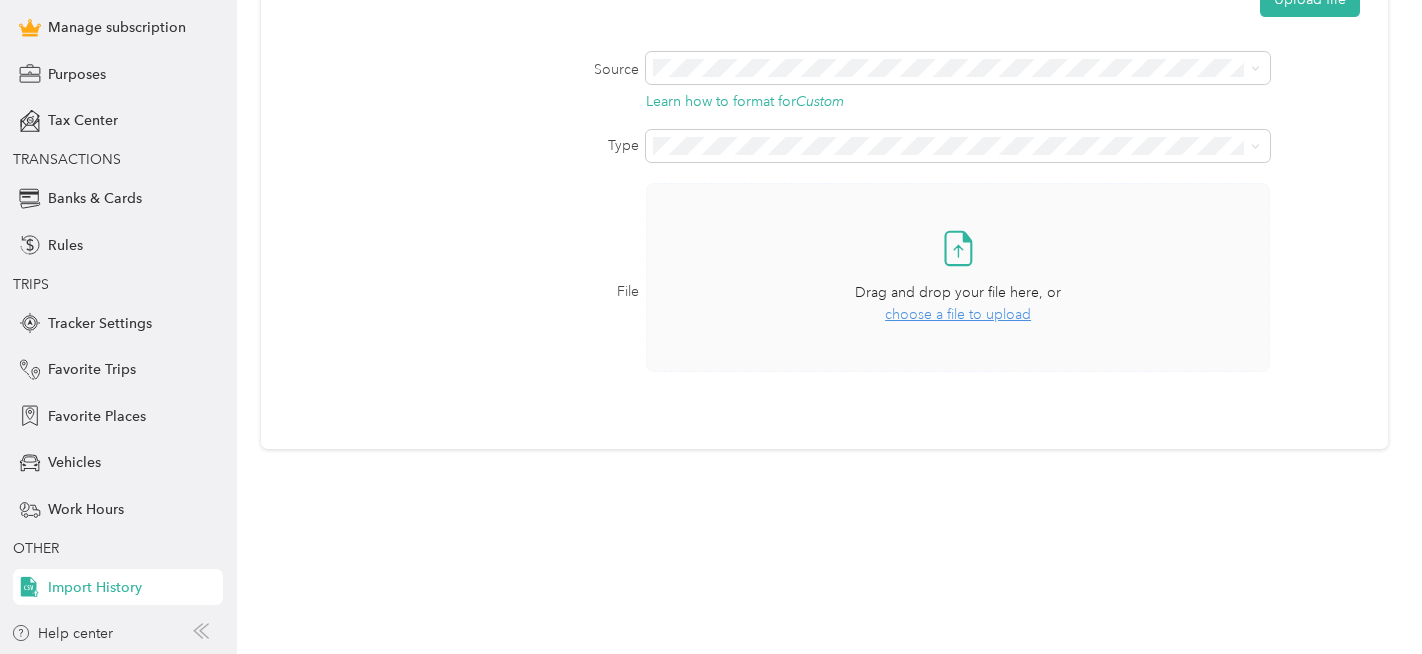 click on "Import History" at bounding box center (95, 587) 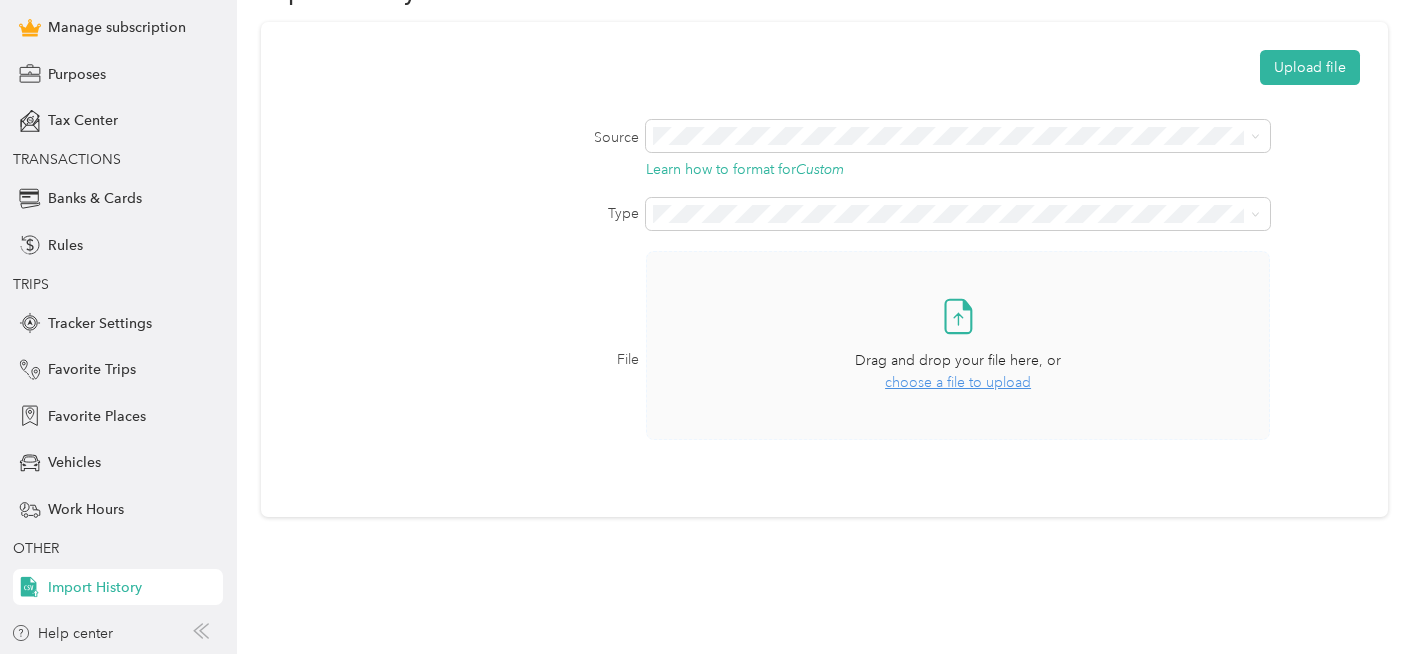 scroll, scrollTop: 0, scrollLeft: 0, axis: both 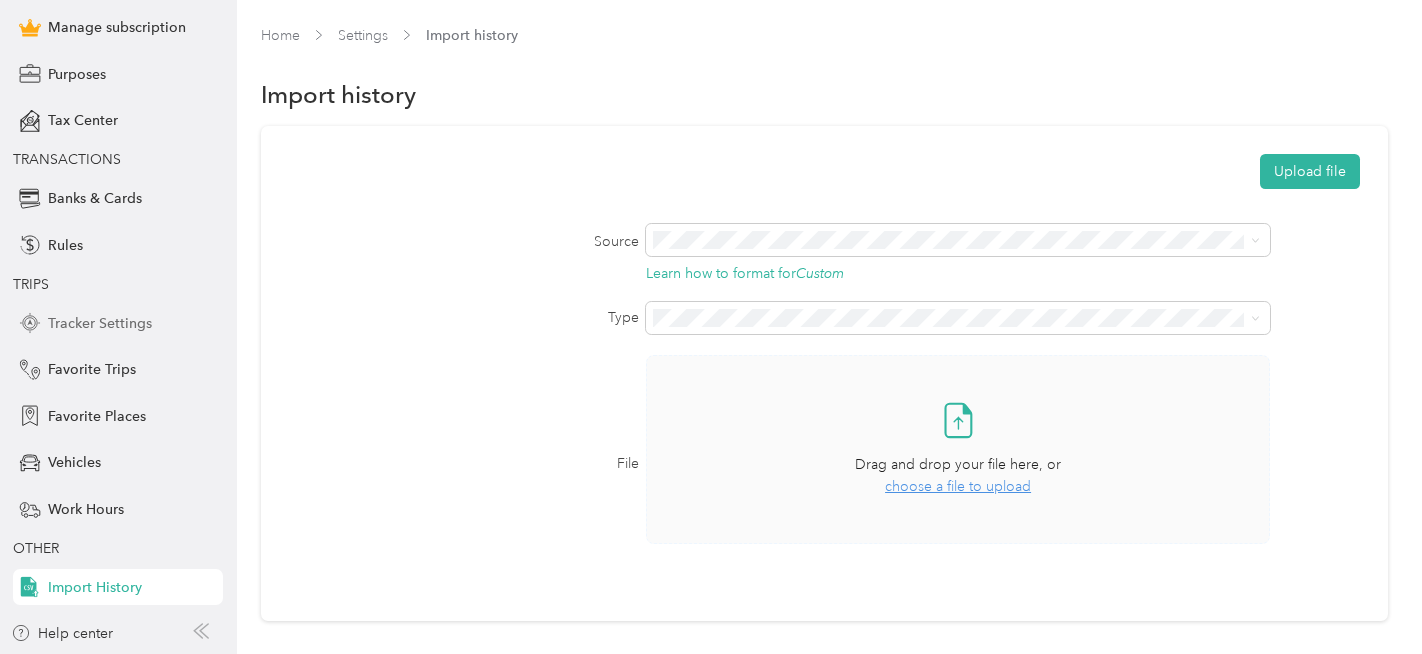 click on "Tracker Settings" at bounding box center (100, 323) 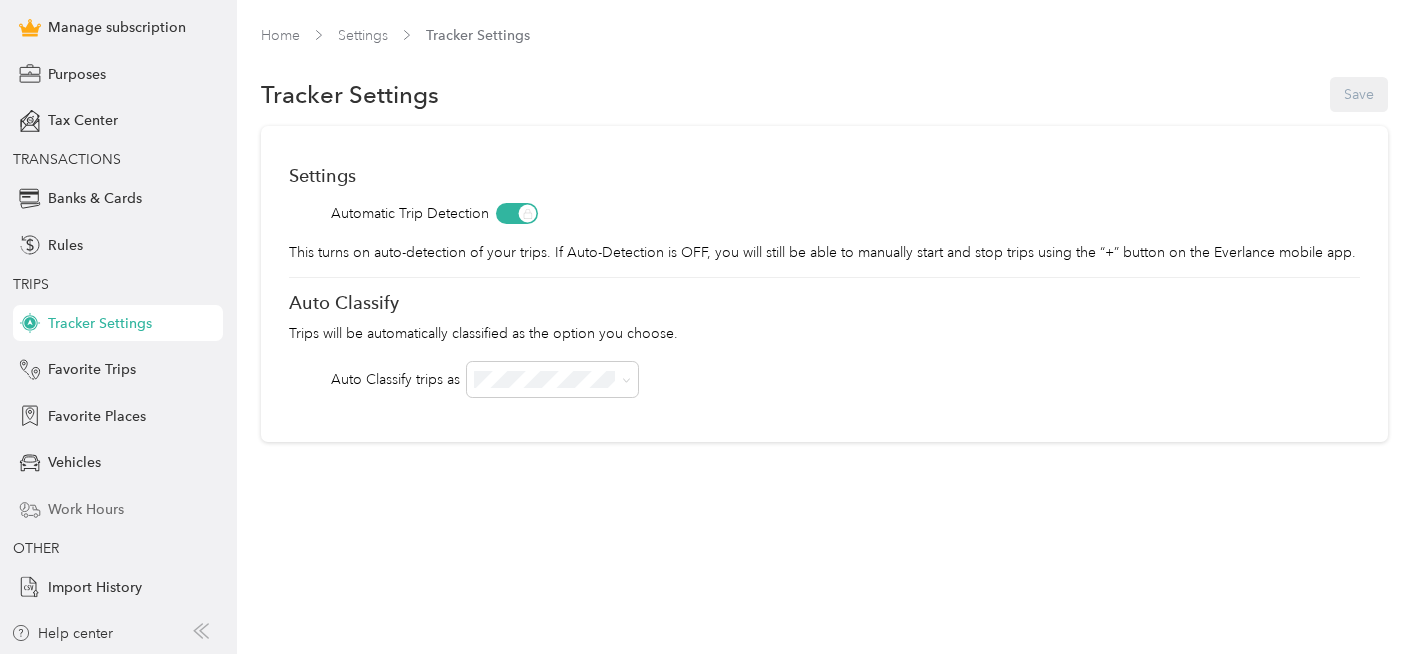 click on "Work Hours" at bounding box center [86, 509] 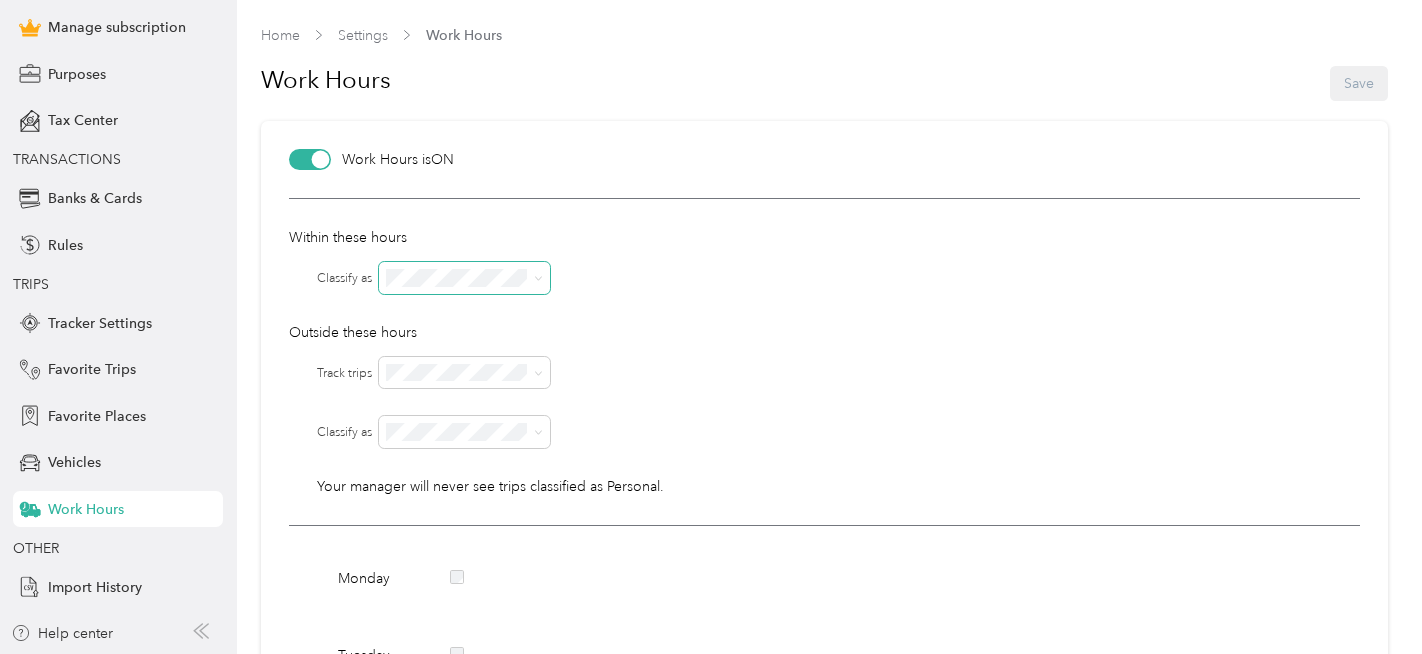 click at bounding box center (538, 277) 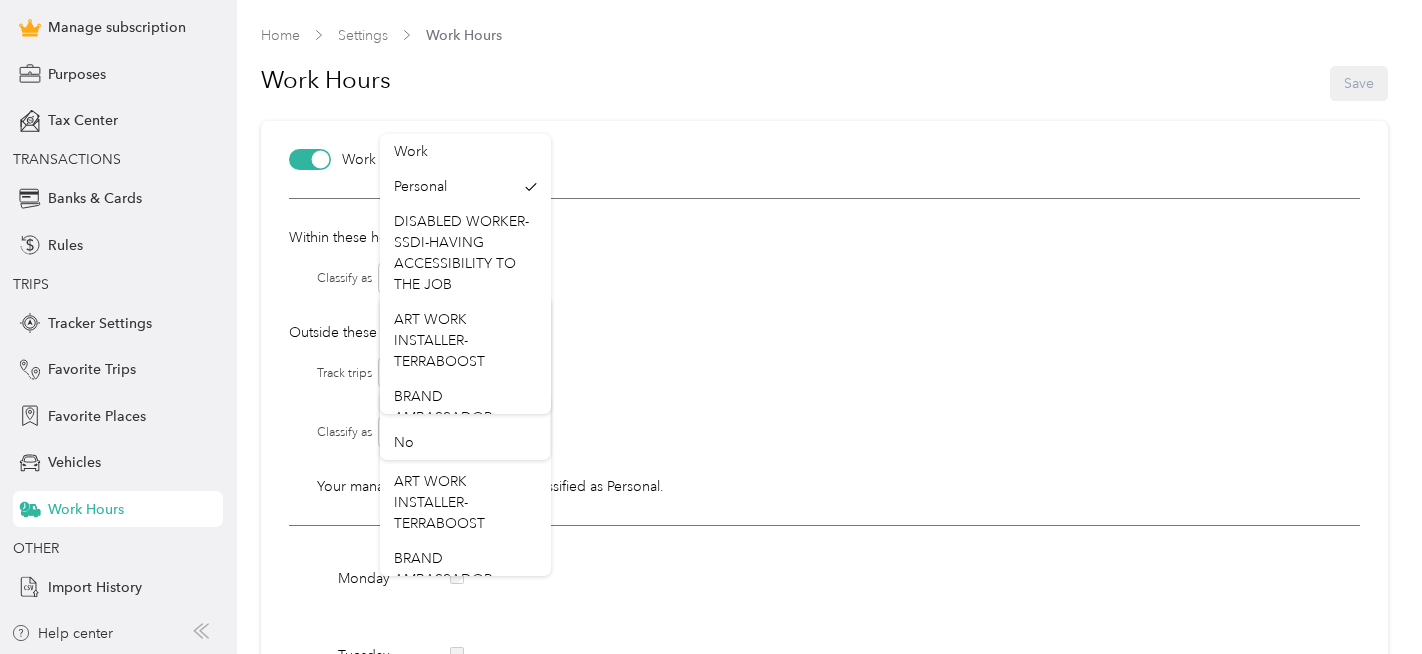 scroll, scrollTop: 5, scrollLeft: 0, axis: vertical 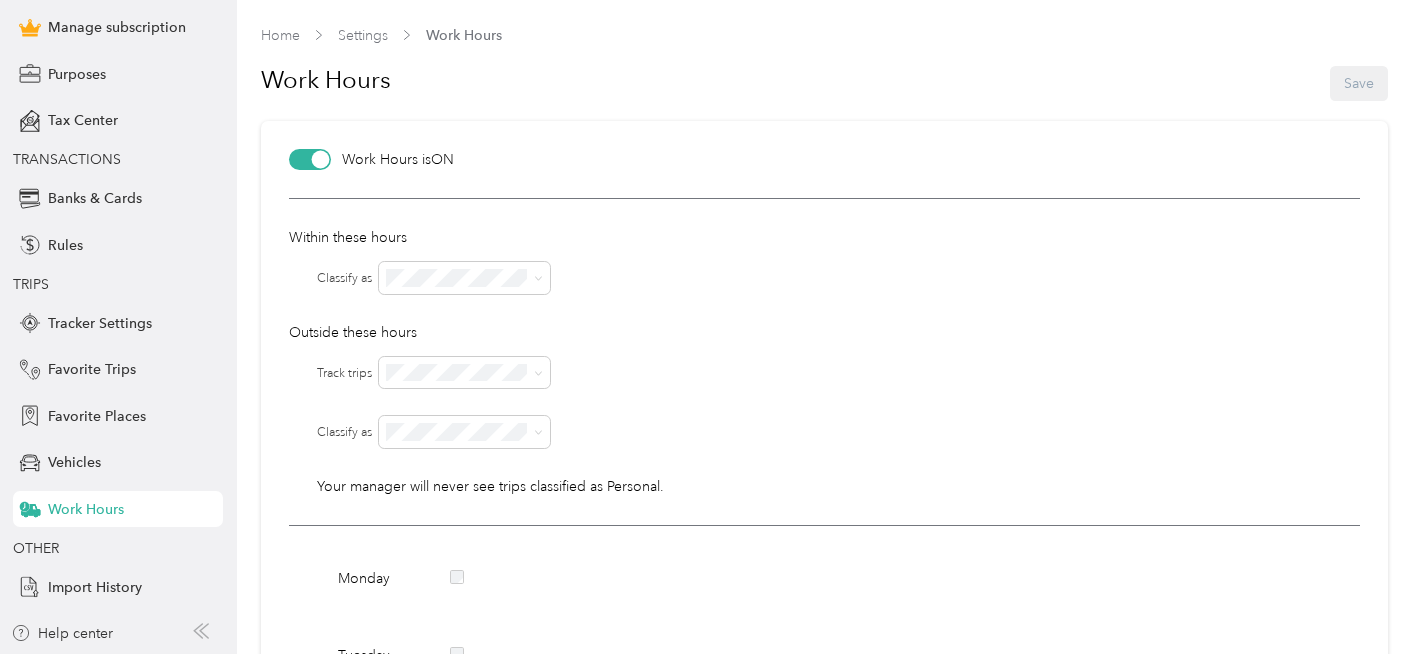 click on "PACKAGE HANDLER-FEDEX" at bounding box center (465, 148) 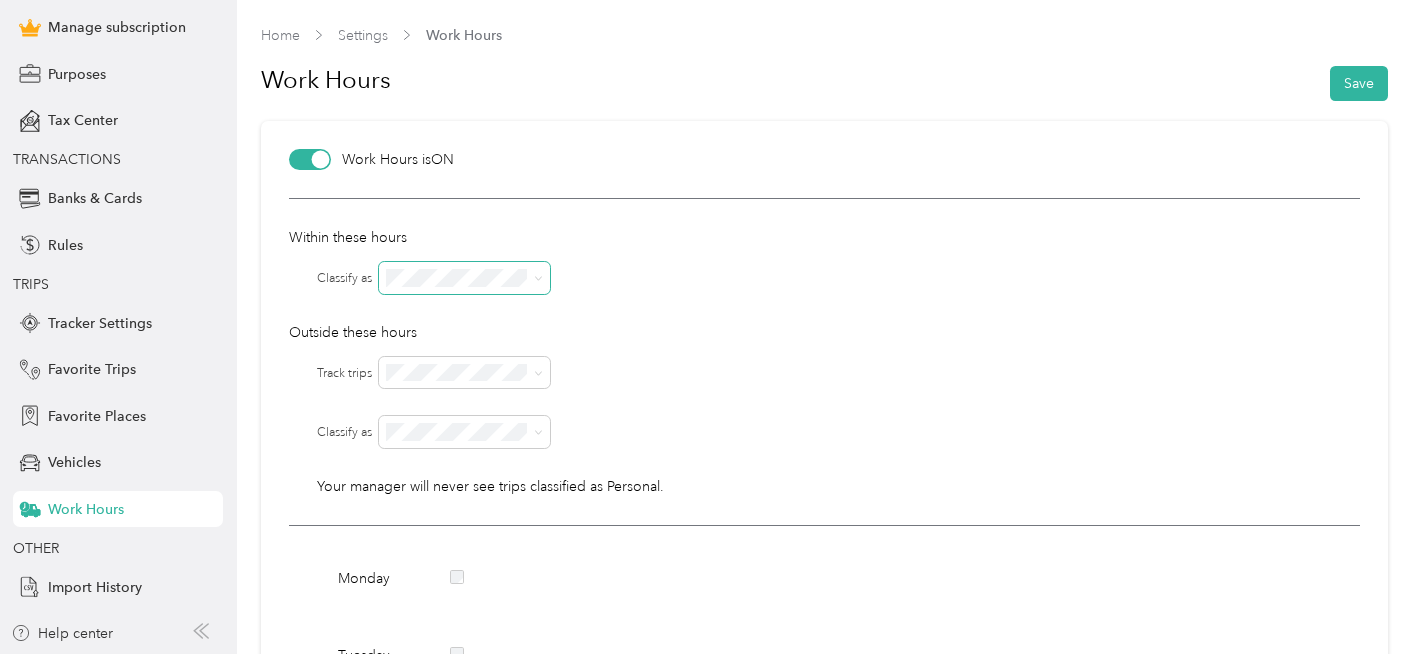 click at bounding box center [464, 278] 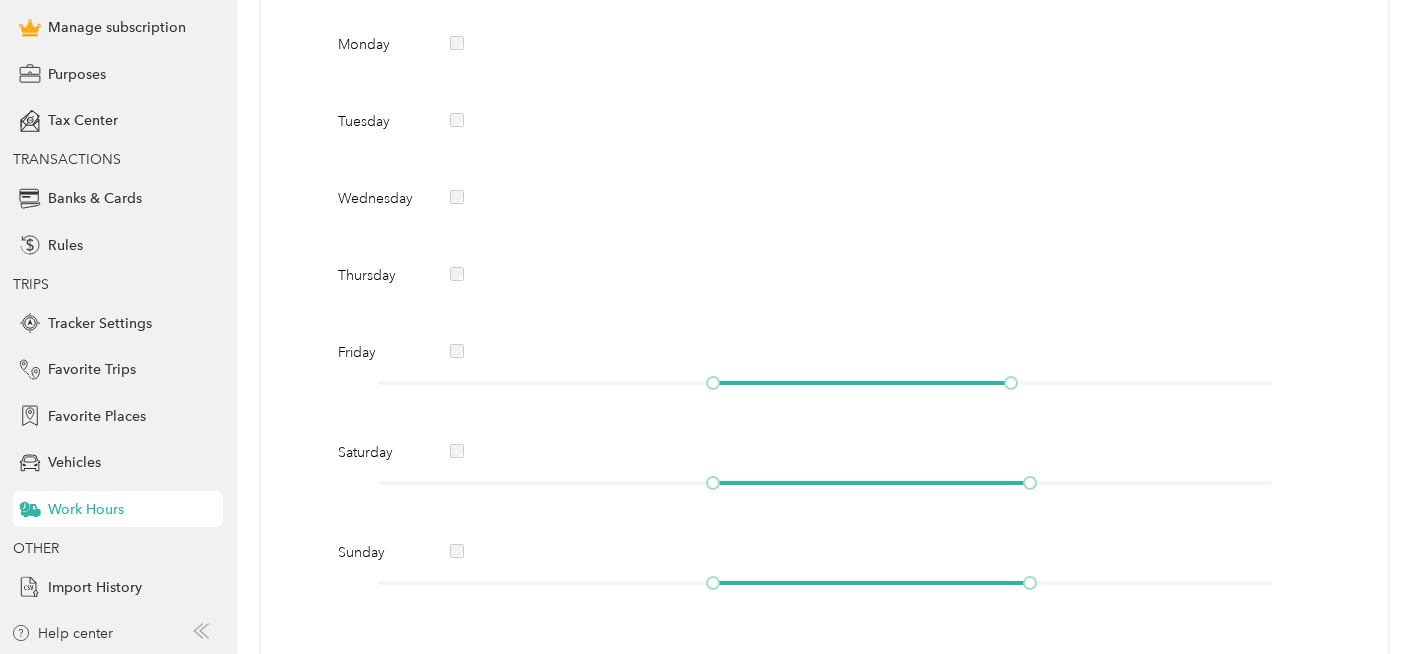 scroll, scrollTop: 572, scrollLeft: 0, axis: vertical 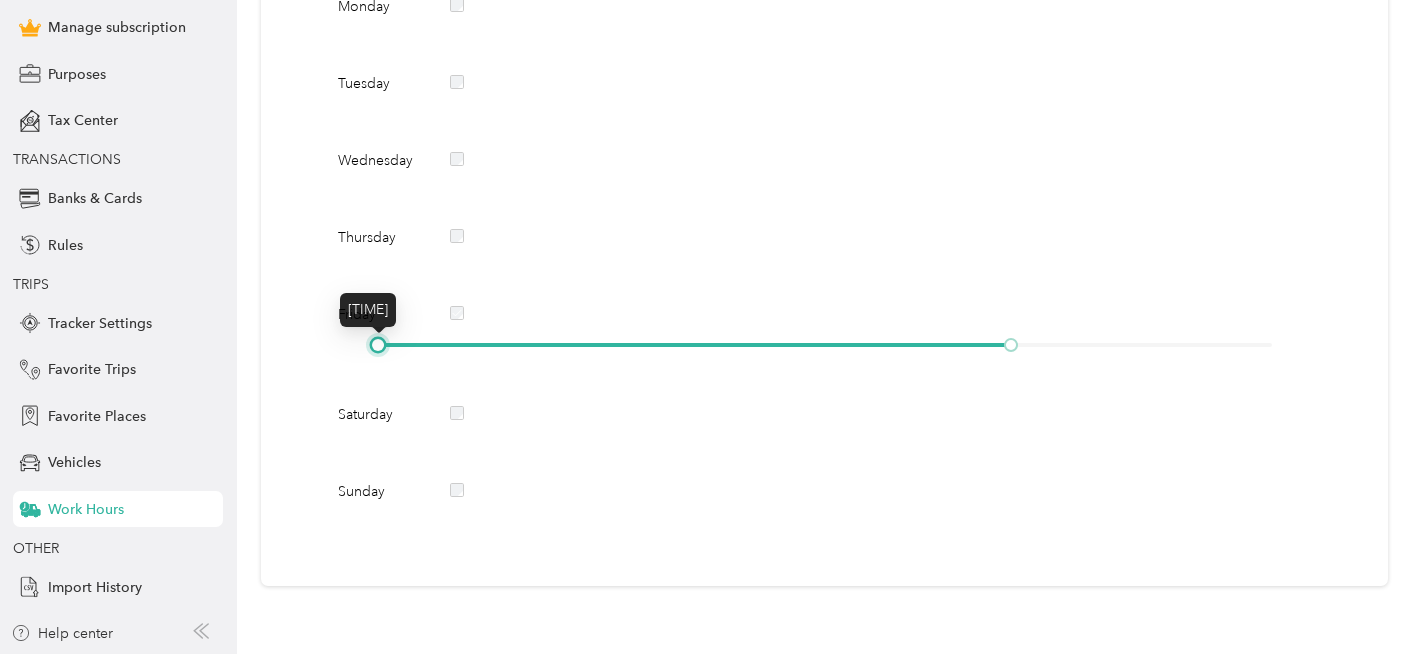 drag, startPoint x: 711, startPoint y: 339, endPoint x: 368, endPoint y: 374, distance: 344.7811 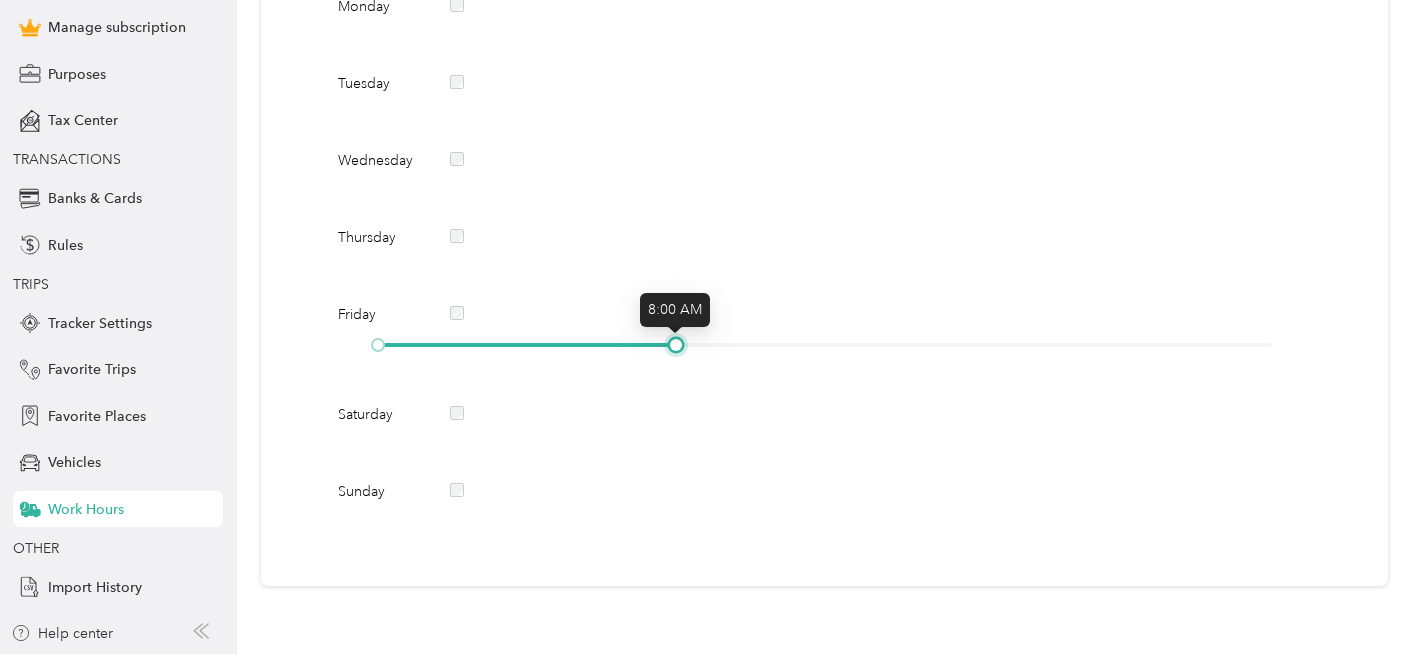 drag, startPoint x: 1004, startPoint y: 343, endPoint x: 673, endPoint y: 358, distance: 331.3397 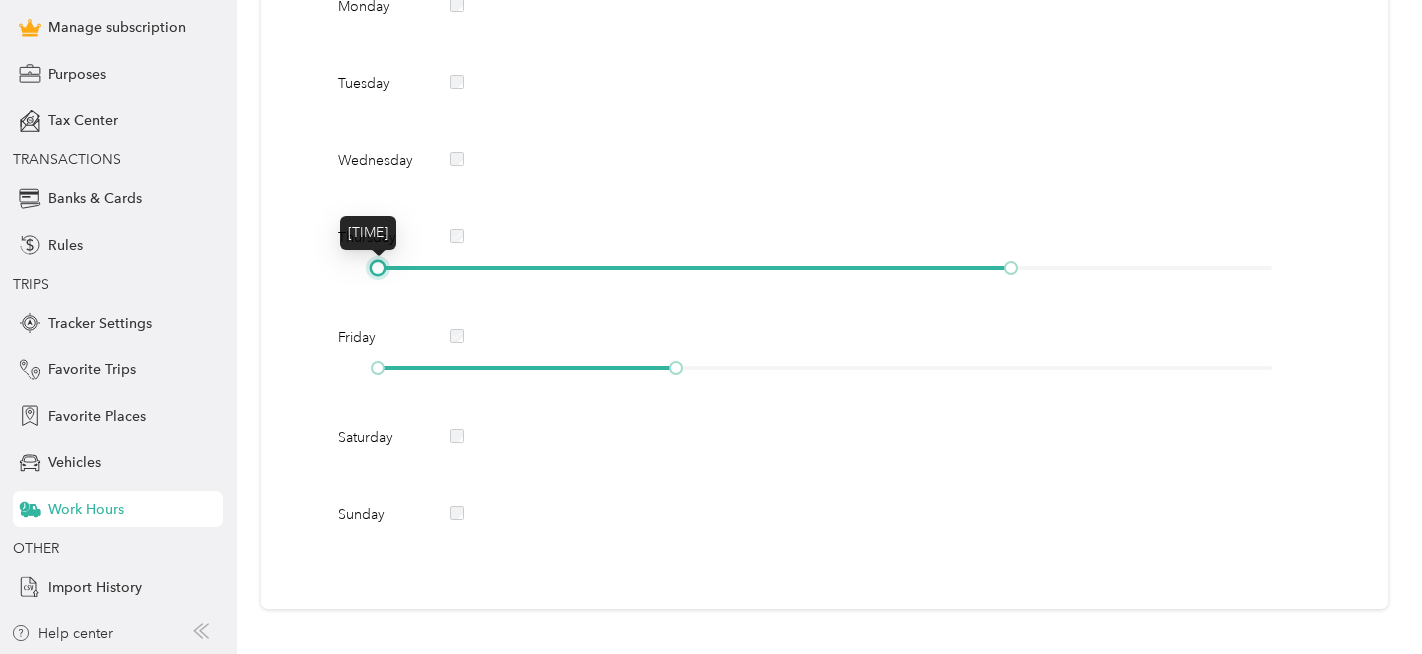 drag, startPoint x: 712, startPoint y: 262, endPoint x: 325, endPoint y: 332, distance: 393.2798 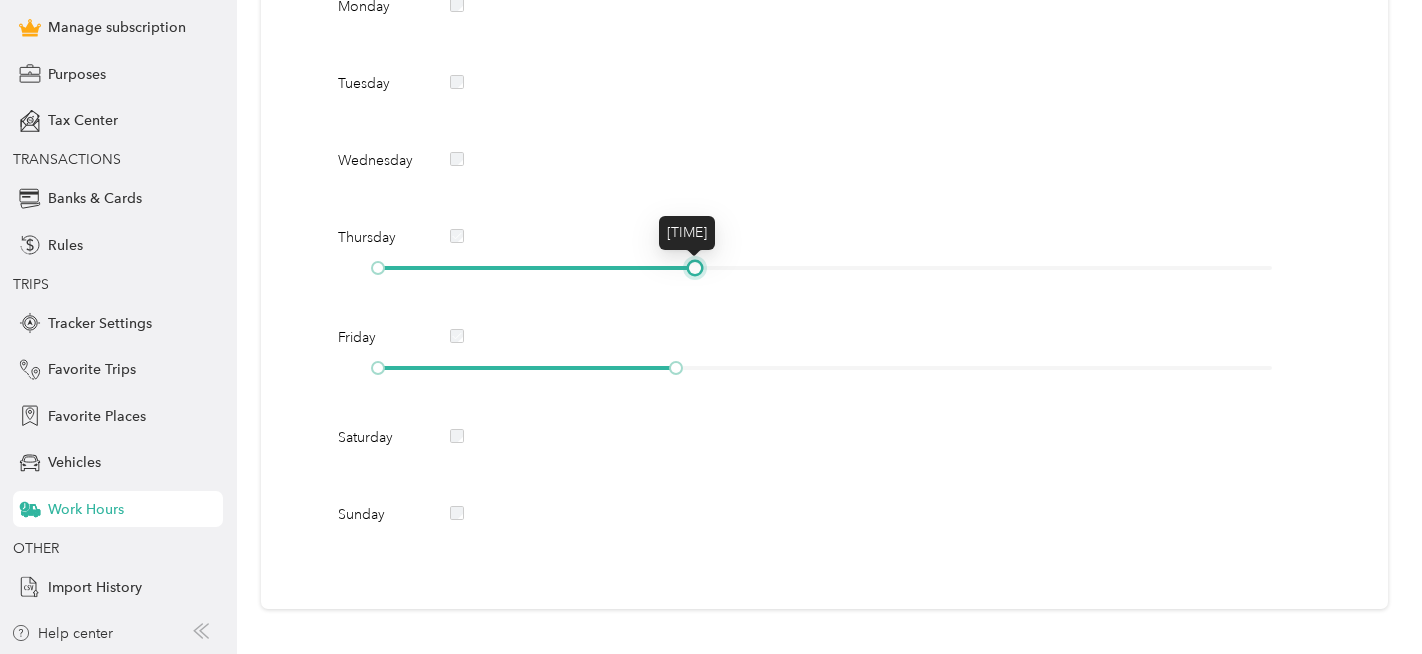drag, startPoint x: 1003, startPoint y: 261, endPoint x: 695, endPoint y: 277, distance: 308.4153 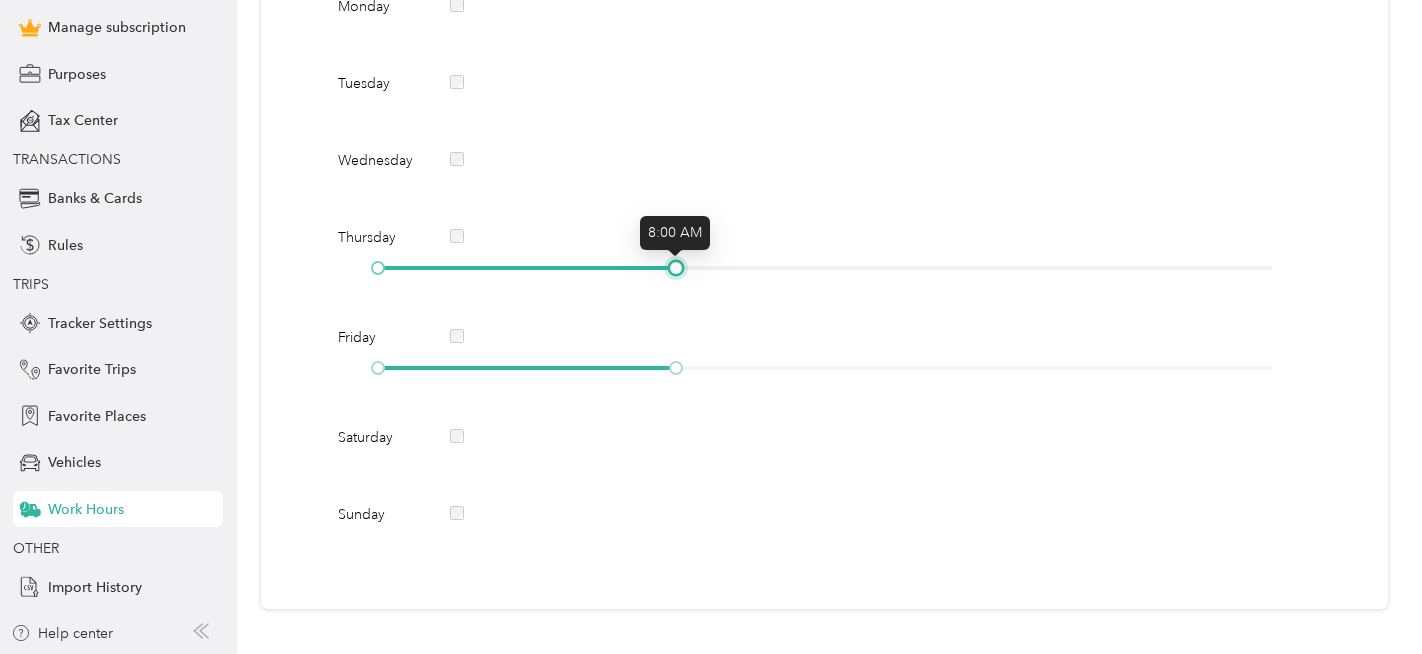 drag, startPoint x: 693, startPoint y: 261, endPoint x: 676, endPoint y: 262, distance: 17.029387 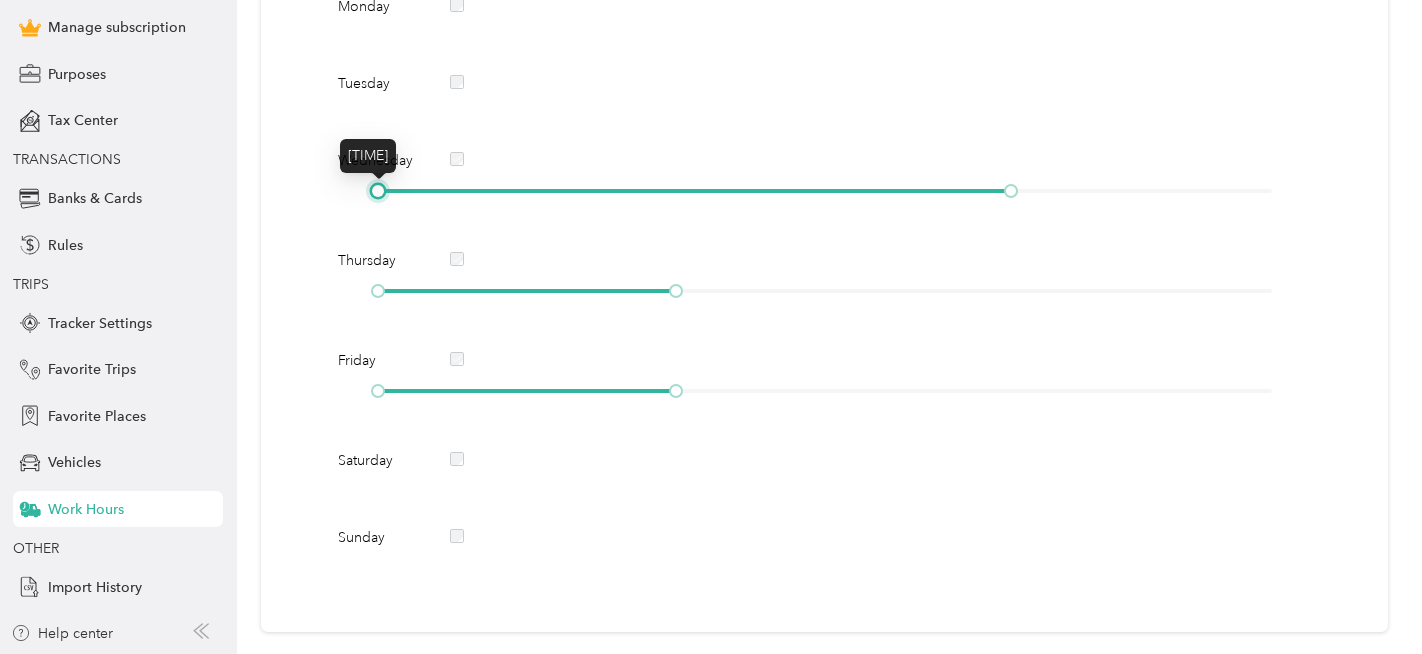 drag, startPoint x: 707, startPoint y: 183, endPoint x: 356, endPoint y: 186, distance: 351.01282 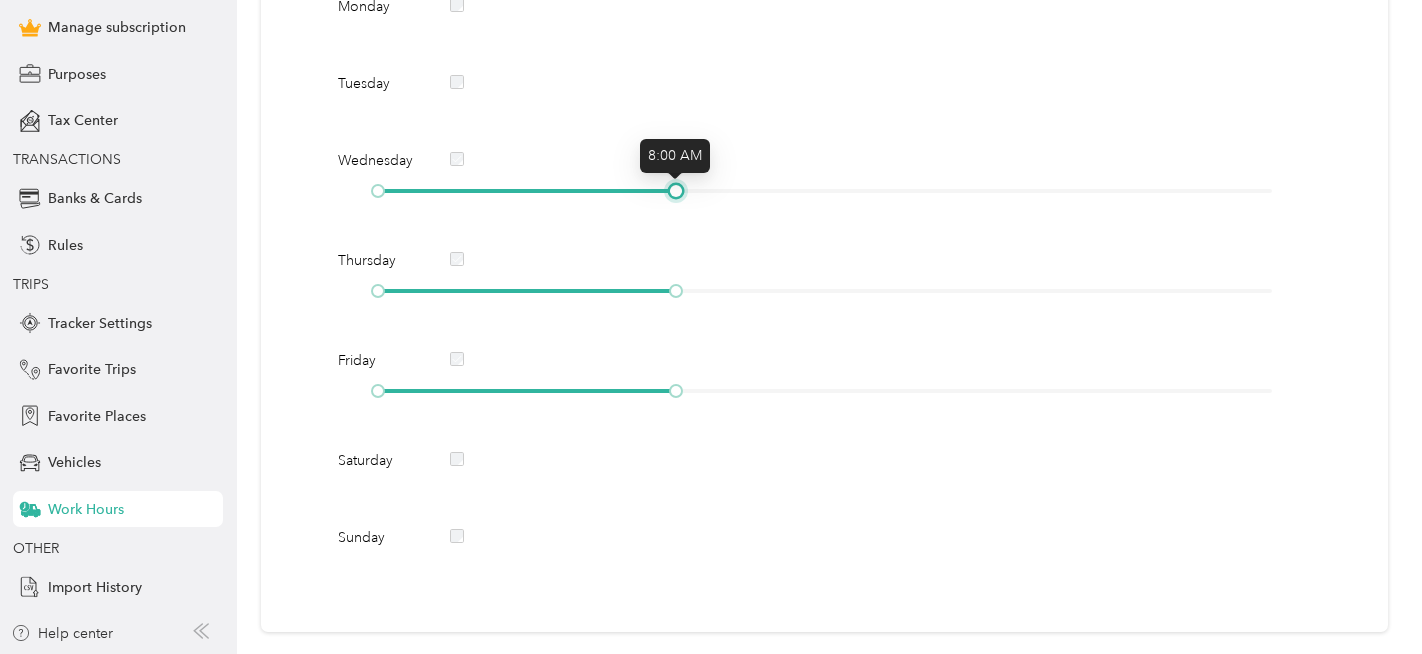 drag, startPoint x: 1005, startPoint y: 187, endPoint x: 670, endPoint y: 180, distance: 335.07312 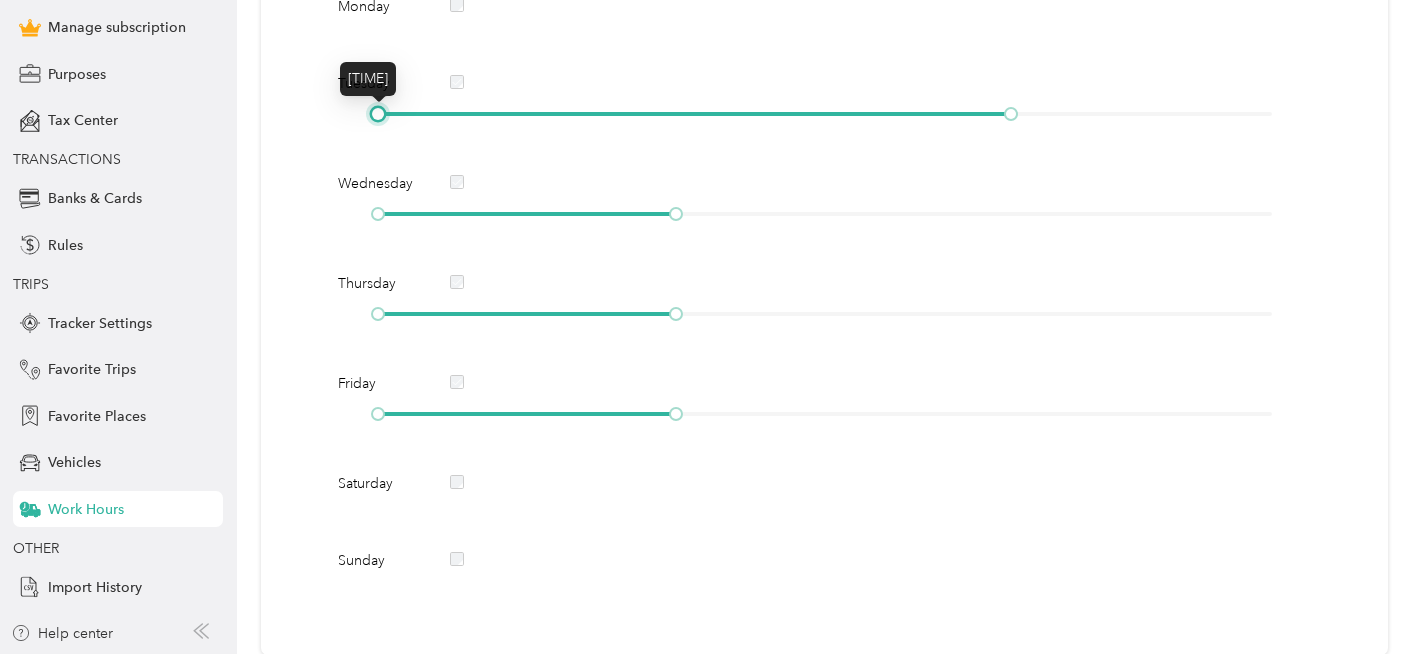 drag, startPoint x: 709, startPoint y: 110, endPoint x: 328, endPoint y: 137, distance: 381.9555 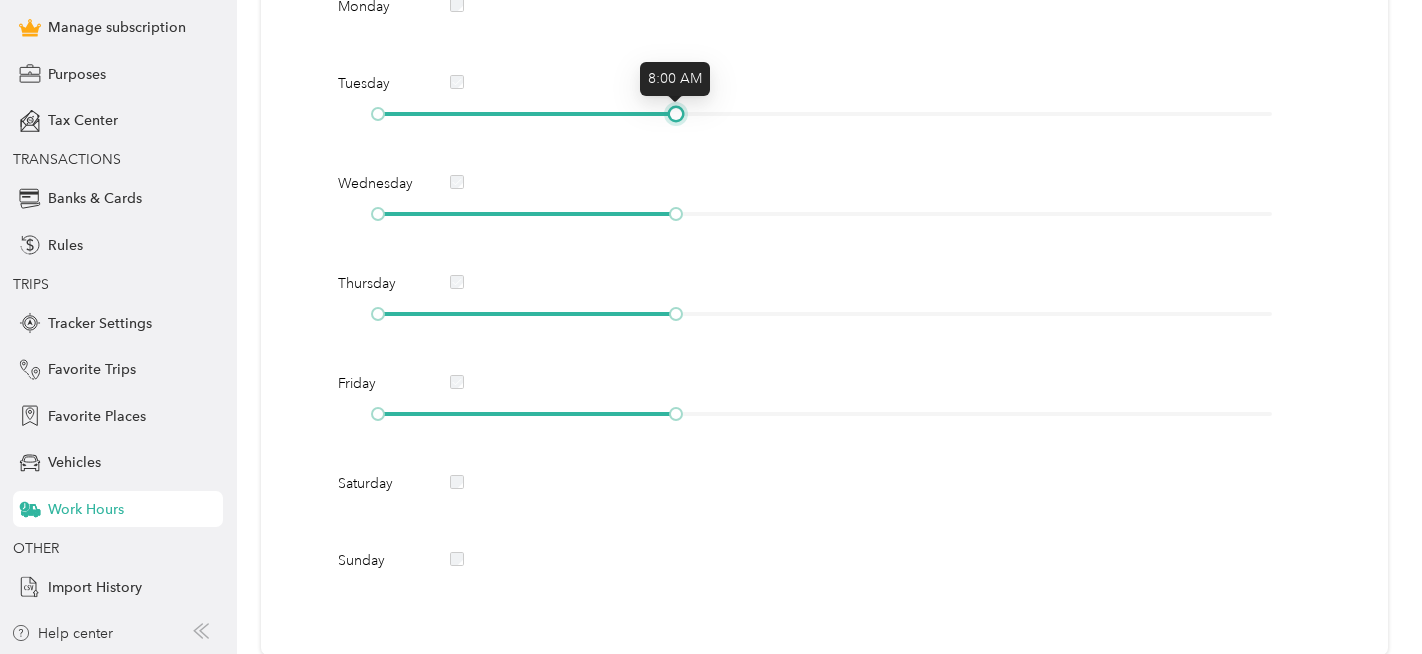 drag, startPoint x: 1005, startPoint y: 111, endPoint x: 671, endPoint y: 133, distance: 334.72375 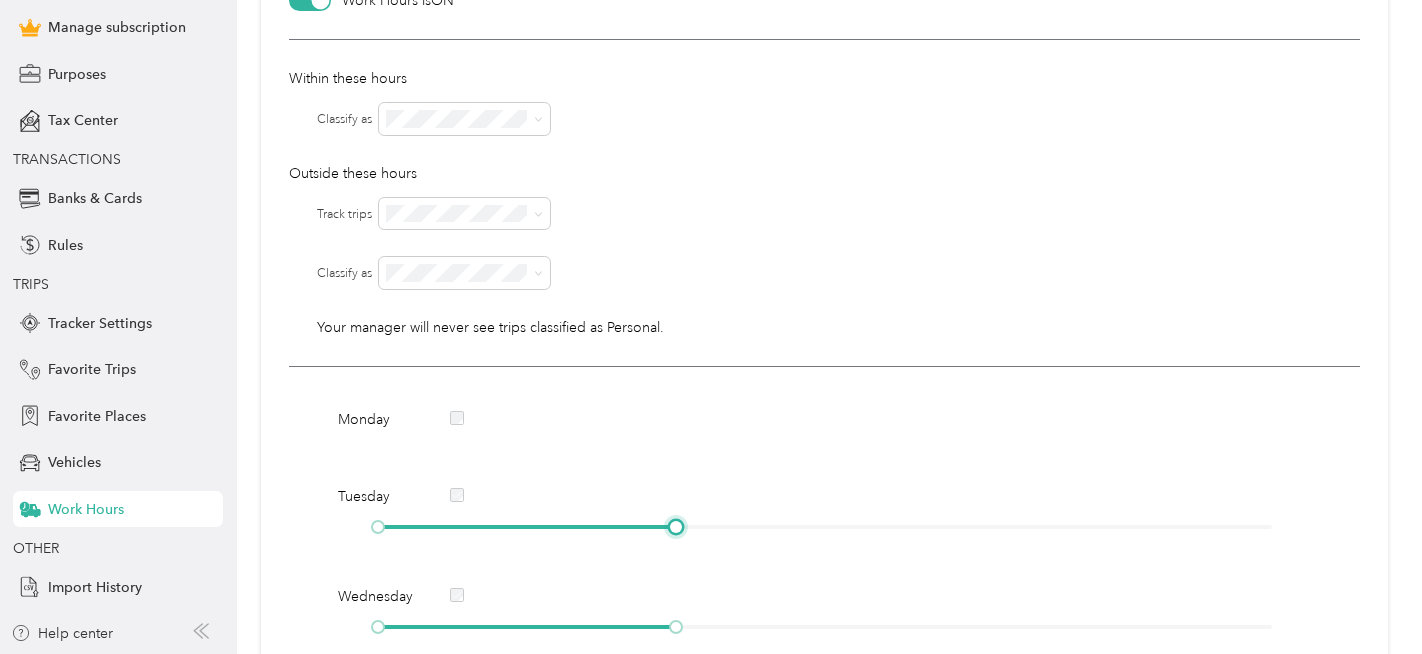 scroll, scrollTop: 154, scrollLeft: 0, axis: vertical 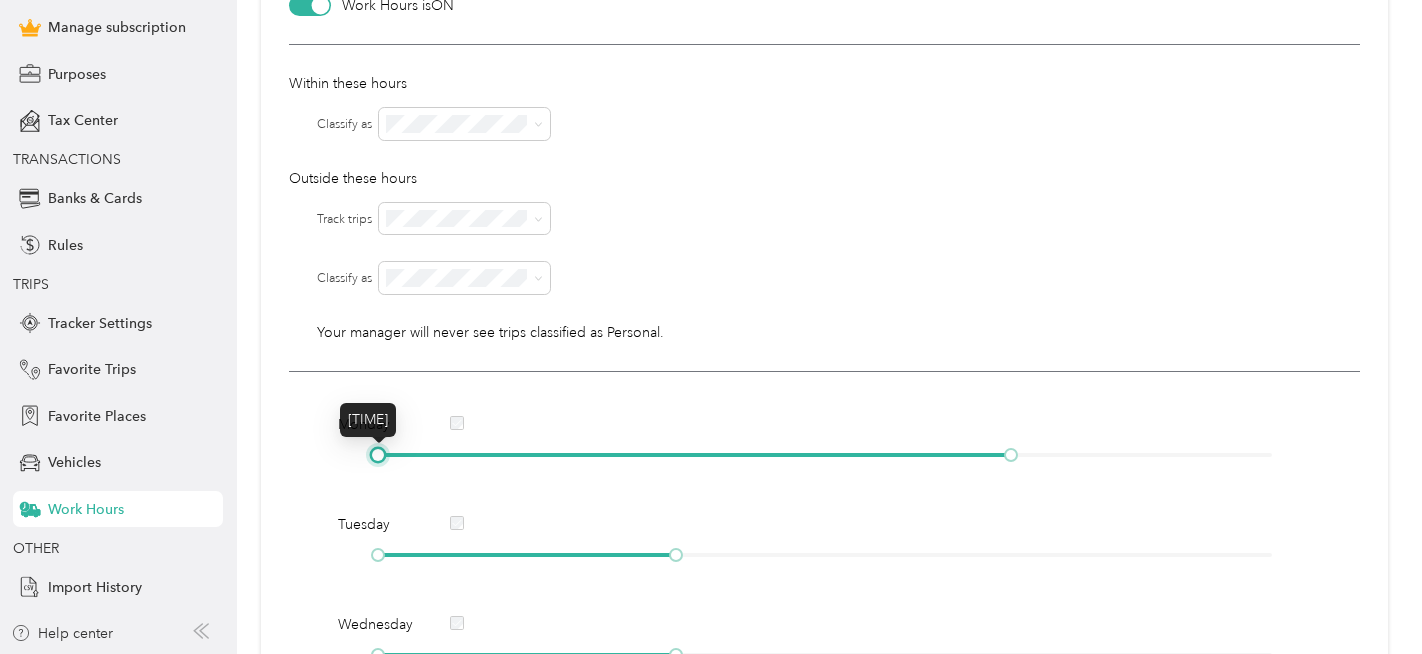 drag, startPoint x: 710, startPoint y: 450, endPoint x: 381, endPoint y: 477, distance: 330.10605 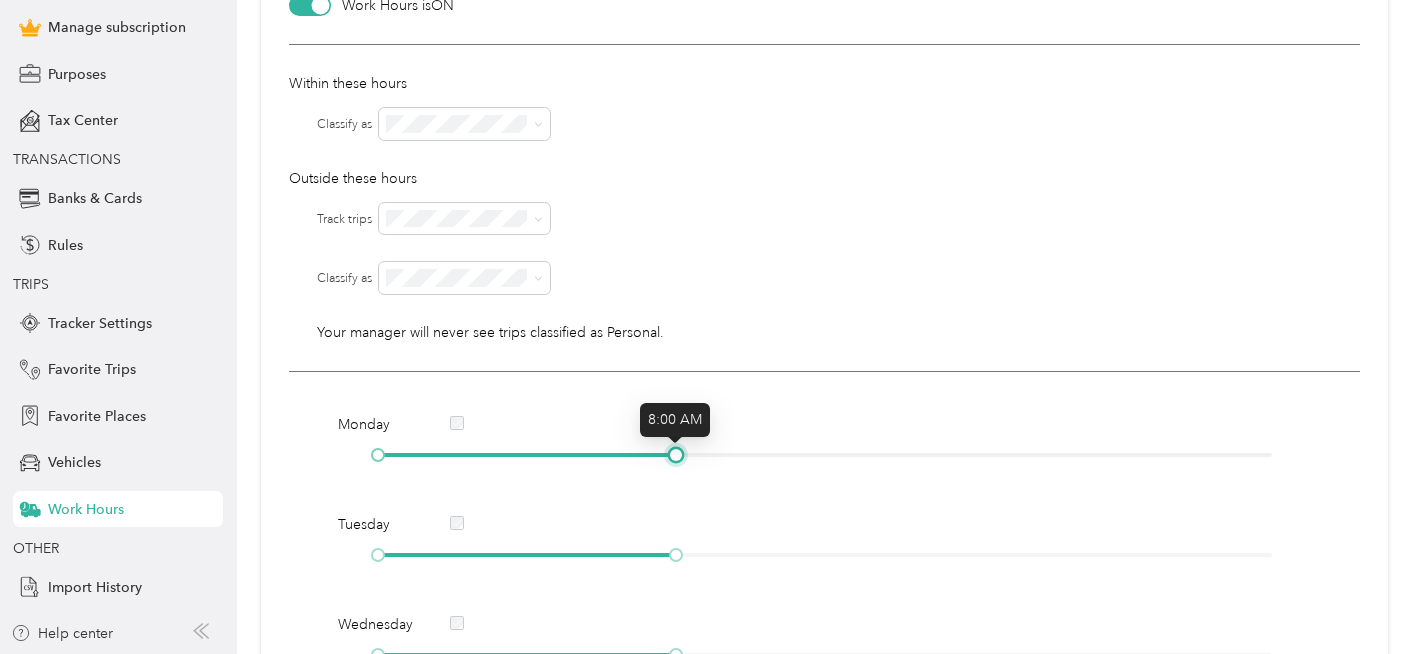 drag, startPoint x: 1006, startPoint y: 451, endPoint x: 667, endPoint y: 460, distance: 339.11945 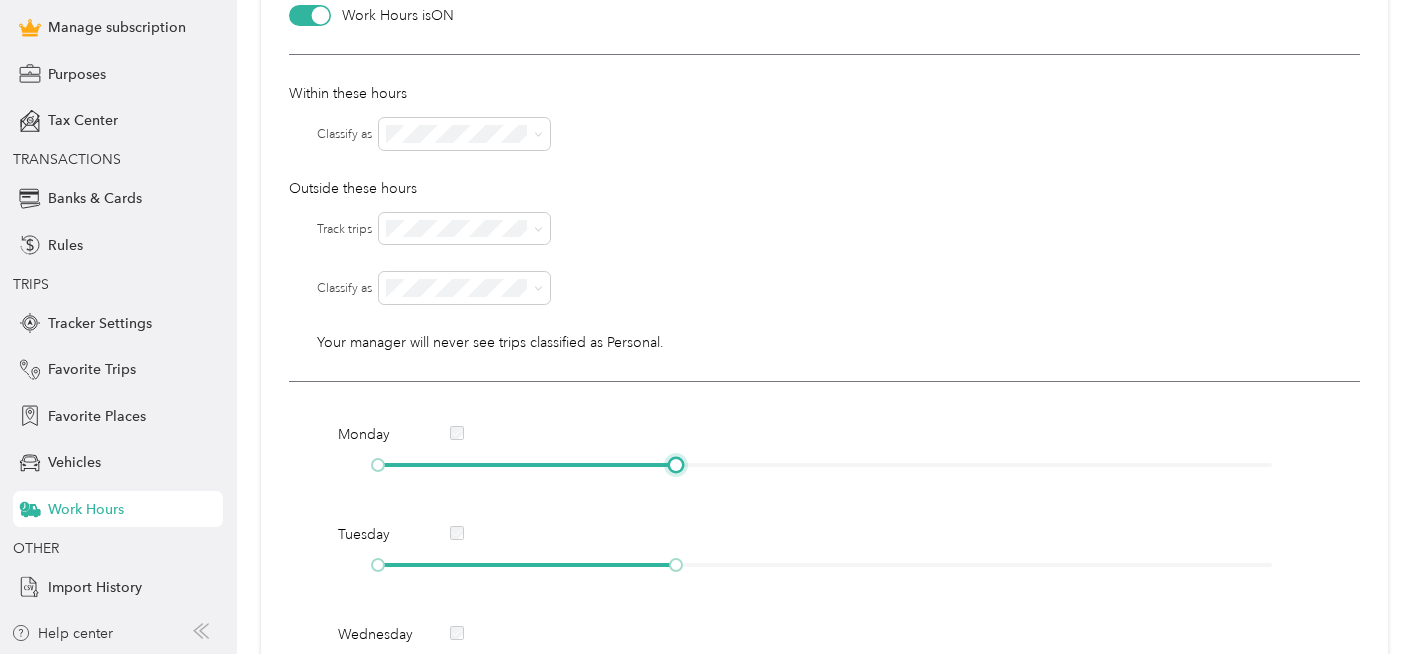 scroll, scrollTop: 26, scrollLeft: 0, axis: vertical 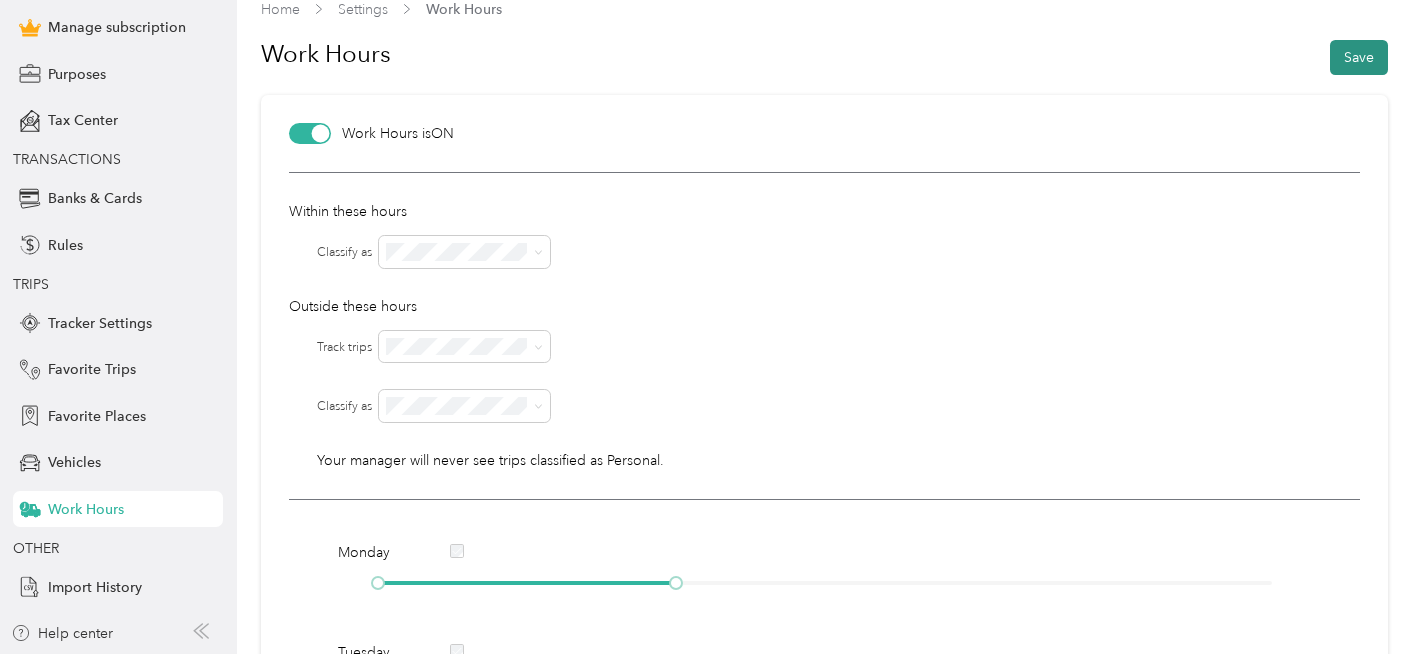 click on "Save" at bounding box center [1359, 57] 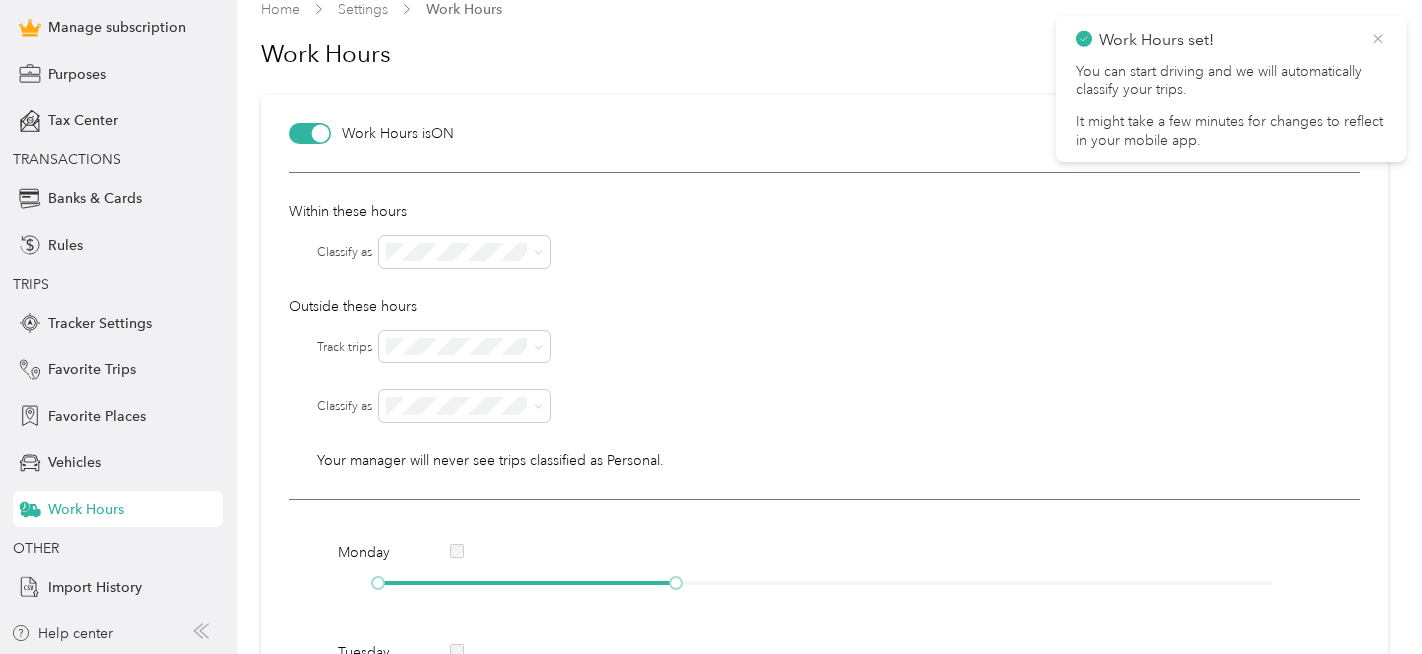 click 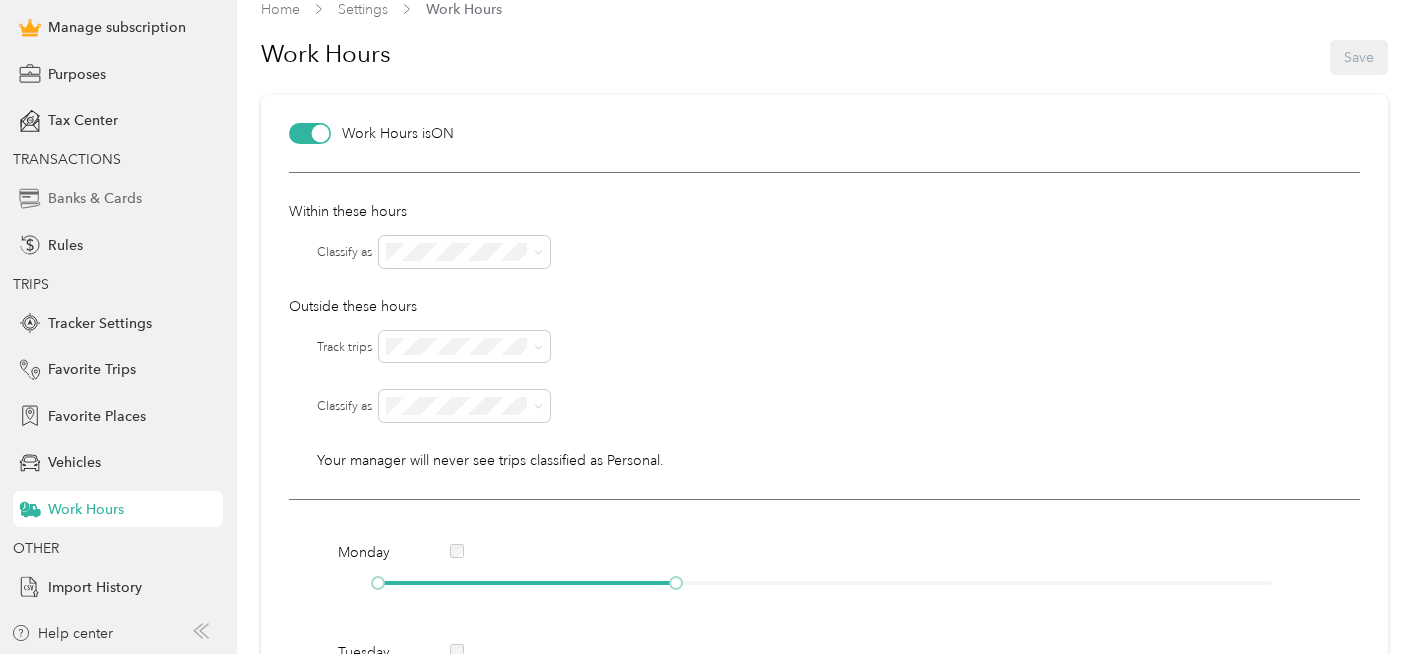click on "Banks & Cards" at bounding box center [118, 199] 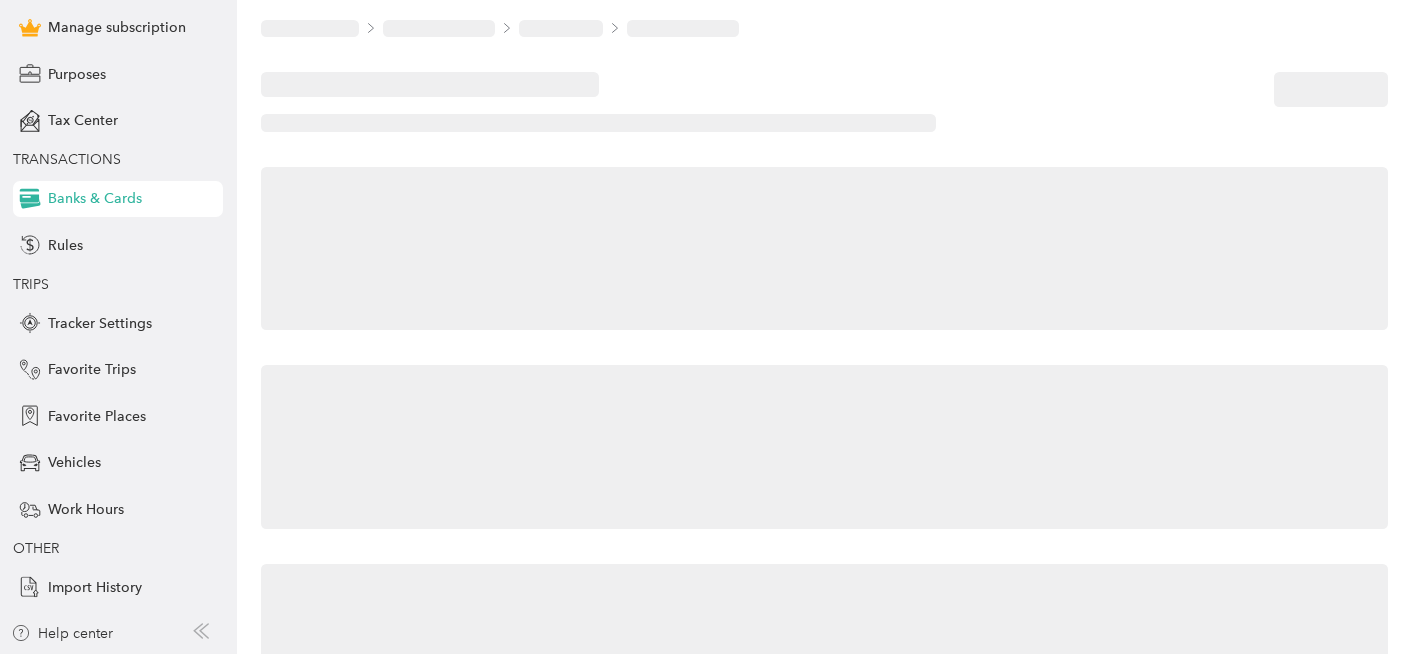 scroll, scrollTop: 0, scrollLeft: 0, axis: both 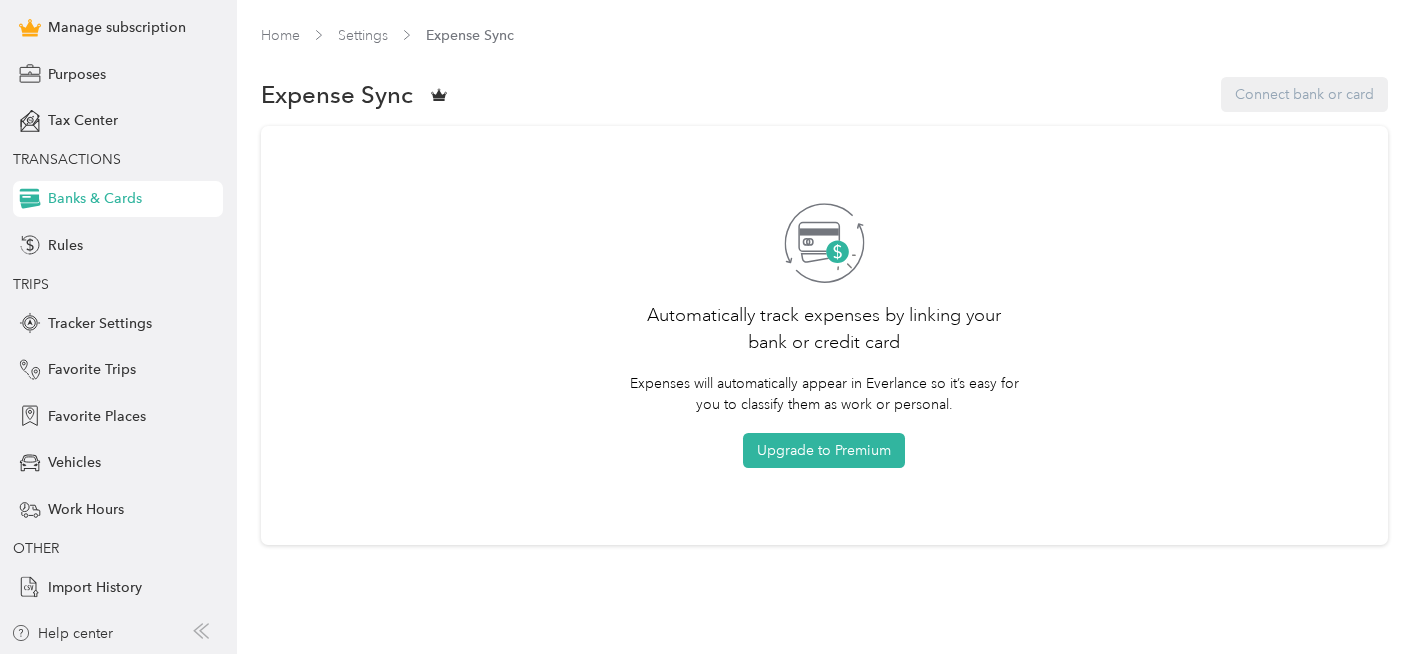 click on "Expense Sync Connect bank or card" at bounding box center [824, 95] 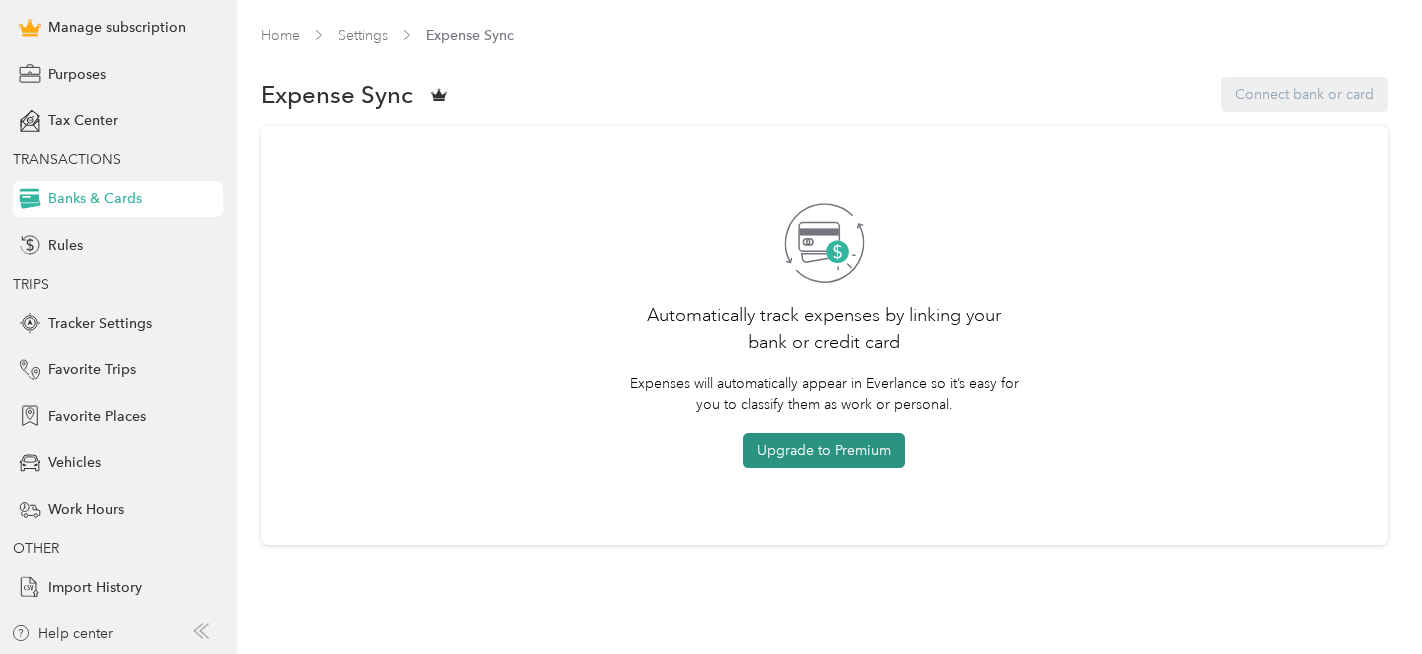 click on "Upgrade to Premium" at bounding box center (824, 450) 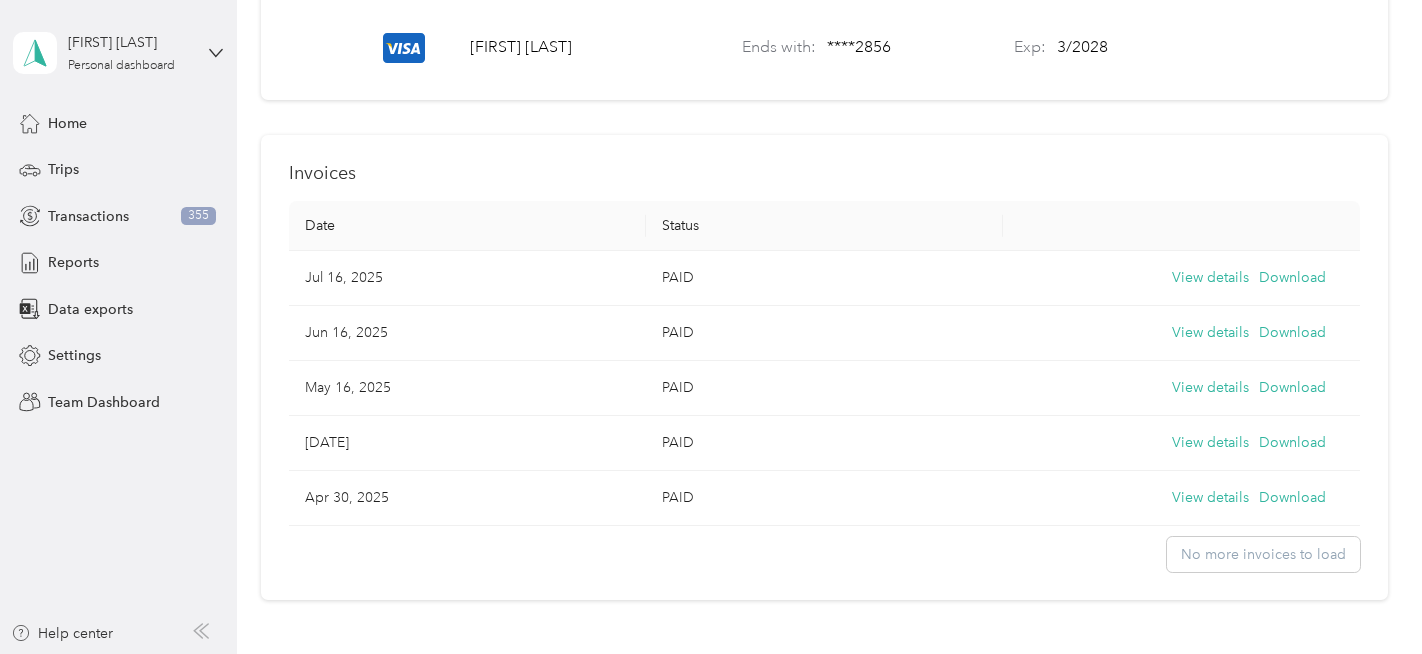 scroll, scrollTop: 675, scrollLeft: 0, axis: vertical 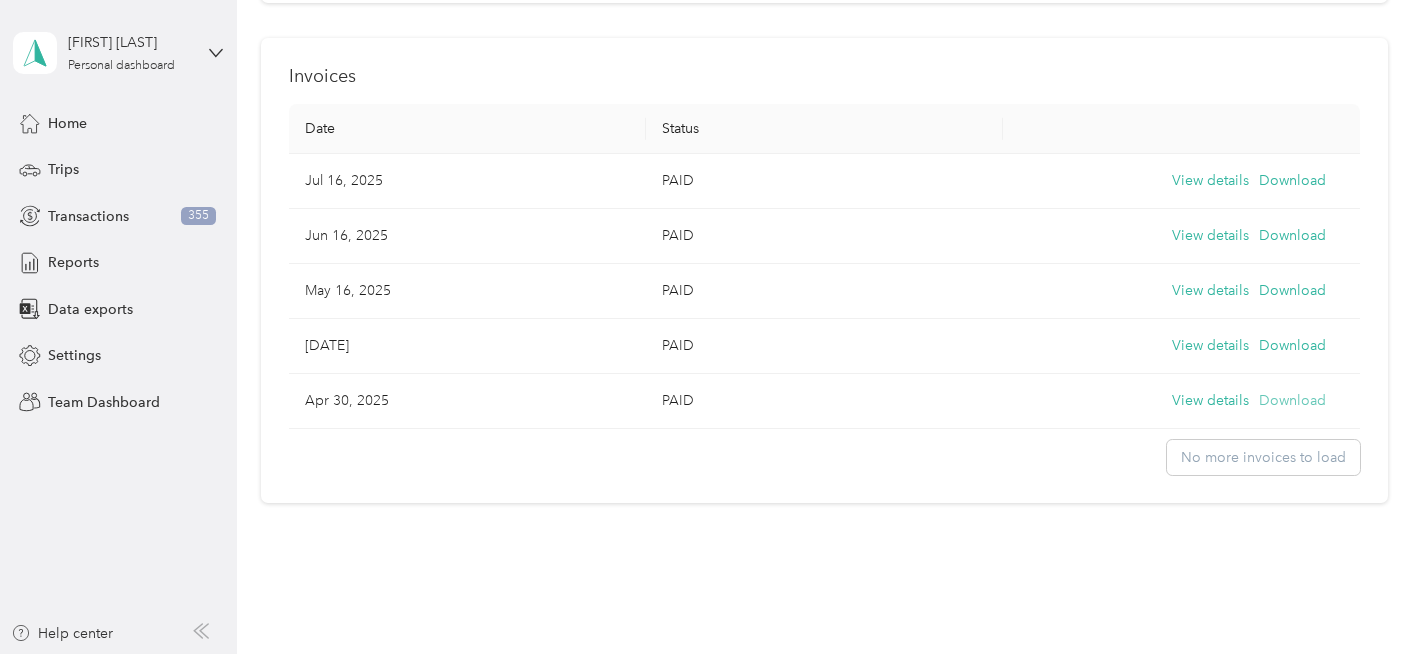 click on "Download" at bounding box center (1292, 401) 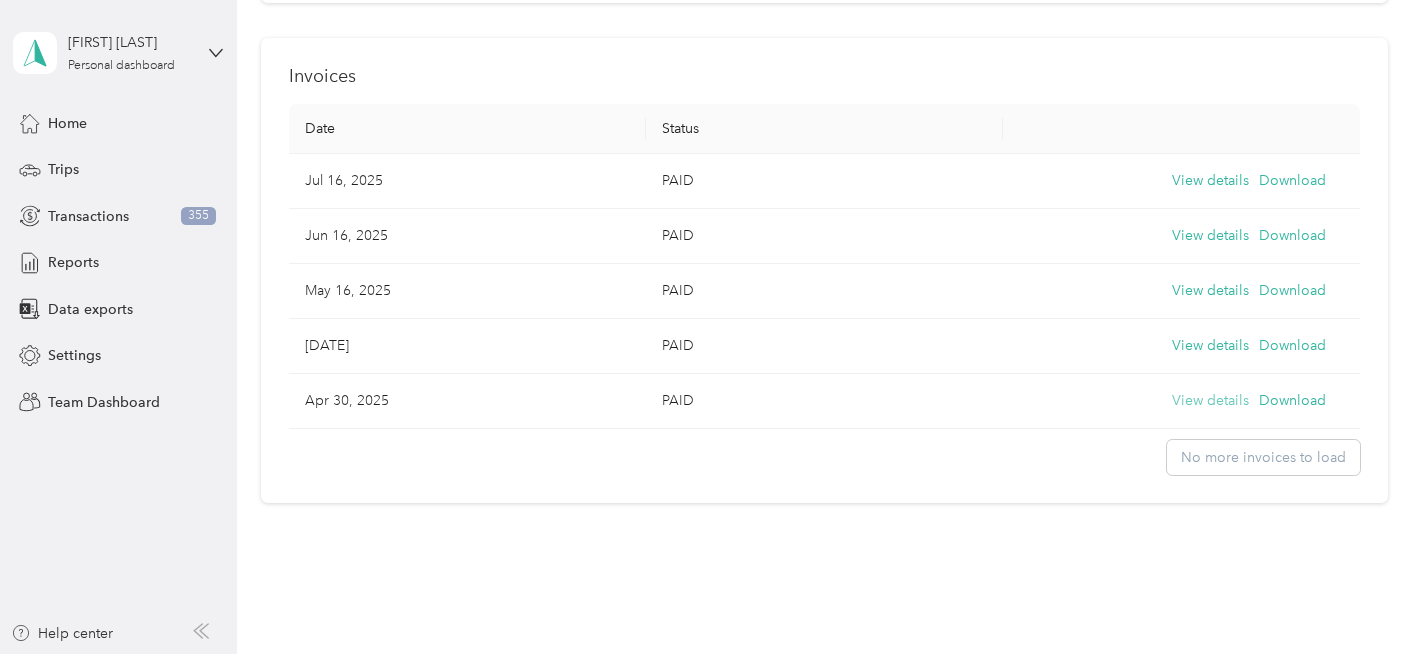 click on "View details" at bounding box center (1210, 401) 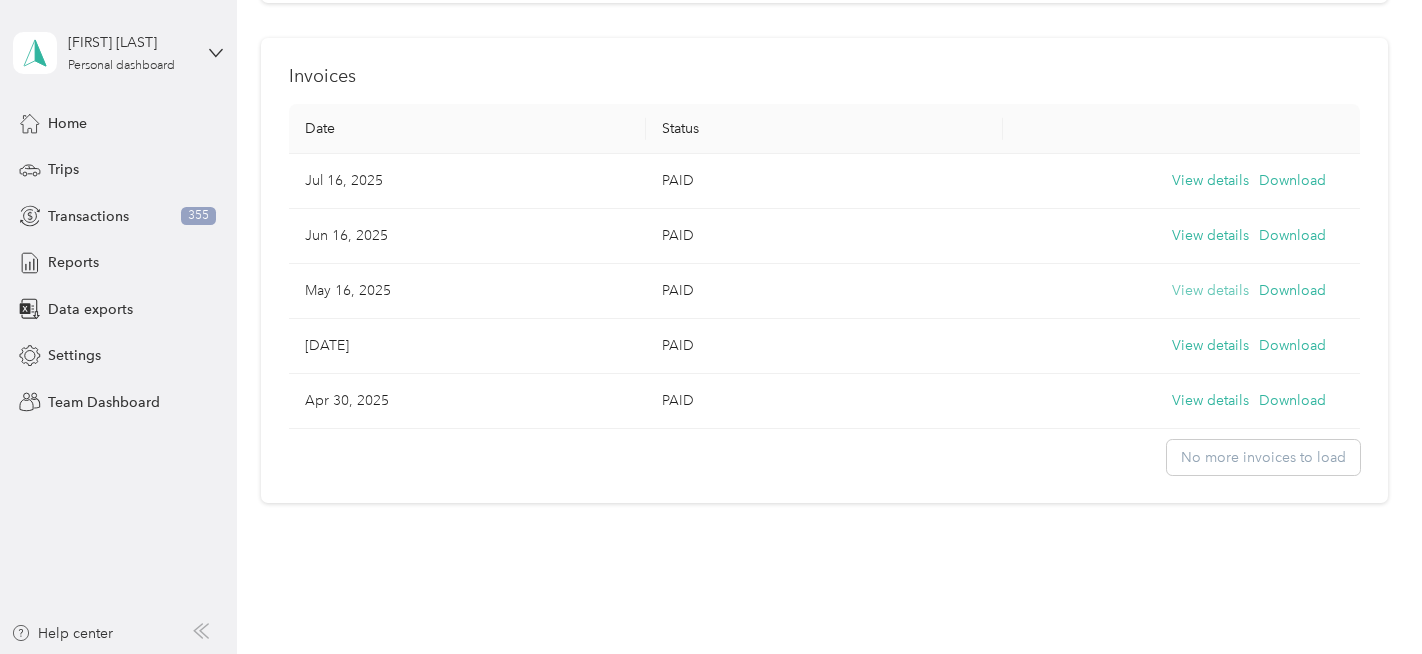 click on "View details" at bounding box center [1210, 291] 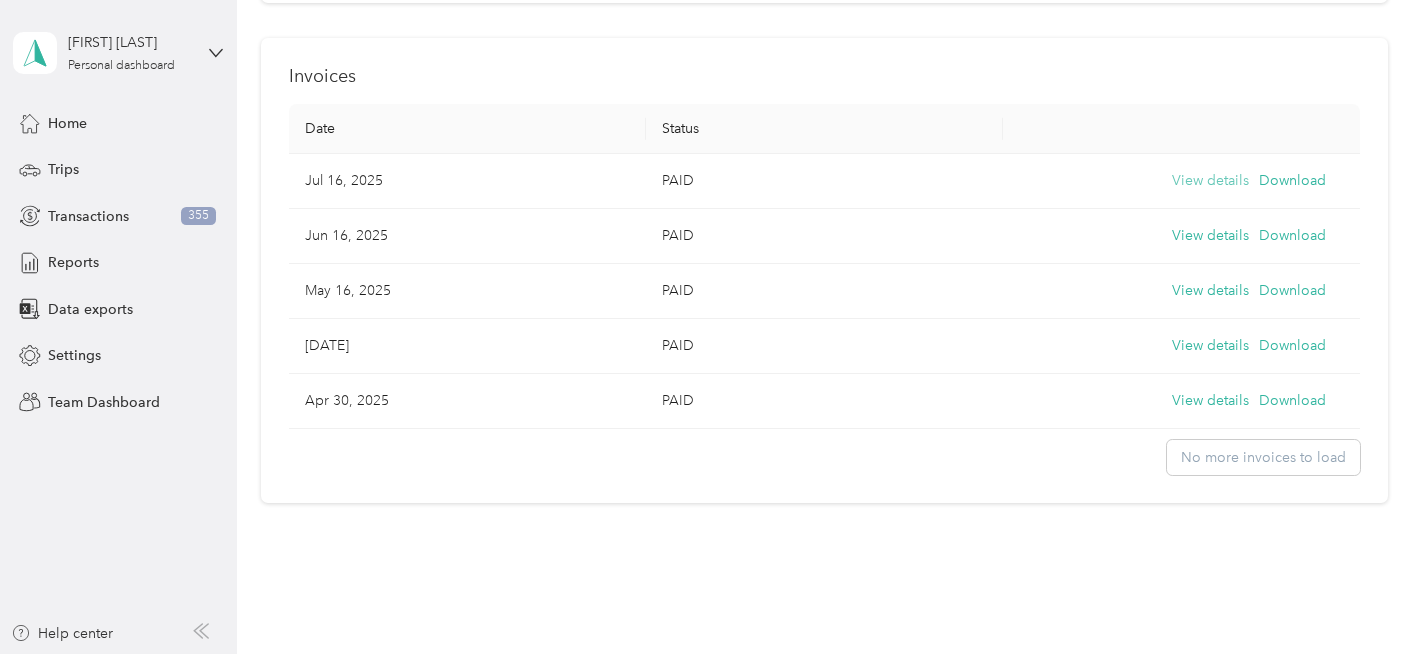click on "View details" at bounding box center [1210, 181] 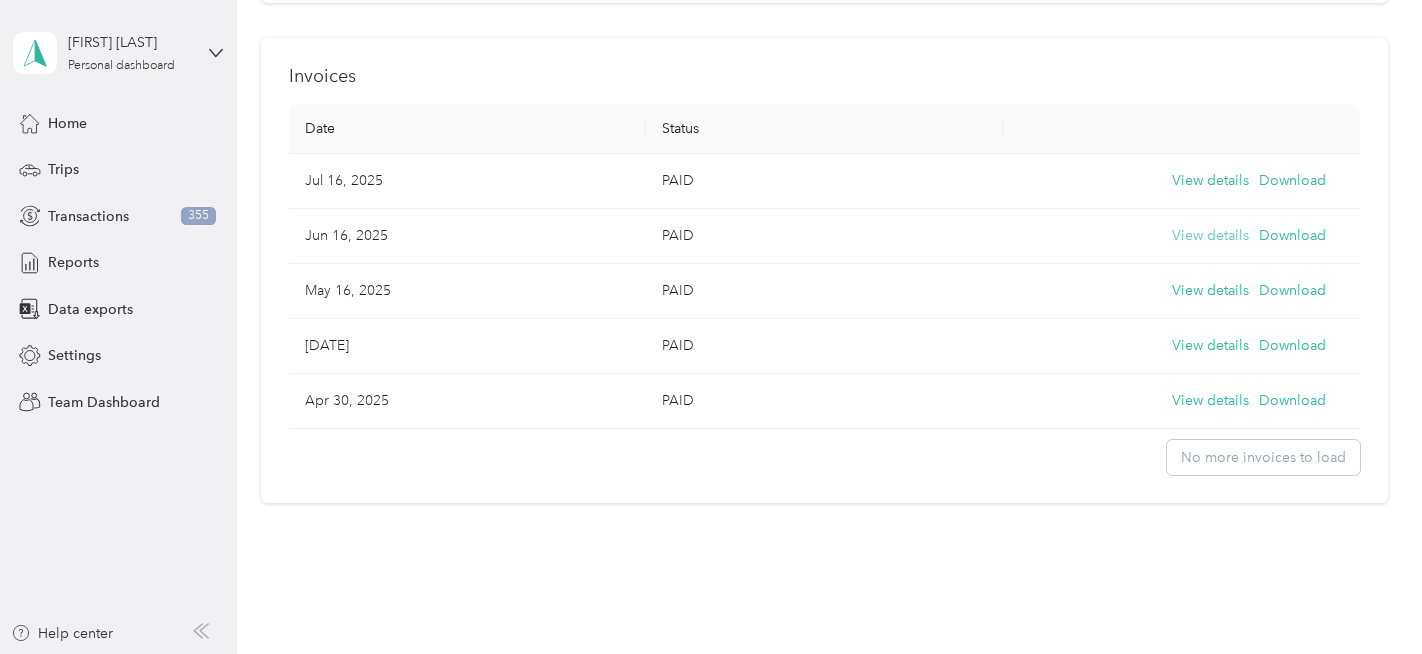 click on "View details" at bounding box center [1210, 236] 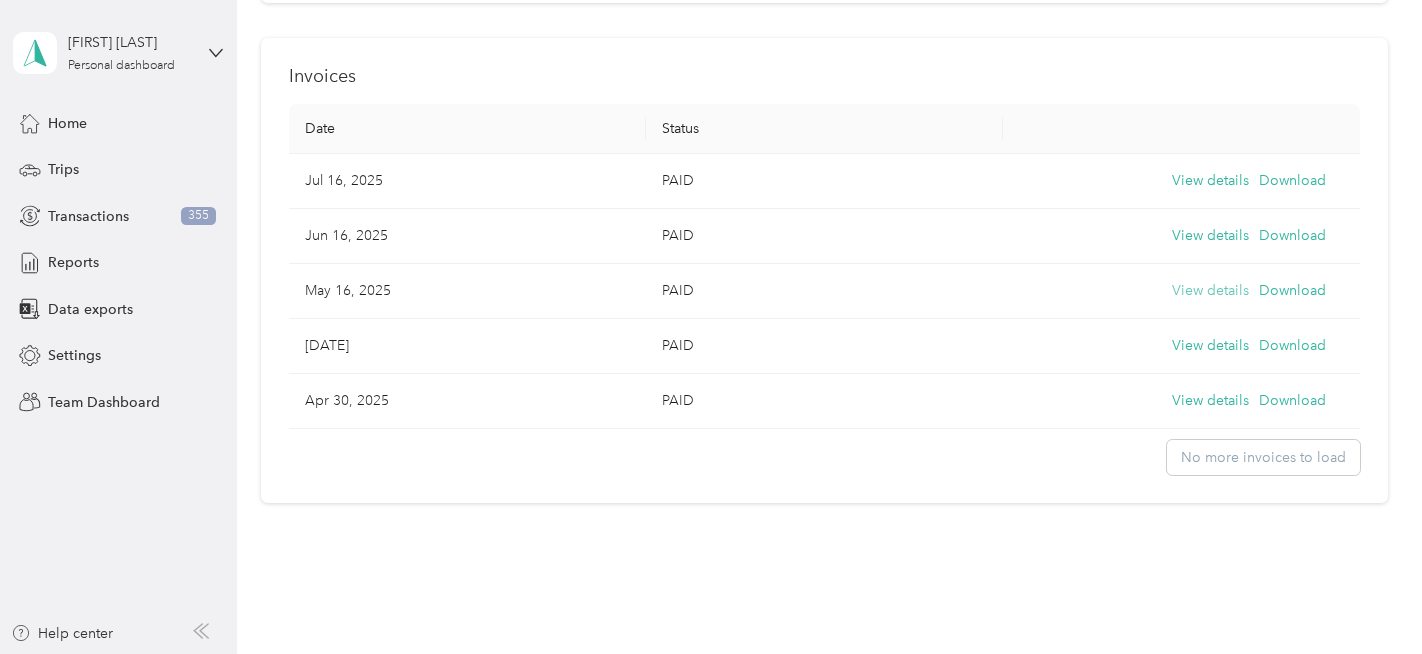 click on "View details" at bounding box center [1210, 291] 